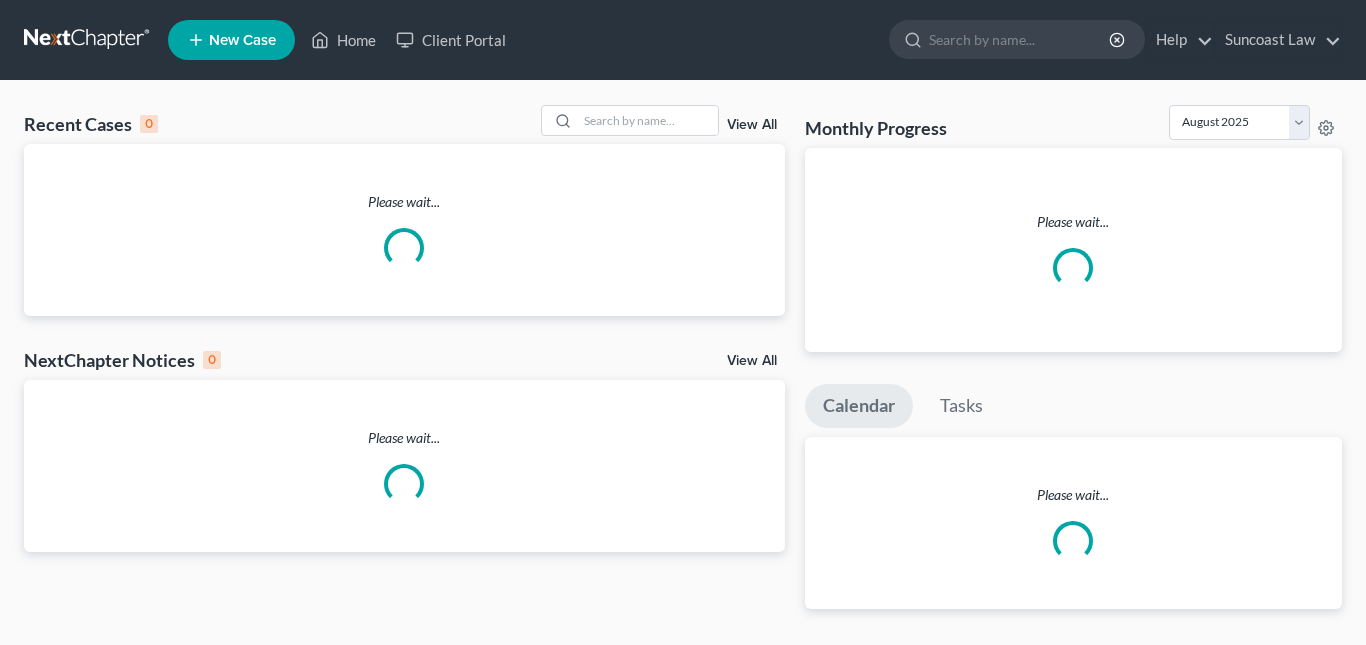 scroll, scrollTop: 0, scrollLeft: 0, axis: both 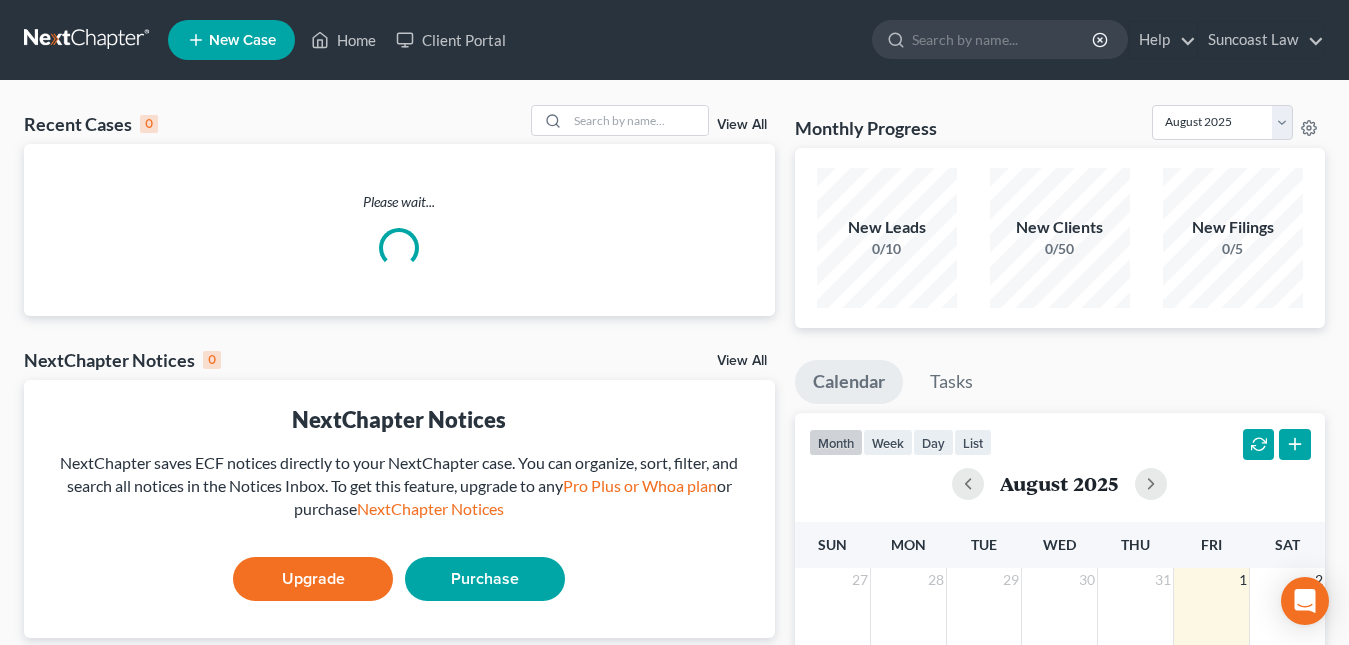 click on "New Case" at bounding box center (242, 40) 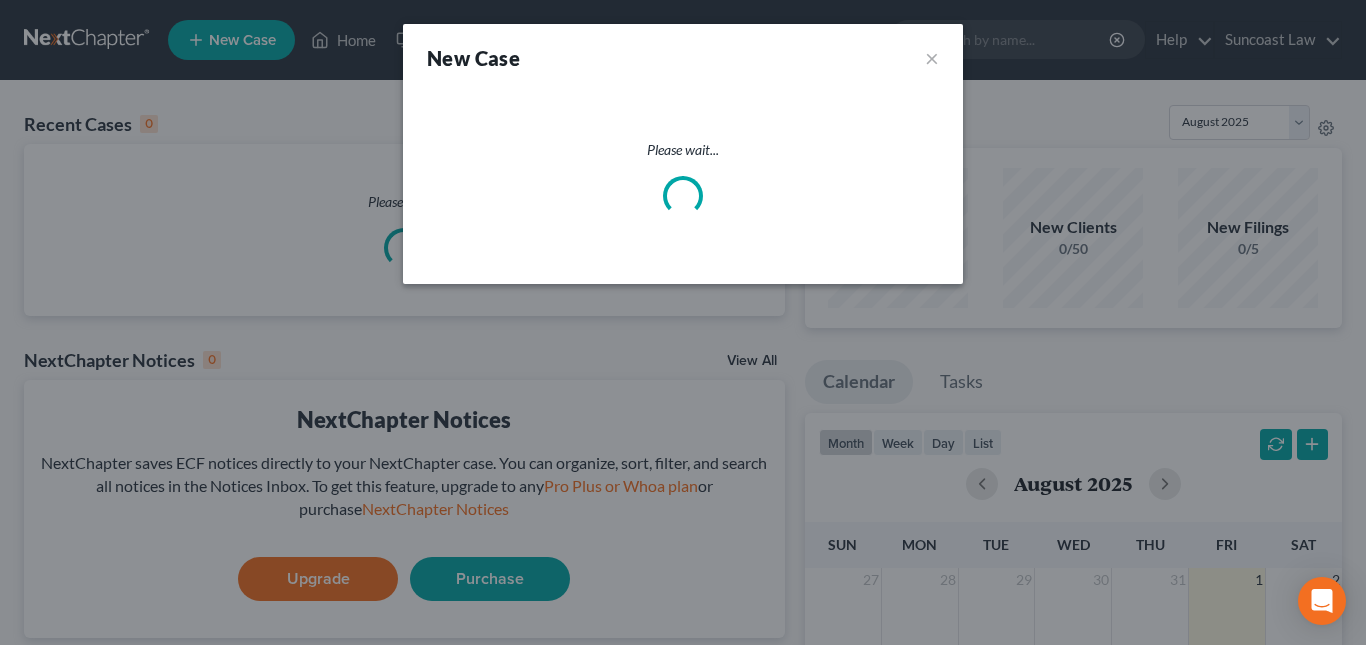 select on "15" 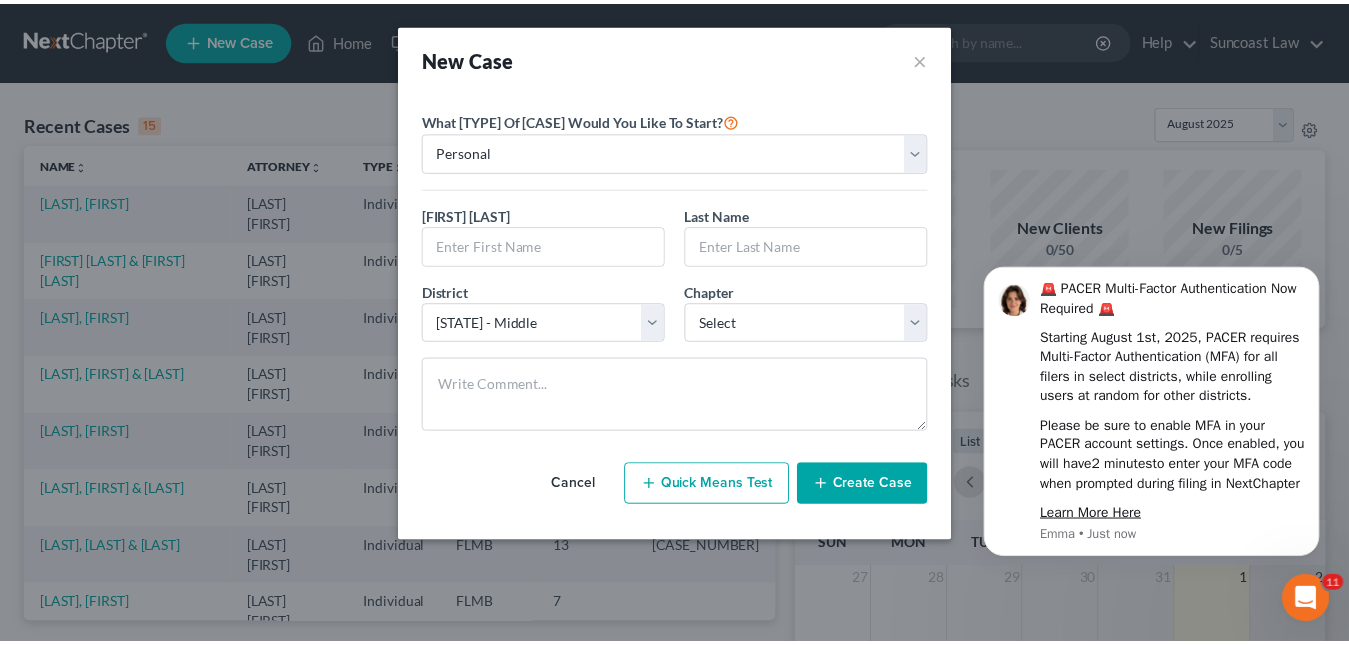 scroll, scrollTop: 0, scrollLeft: 0, axis: both 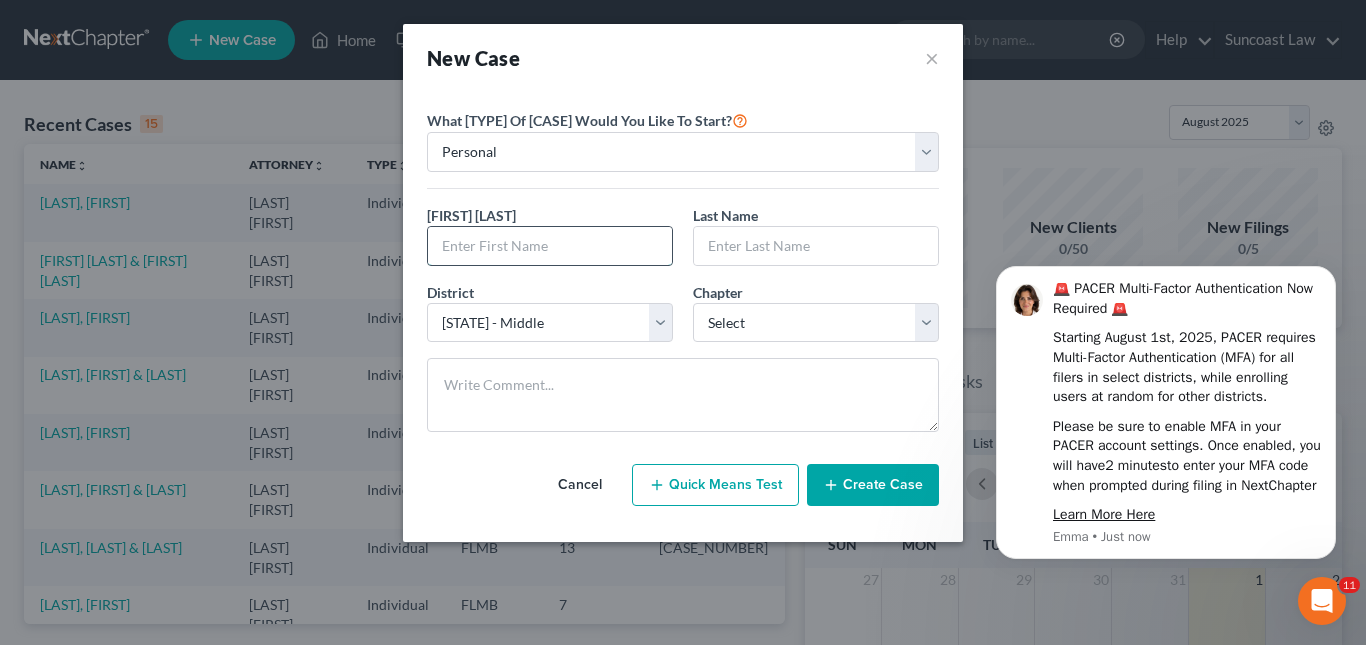 click at bounding box center (550, 246) 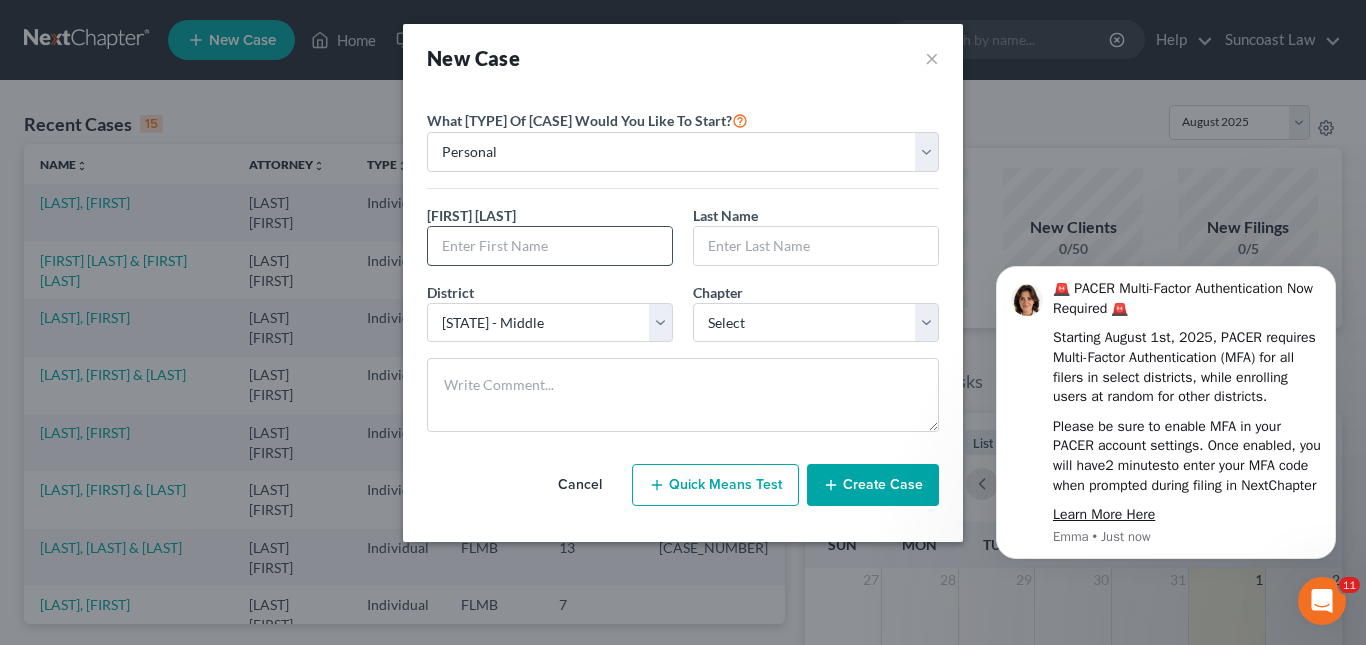paste on "[FIRST] [LAST]" 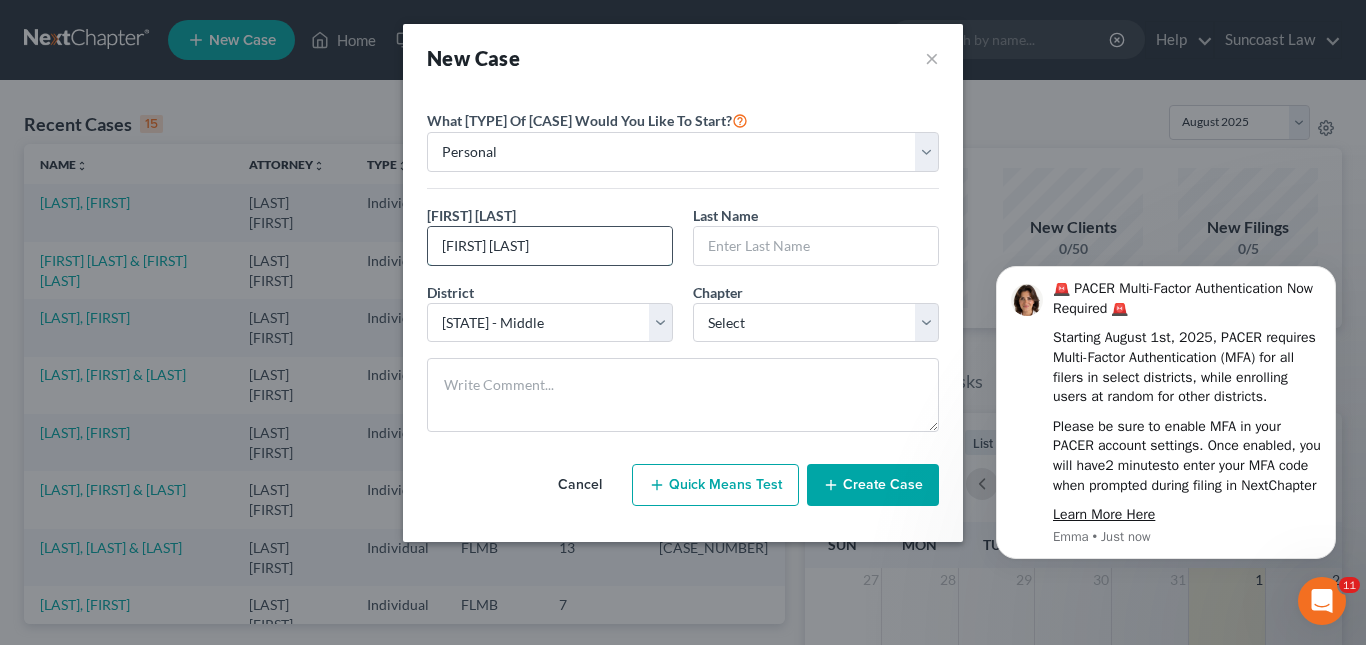 drag, startPoint x: 492, startPoint y: 248, endPoint x: 525, endPoint y: 253, distance: 33.37664 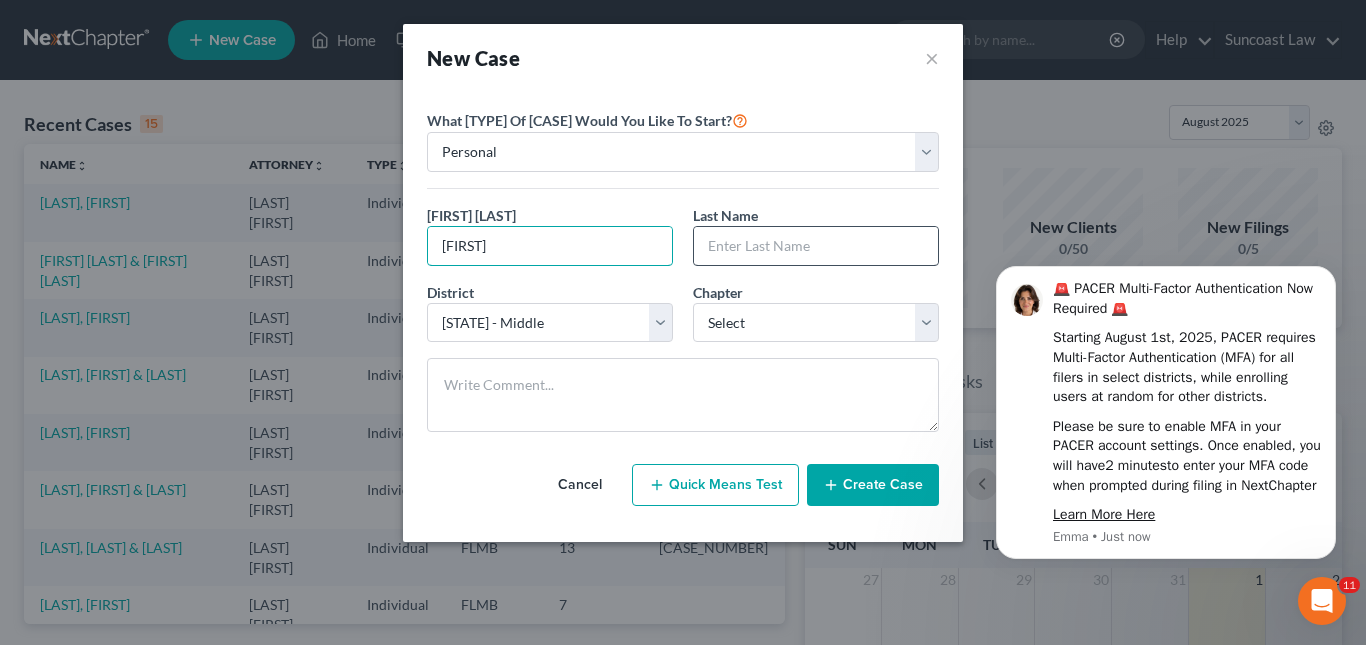 type on "[FIRST]" 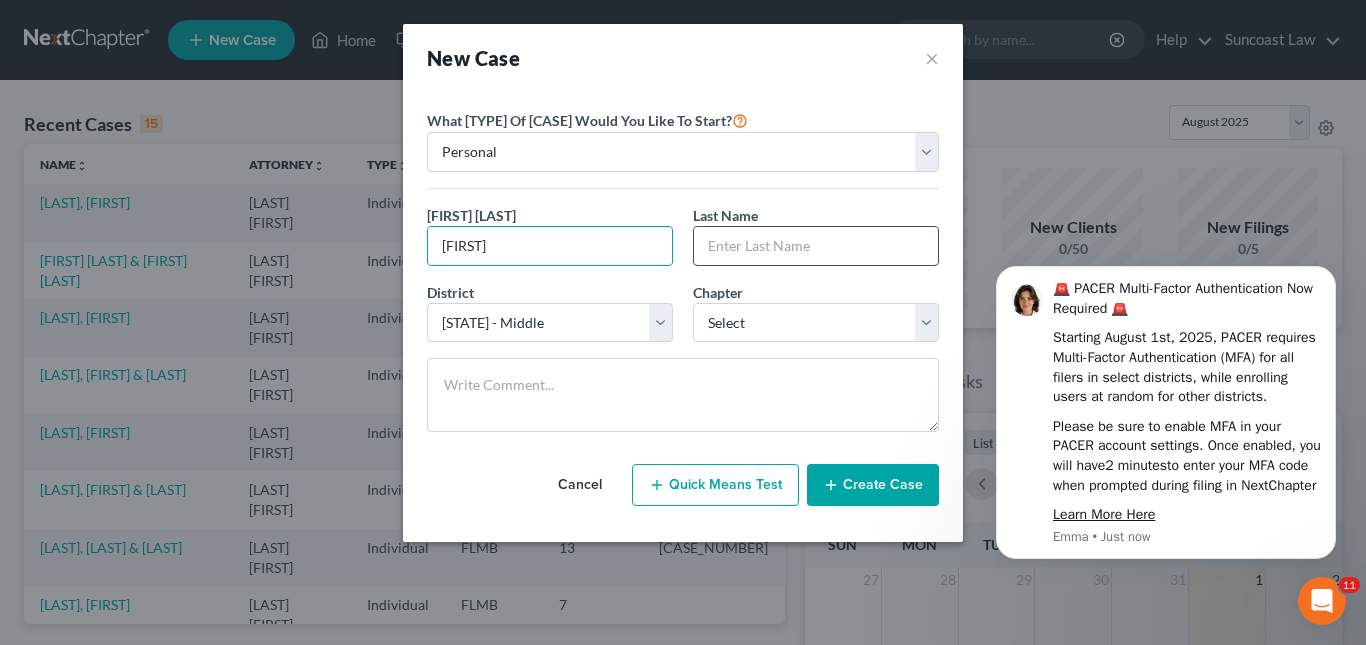 click at bounding box center [816, 246] 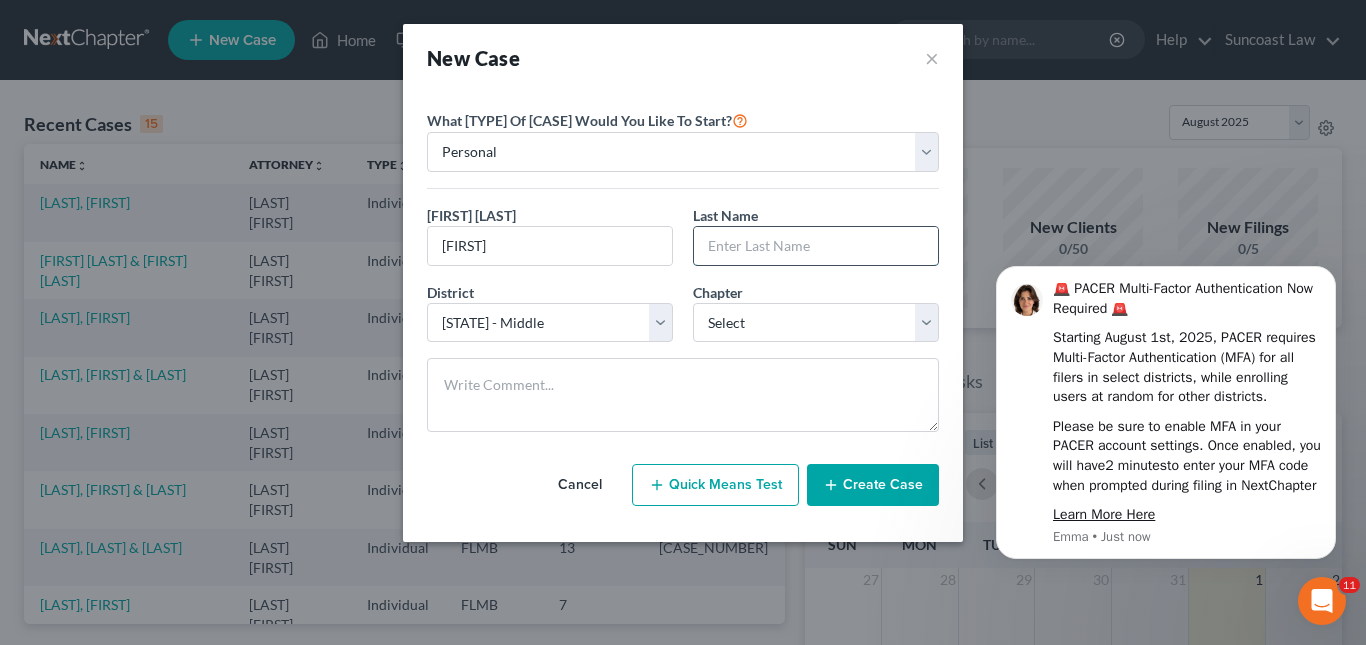 paste on "[CITY]" 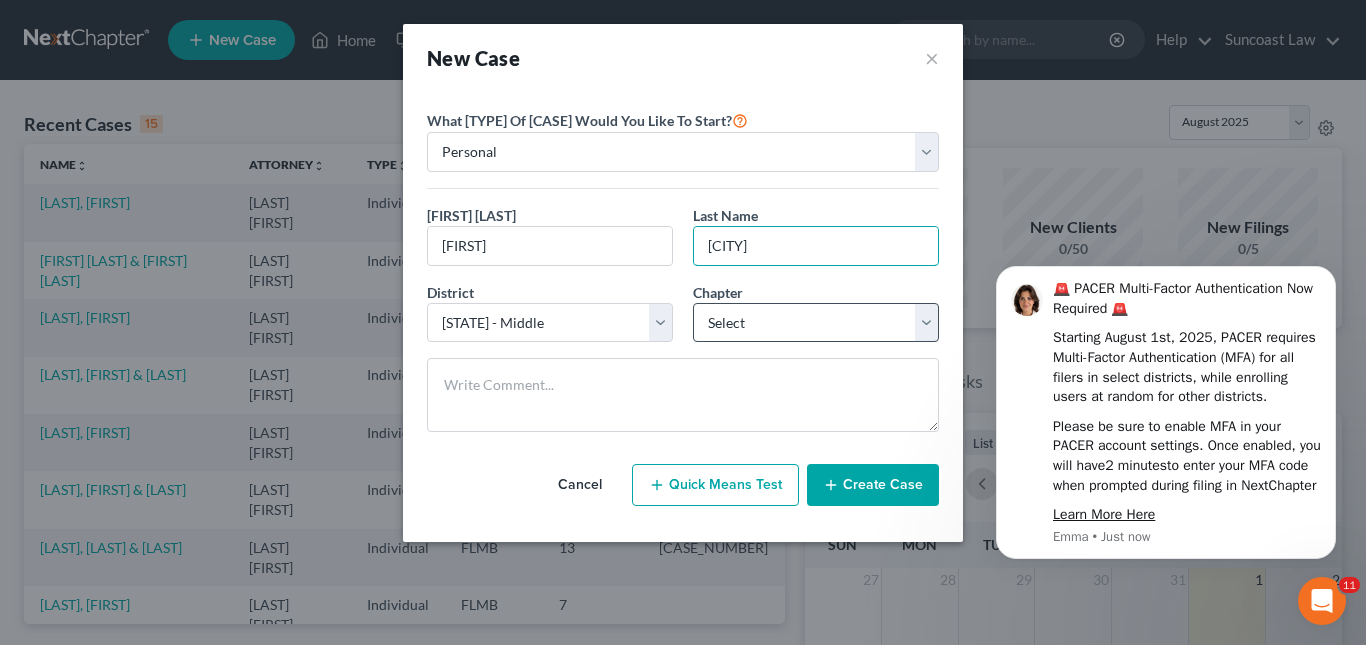 type on "[CITY]" 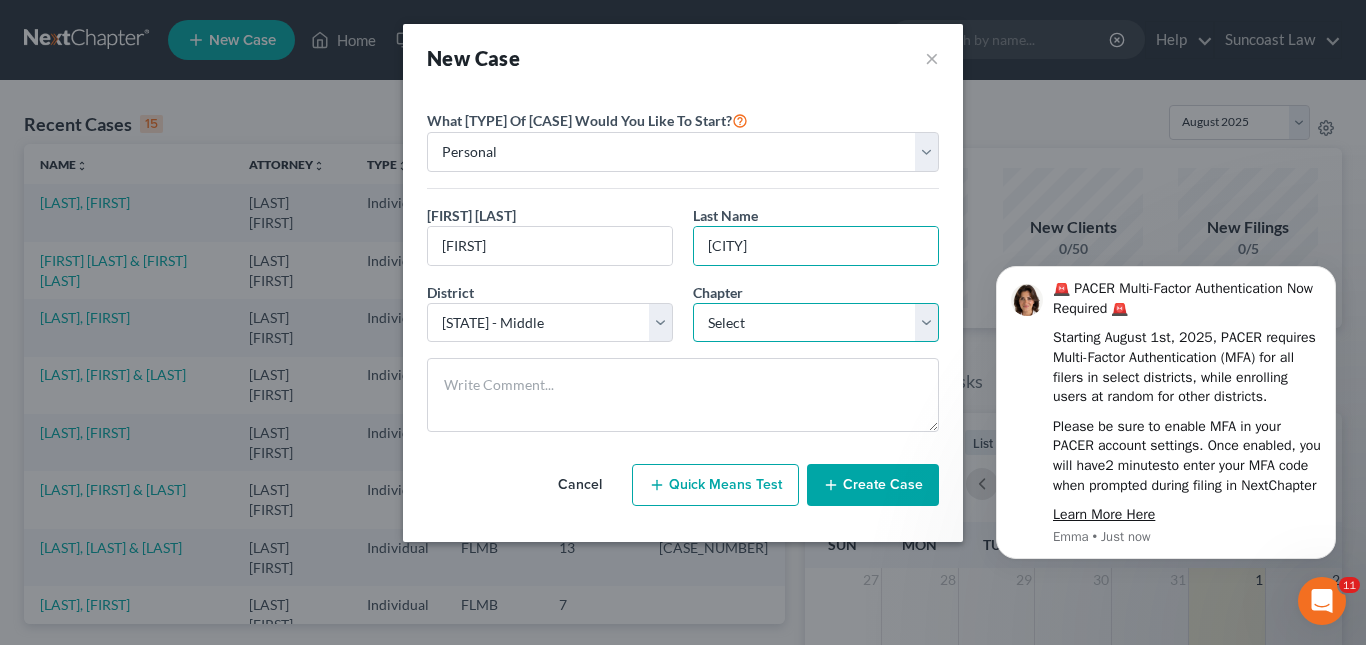 click on "Select 7 11 12 13" at bounding box center [816, 323] 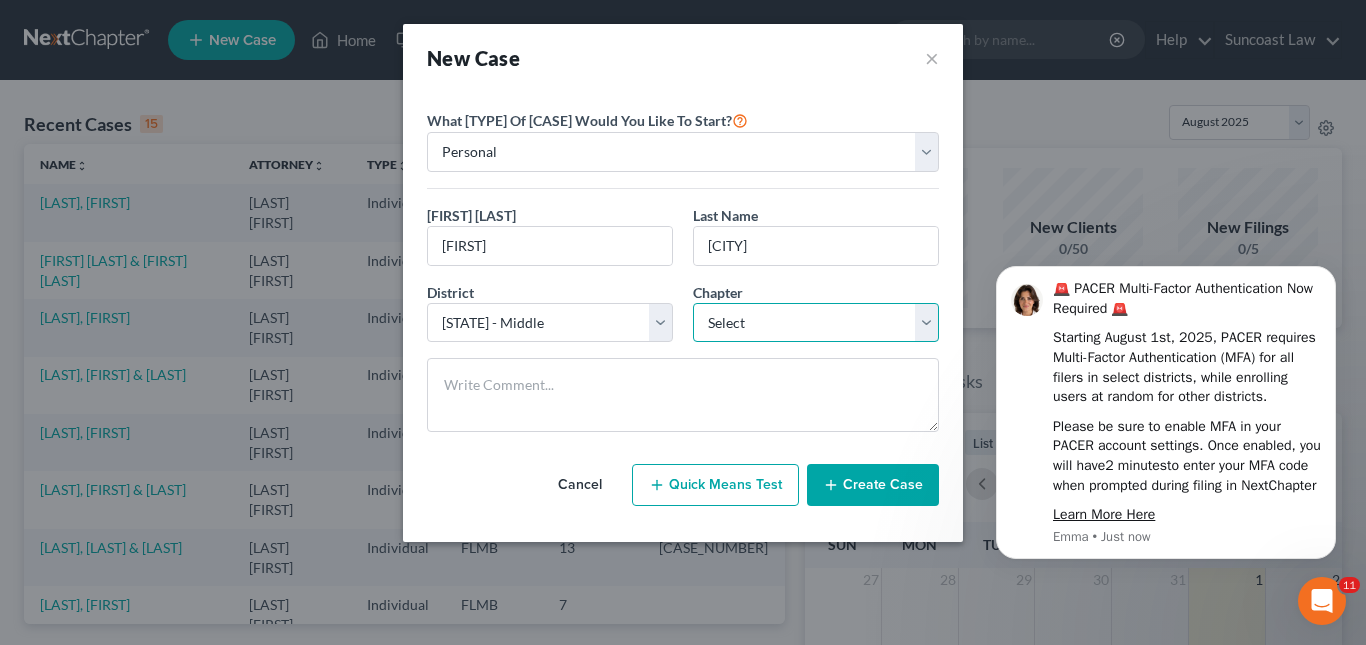 select on "0" 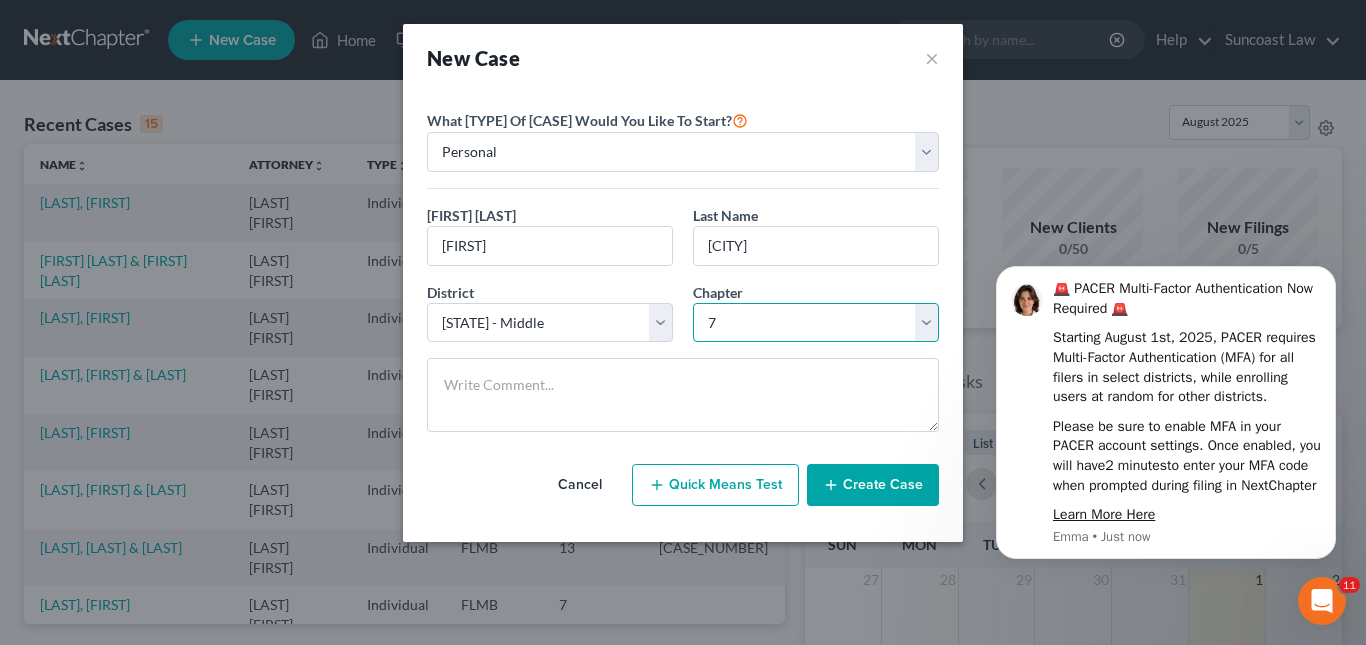 click on "Select 7 11 12 13" at bounding box center [816, 323] 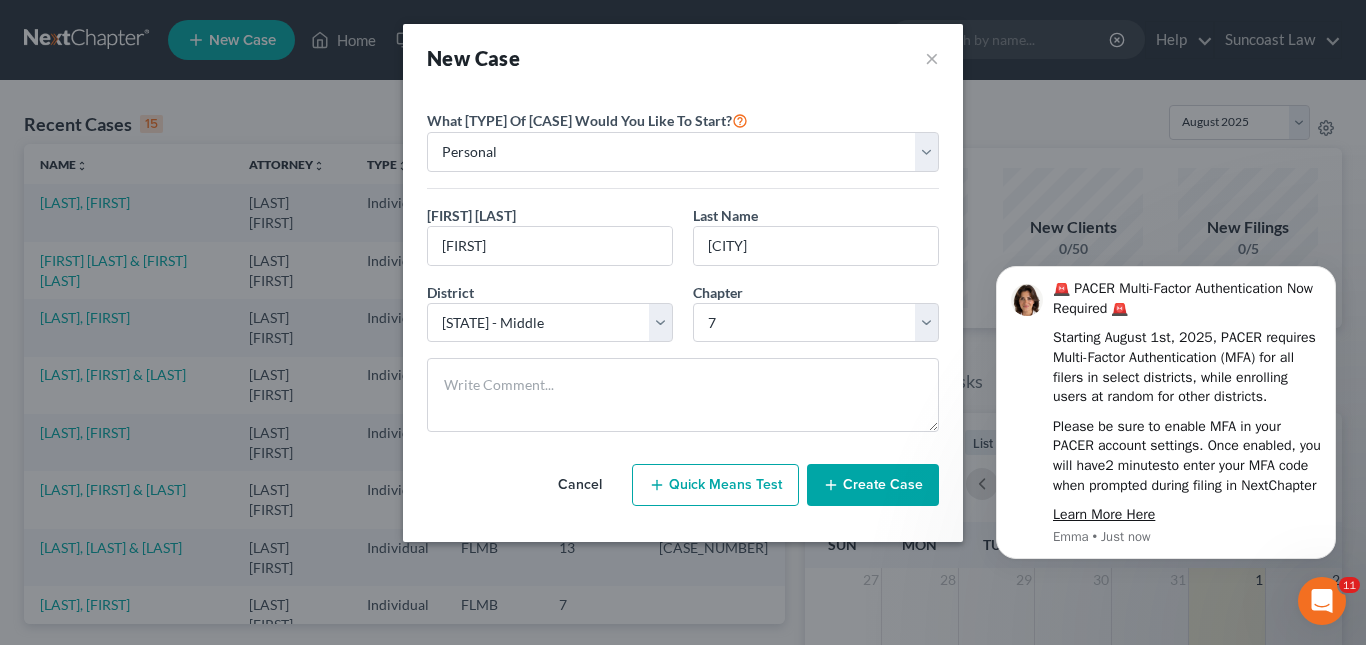 click on "Create Case" at bounding box center (873, 485) 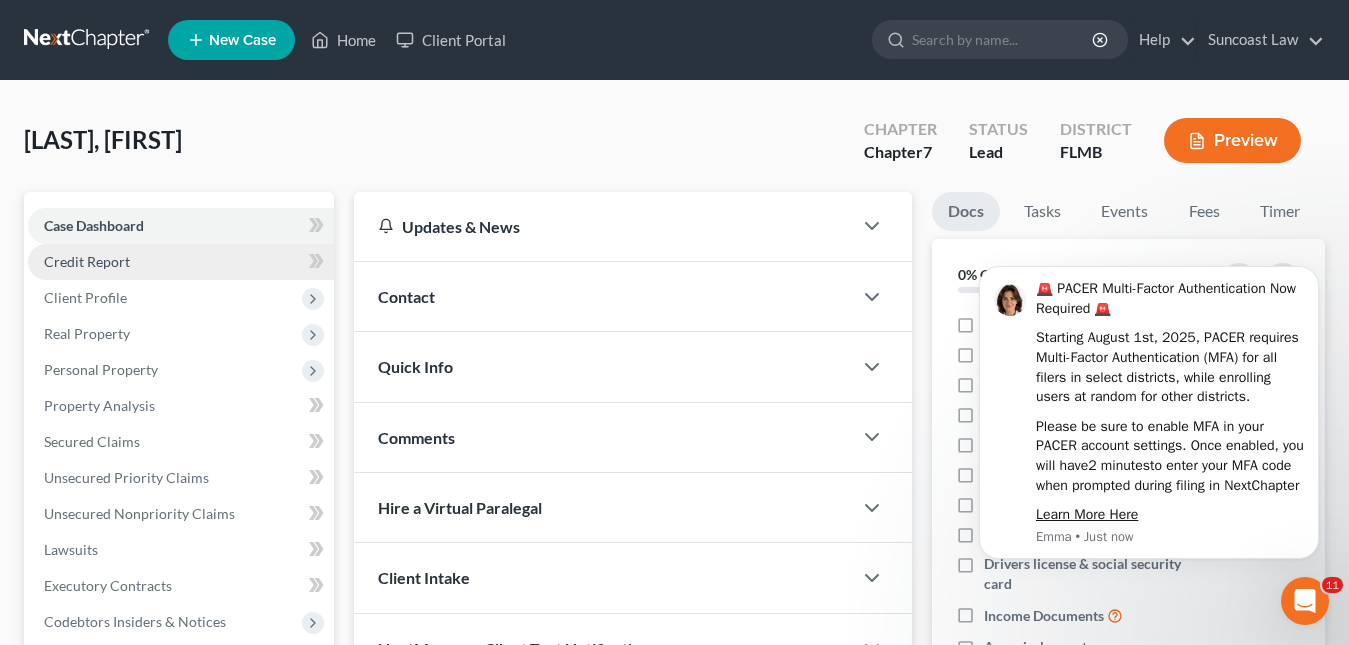 click on "Credit Report" at bounding box center (87, 261) 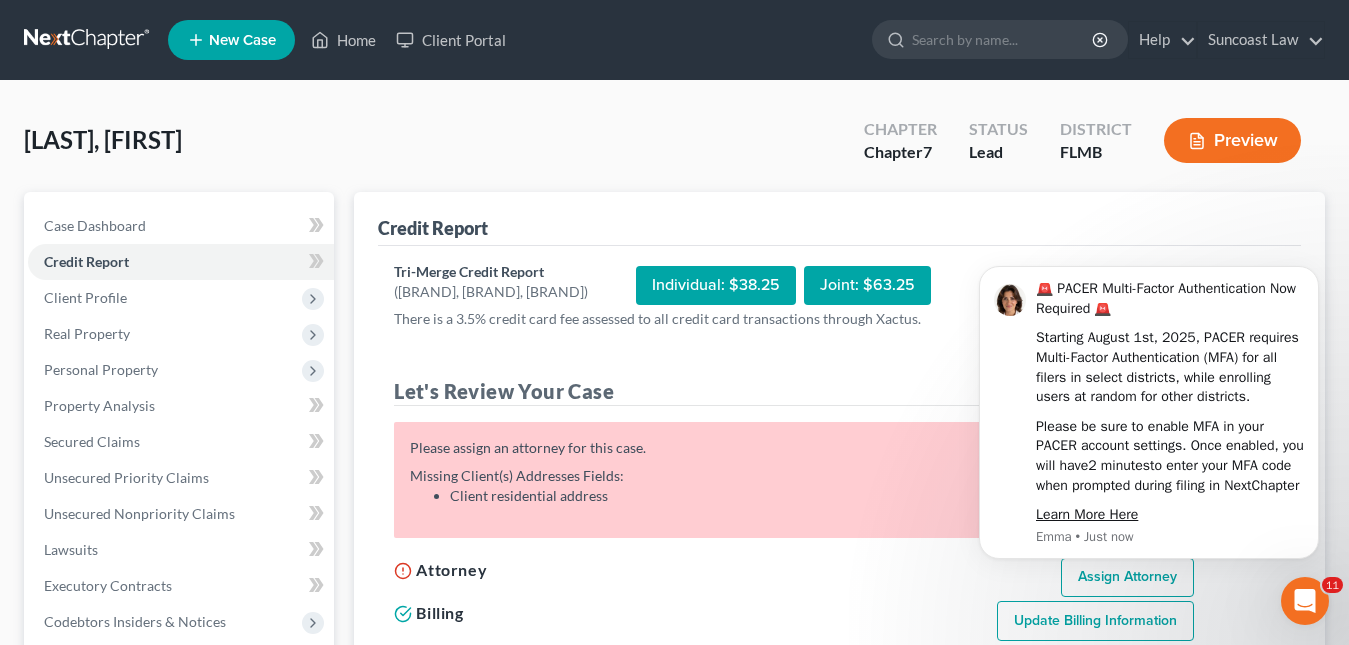 scroll, scrollTop: 200, scrollLeft: 0, axis: vertical 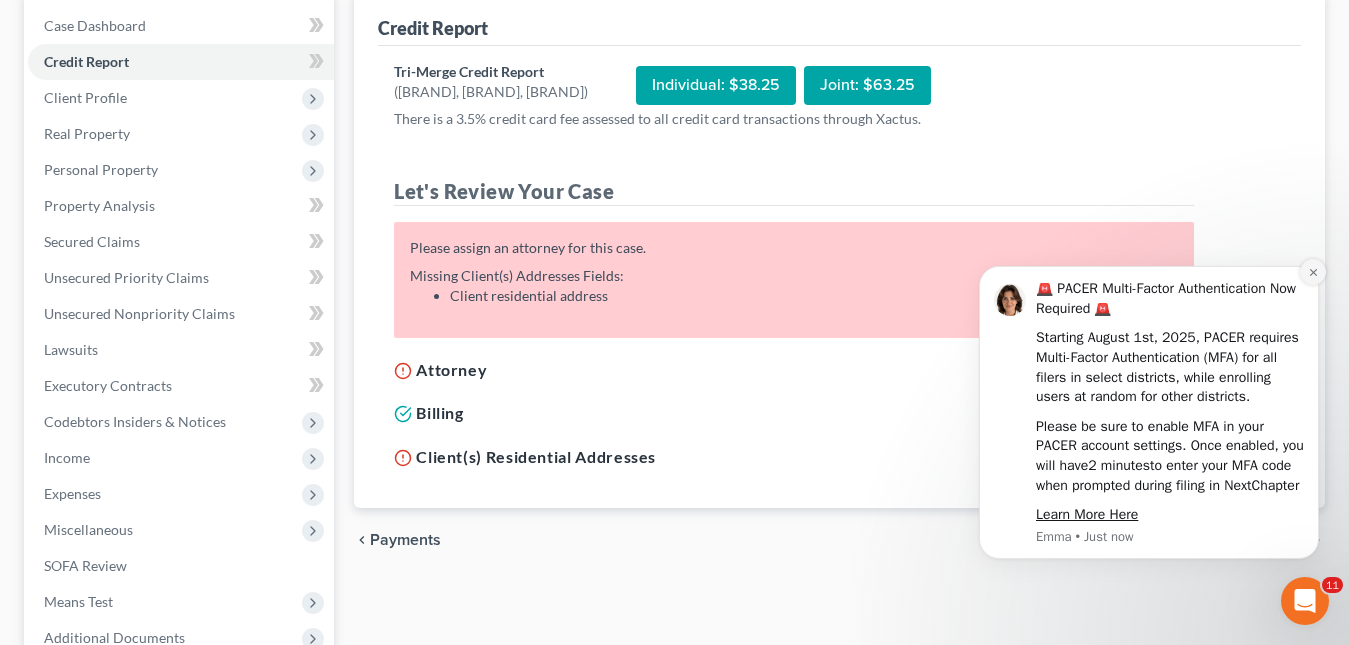 click at bounding box center [1313, 272] 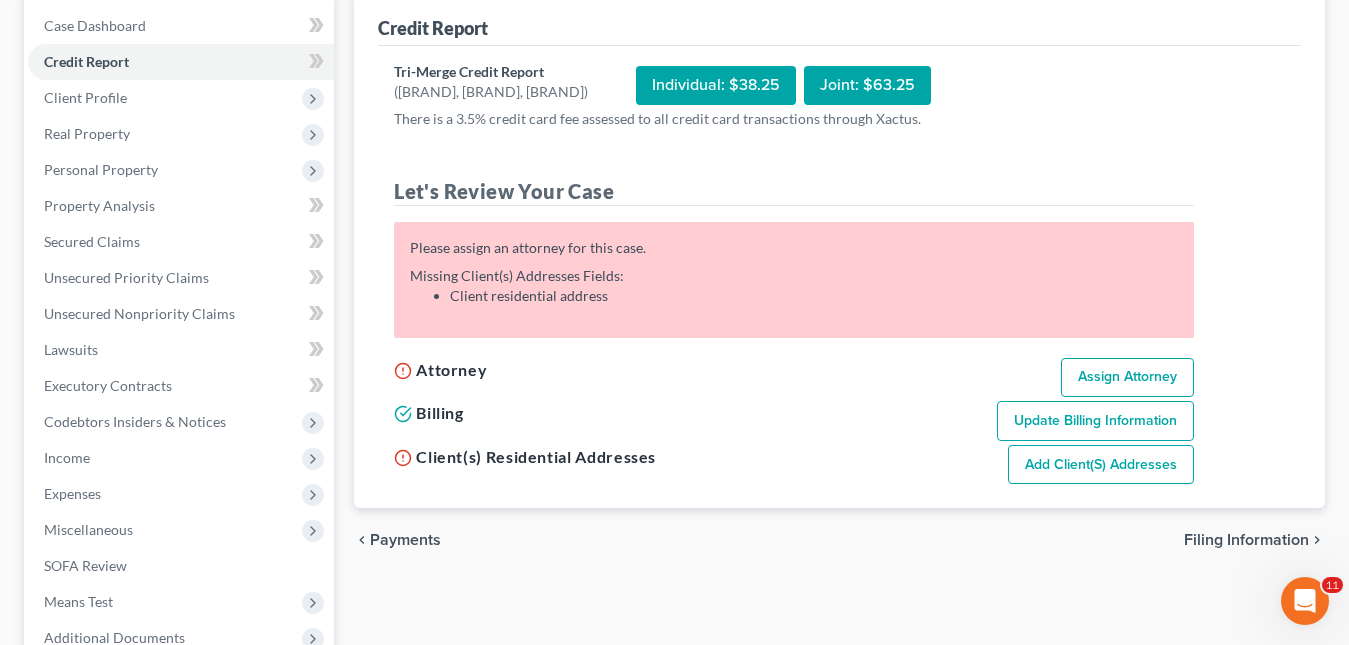 click on "Assign Attorney" at bounding box center (1127, 378) 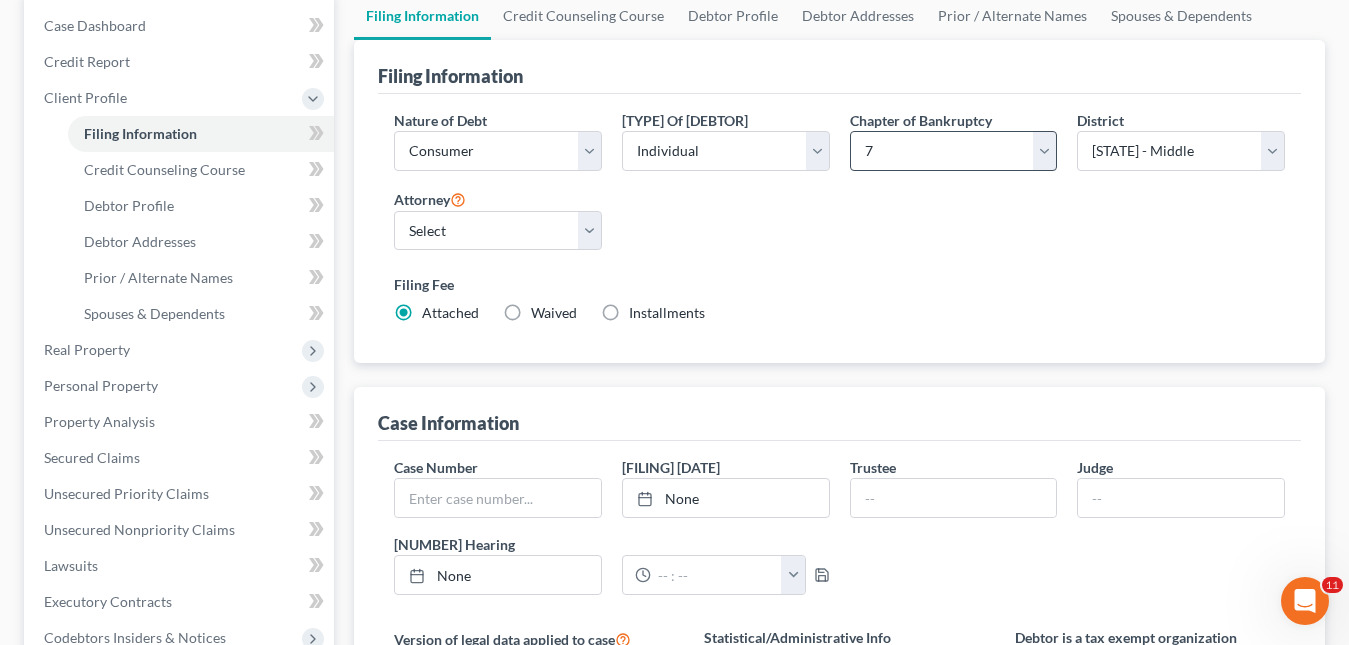 scroll, scrollTop: 0, scrollLeft: 0, axis: both 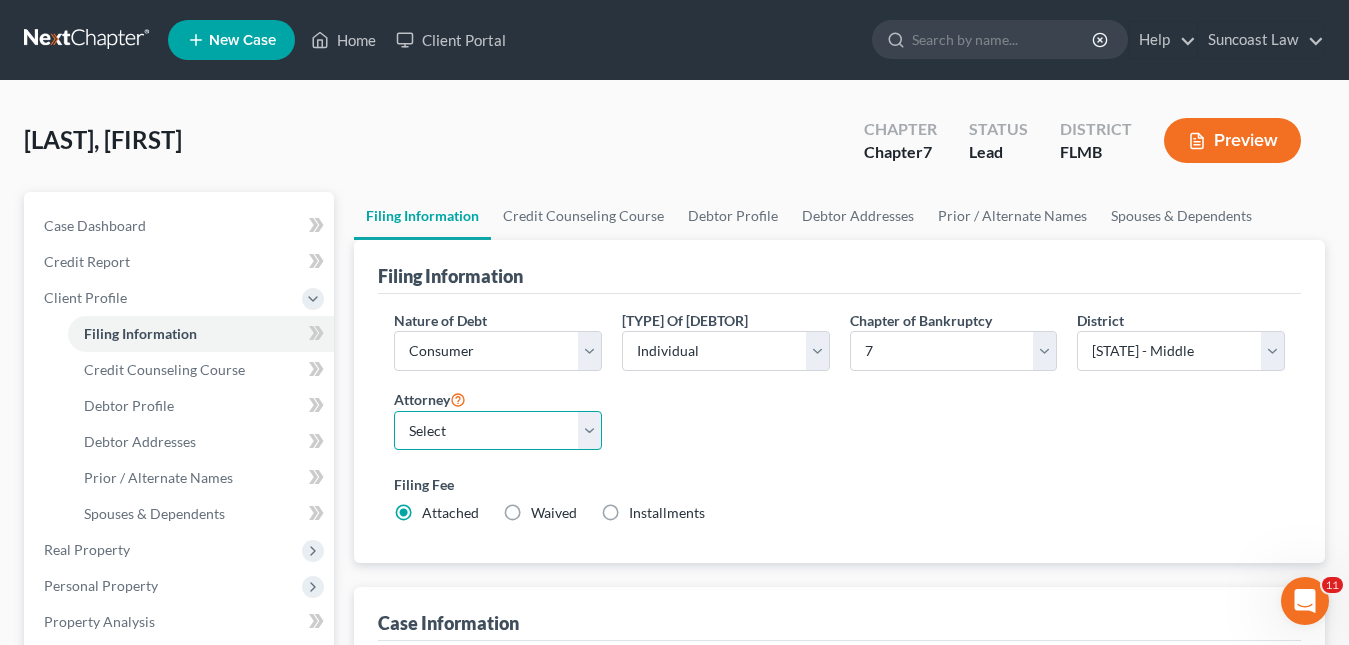 click on "Select [LAST] [LAST] - [STATE][BRAND] [LAST] [LAST] - [STATE][BRAND]" at bounding box center (498, 431) 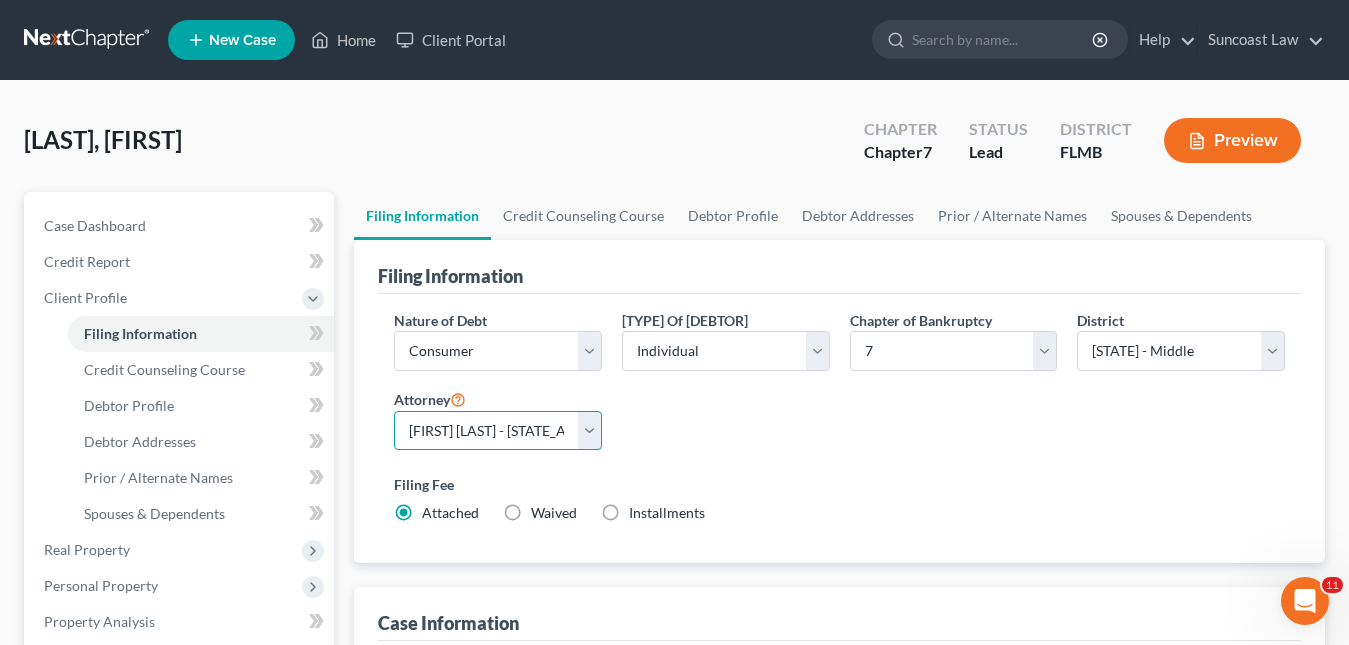 click on "Select [LAST] [LAST] - [STATE][BRAND] [LAST] [LAST] - [STATE][BRAND]" at bounding box center (498, 431) 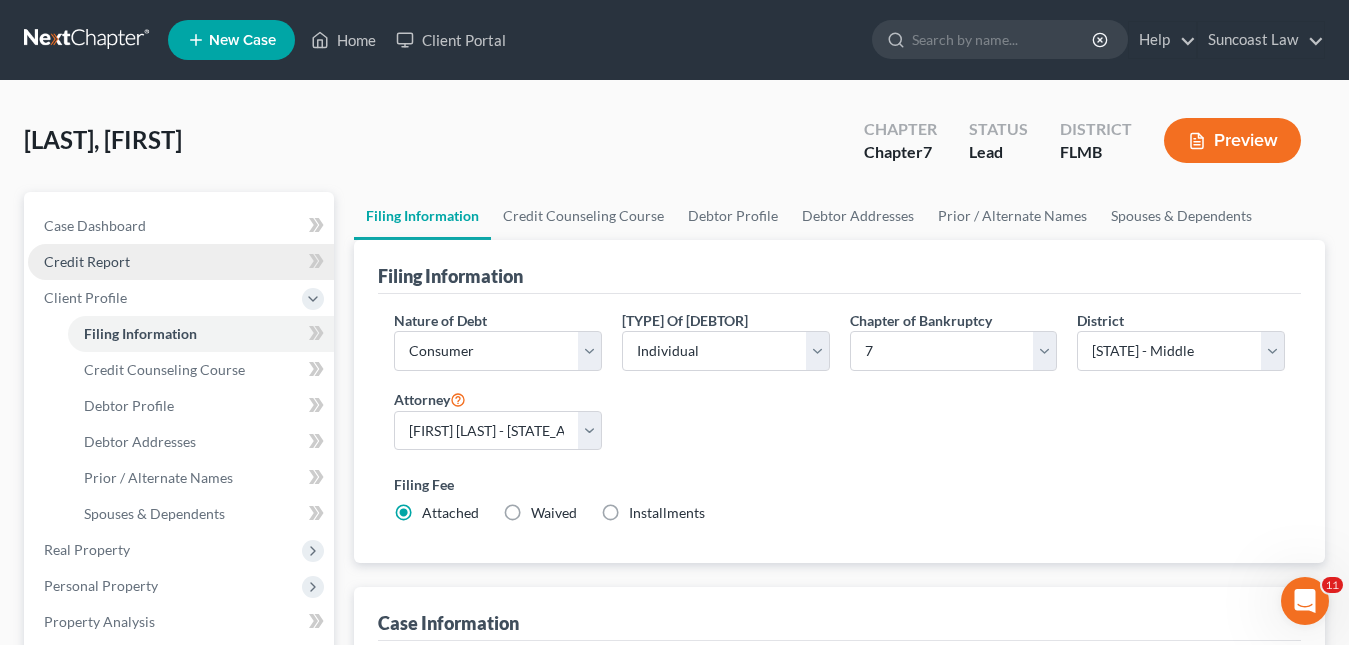 click on "Credit Report" at bounding box center (87, 261) 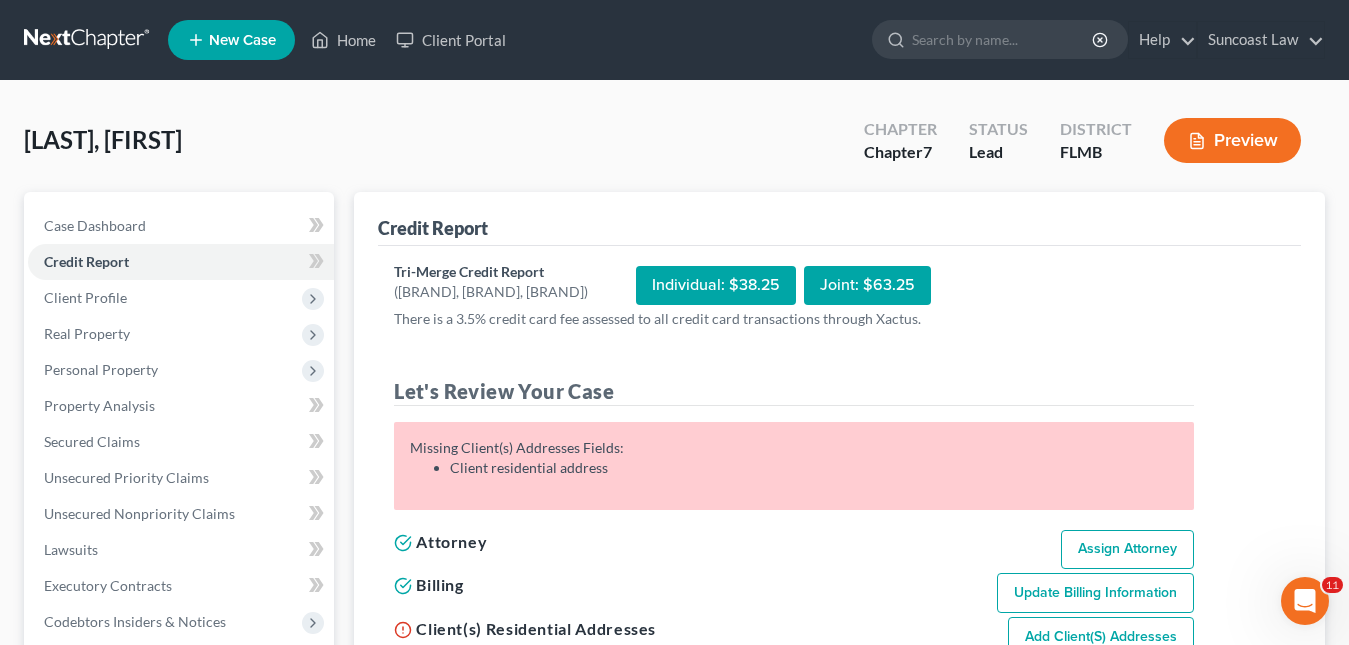 scroll, scrollTop: 200, scrollLeft: 0, axis: vertical 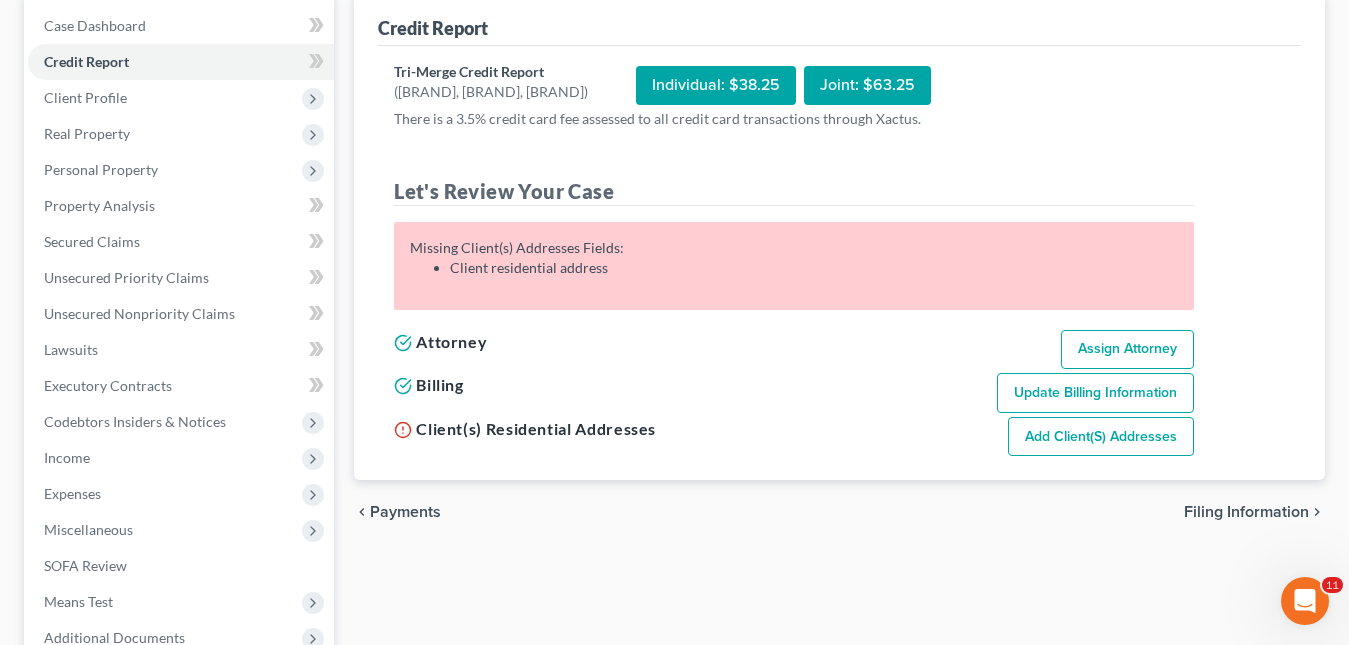 click on "Add Client(s) Addresses" at bounding box center [1101, 437] 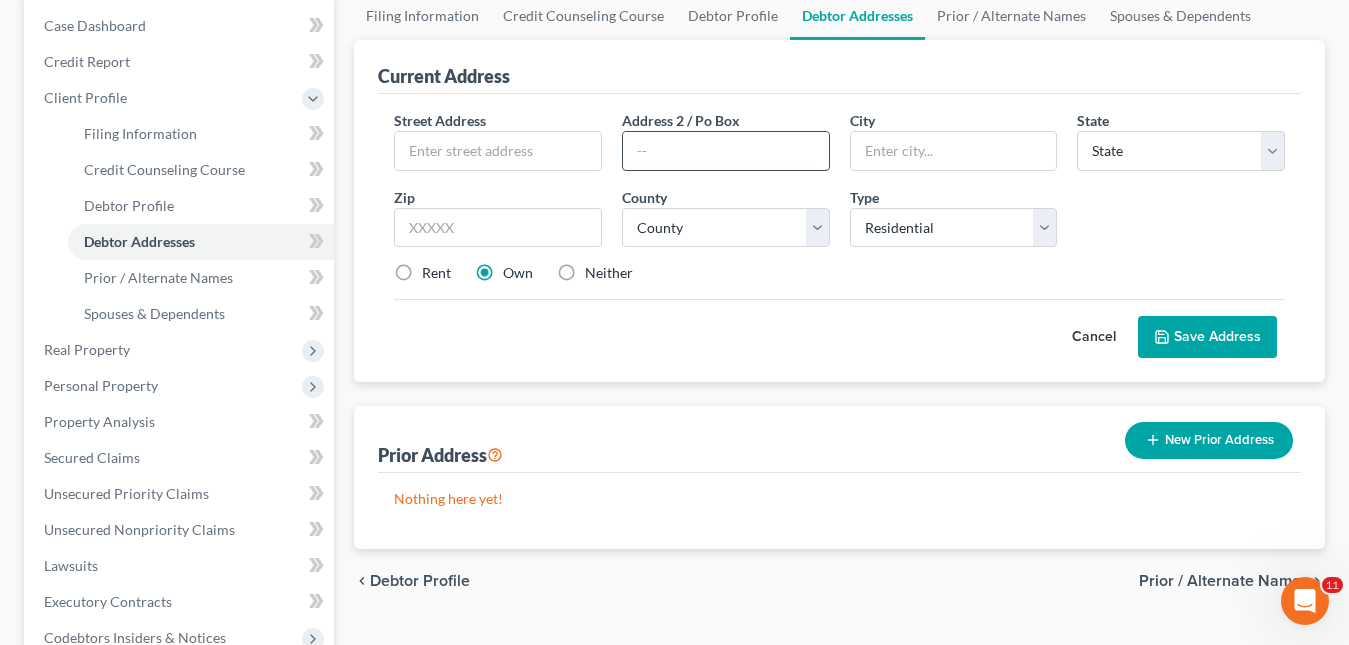 scroll, scrollTop: 0, scrollLeft: 0, axis: both 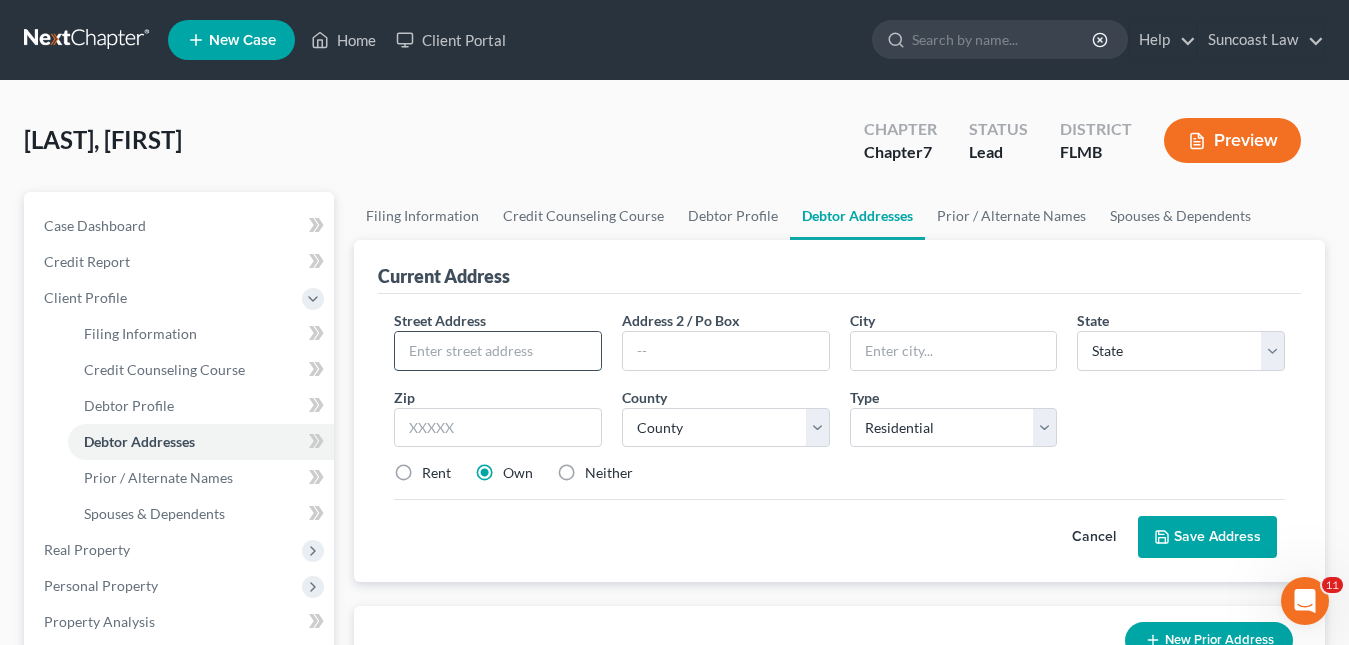 click at bounding box center (498, 351) 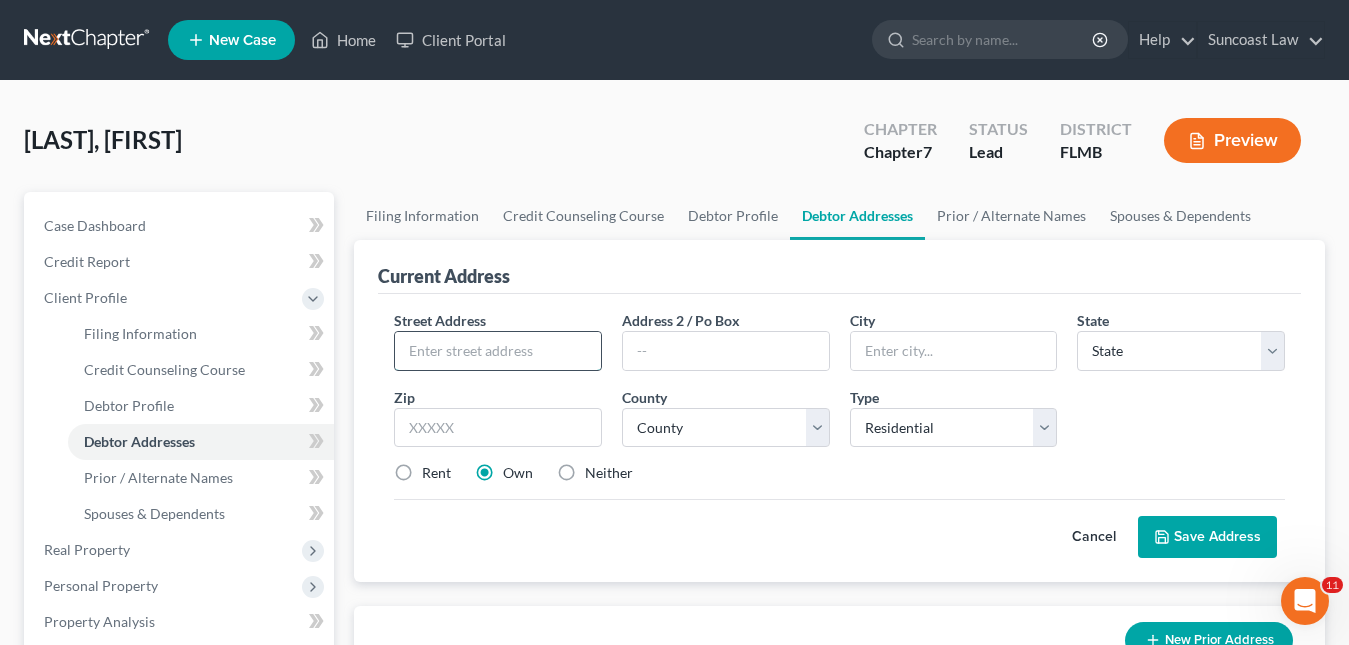 paste on "[NUMBER] [STREET]" 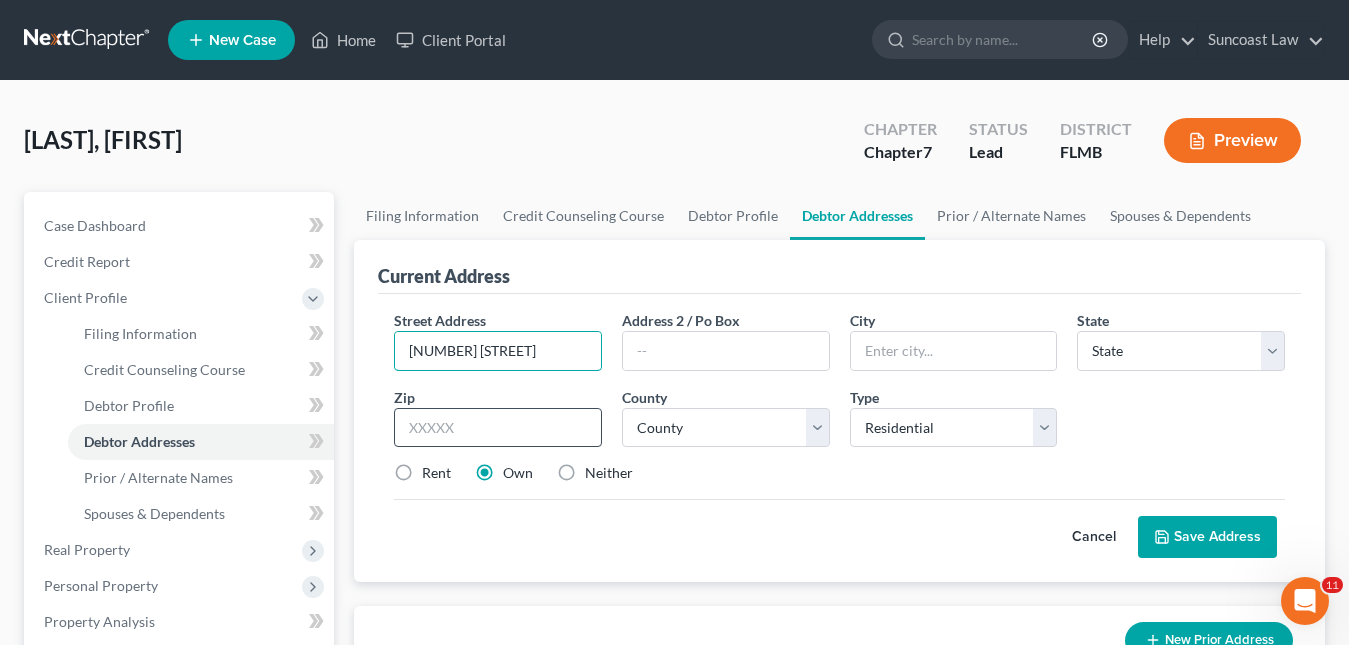 type on "[NUMBER] [STREET]" 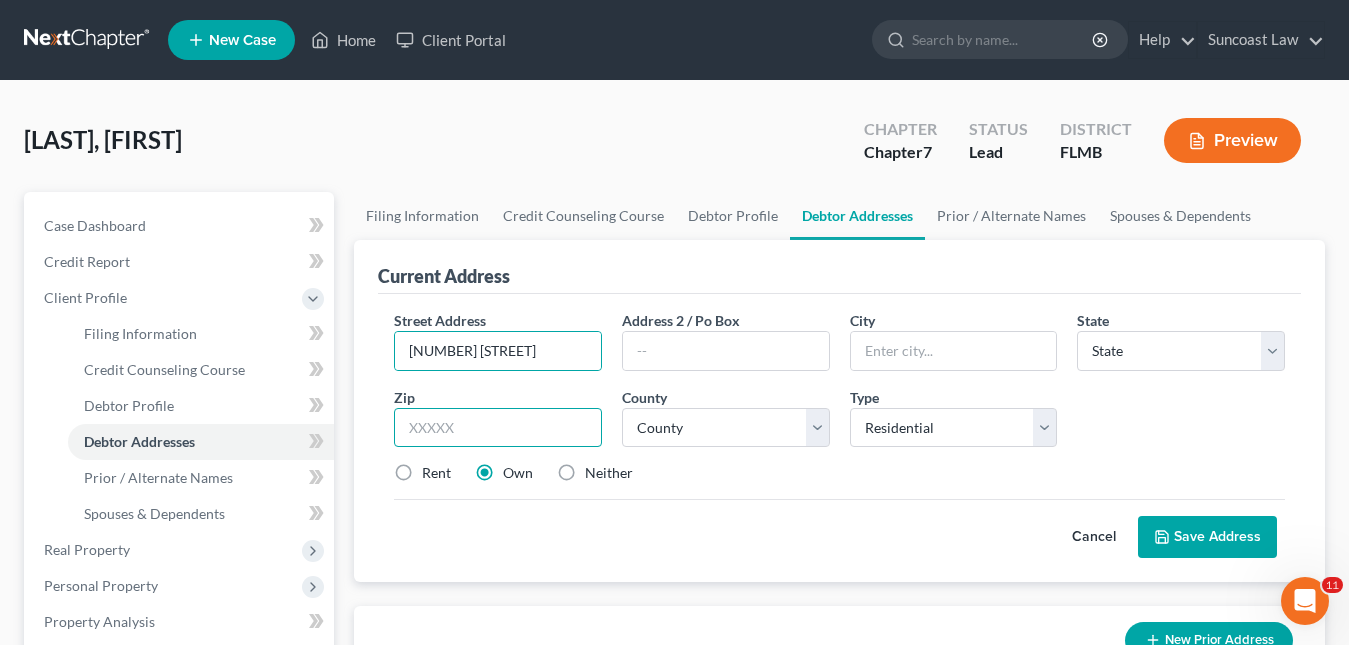 click at bounding box center (498, 428) 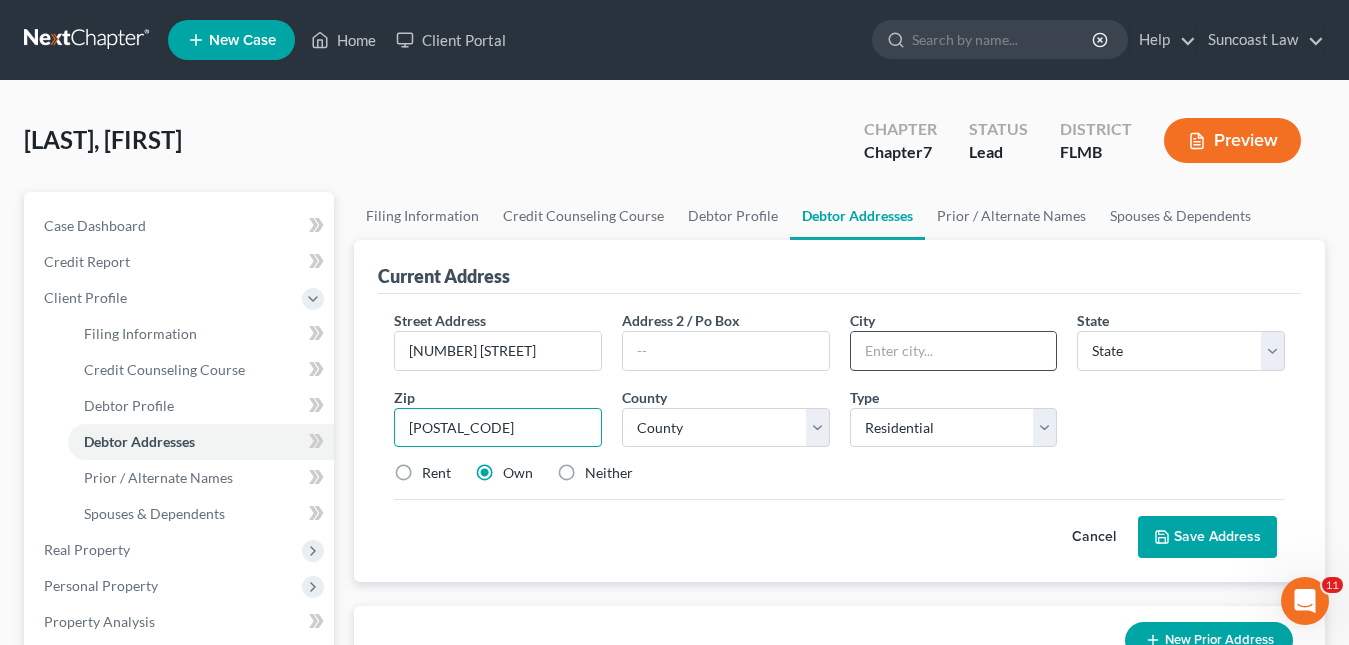 type on "[POSTAL_CODE]" 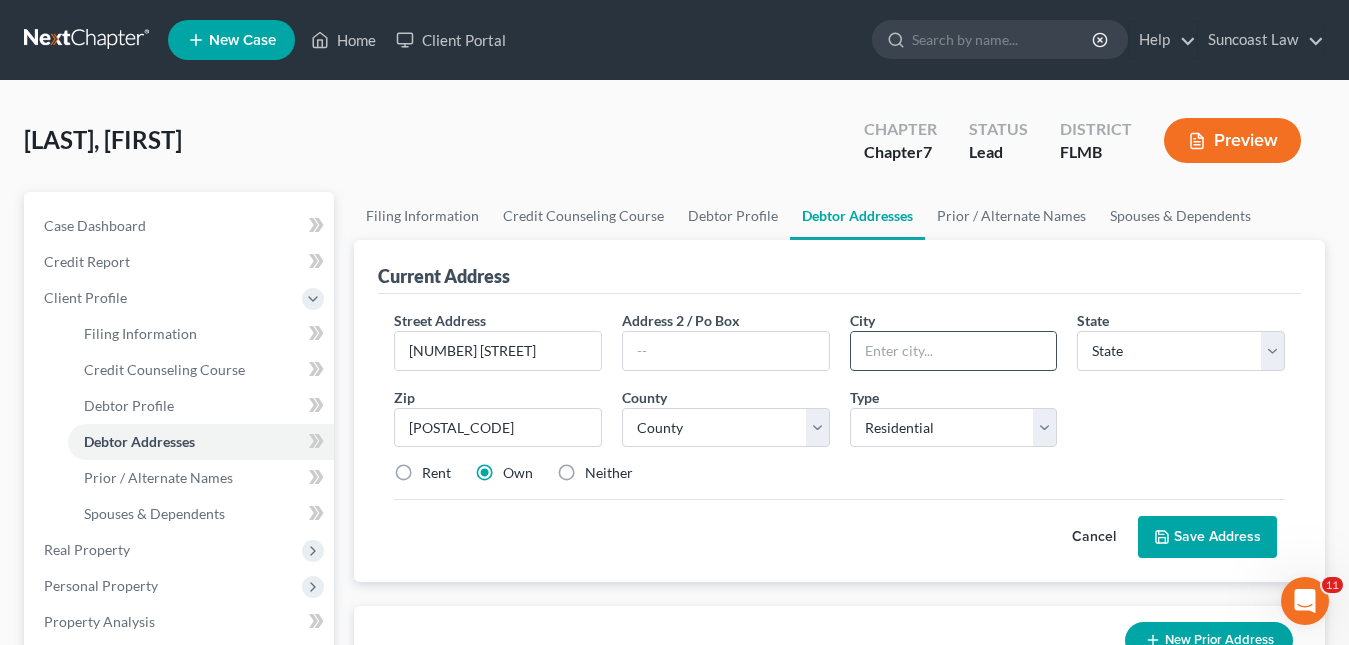 type on "[CITY]" 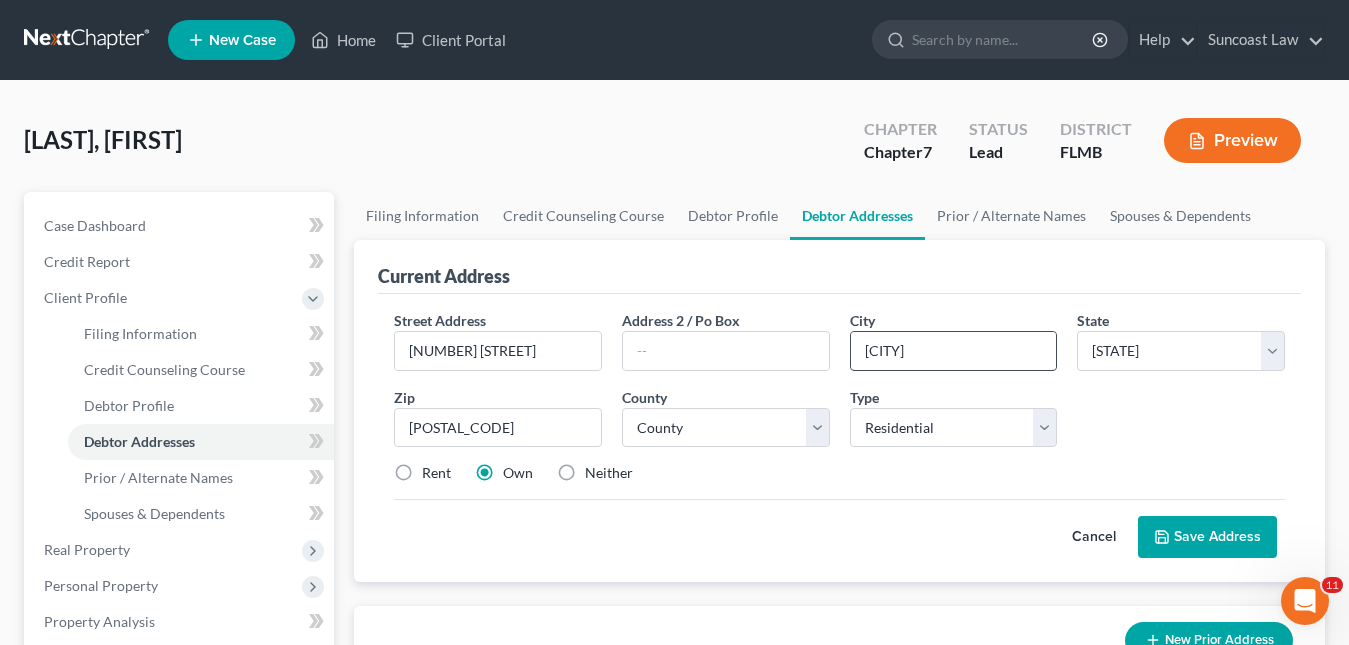 click on "[CITY]" at bounding box center [954, 351] 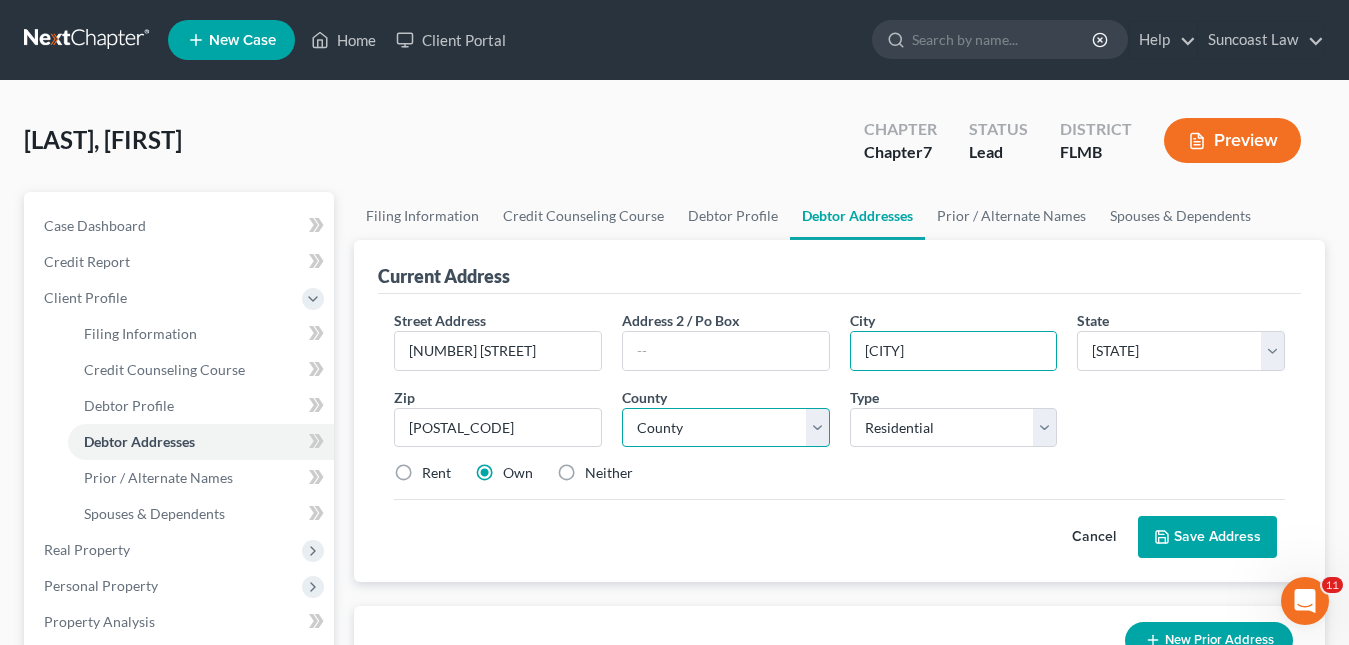 click on "County" at bounding box center (726, 428) 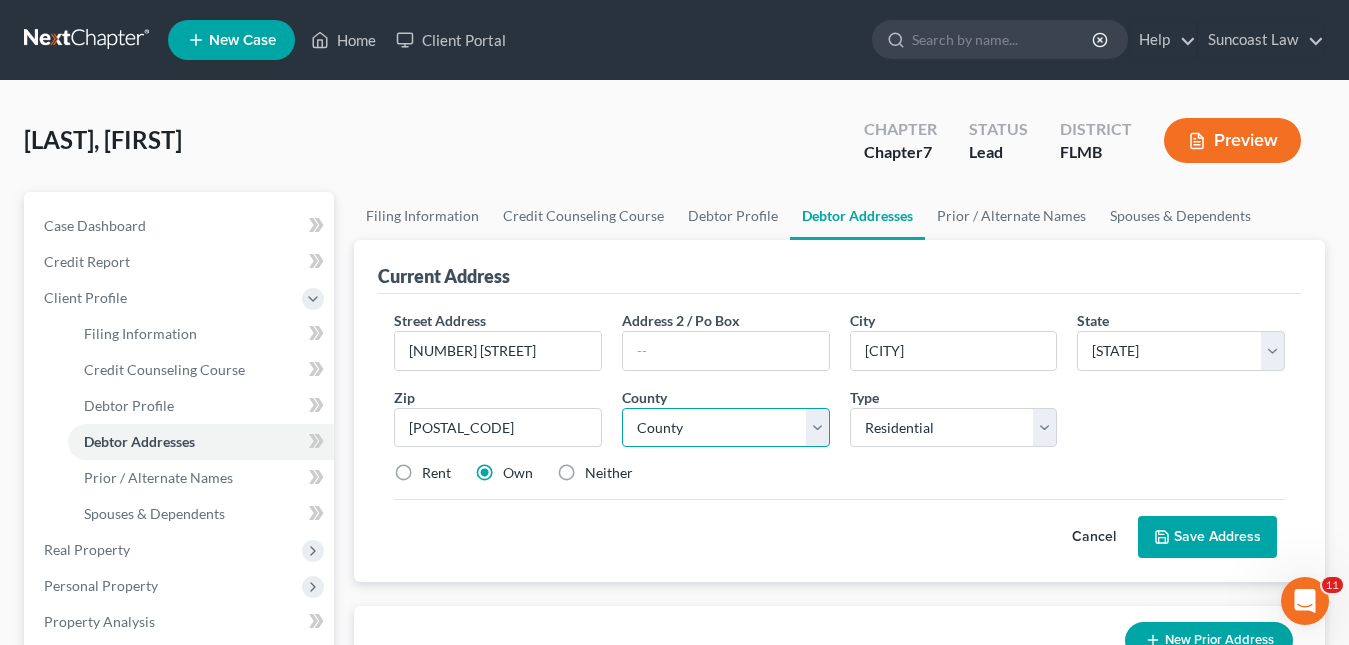 select on "10" 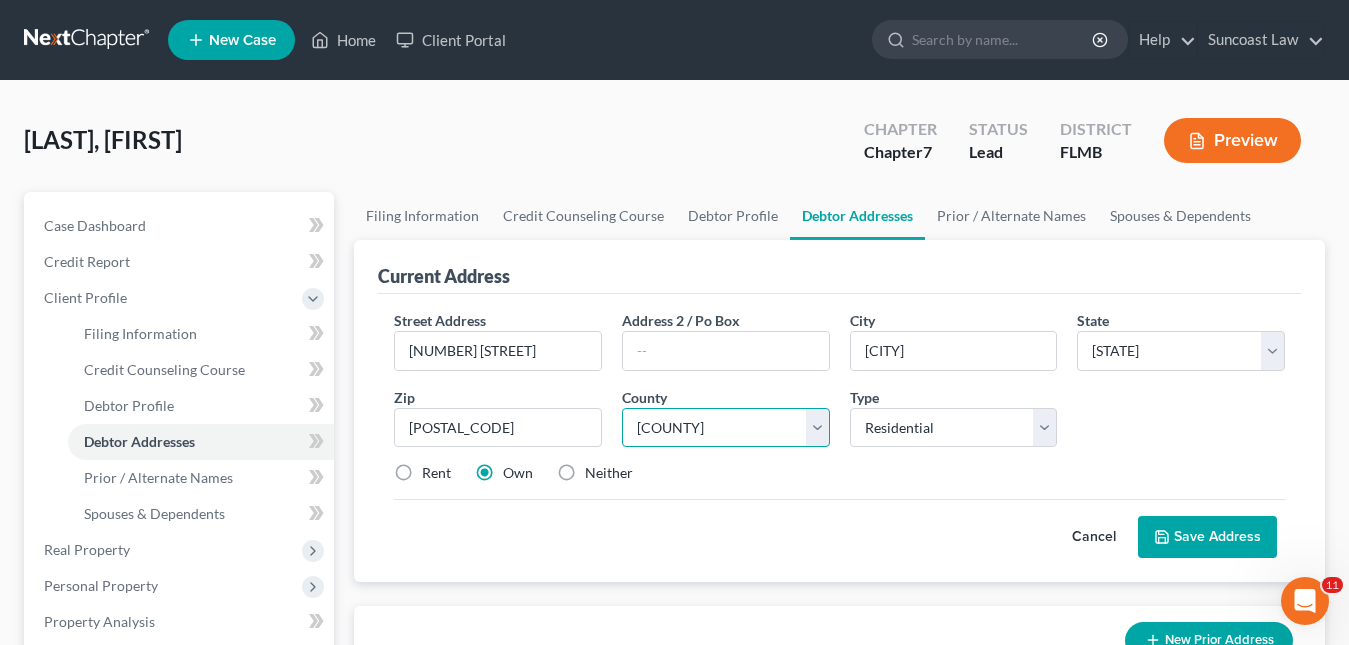 click on "County Alachua County Bay County Bradford County Brevard County Broward County Calhoun County Charlotte County Citrus County Clay County Collier County Columbia County DeSoto County Dixie County Duval County Escambia County Flagler County Franklin County Gadsden County Gilchrist County Glades County Gulf County Hamilton County Hardee County Hendry County Hernando County Highlands County Hillsborough County Holmes County Indian River County Jackson County Jefferson County Lafayette County Lake County Lee County Leon County Levy County Liberty County Madison County Manatee County Marion County Martin County Miami-Dade County Monroe County Nassau County Okaloosa County Okeechobee County Orange County Osceola County Palm Beach County Pasco County Pinellas County Polk County Putnam County Santa Rosa County Sarasota County Seminole County St. Johns County St. Lucie County Sumter County Suwannee County Taylor County Union County Volusia County Wakulla County Walton County Washington County" at bounding box center [726, 428] 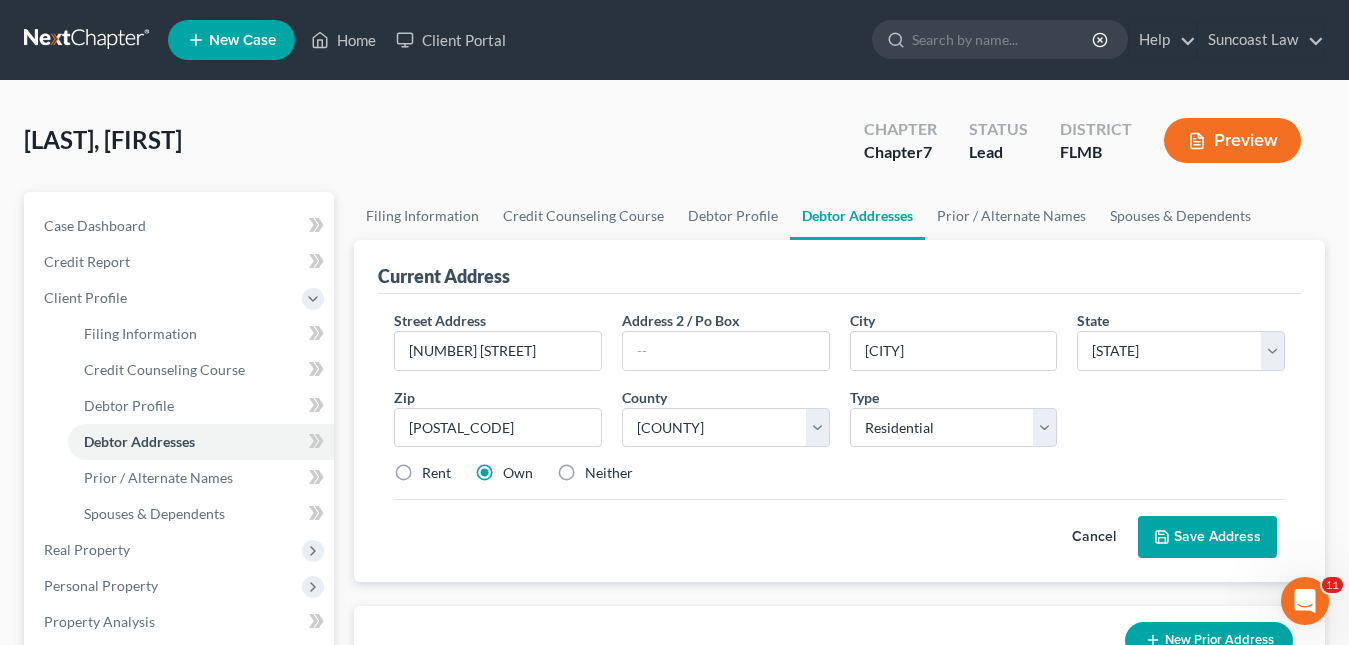 click on "Save Address" at bounding box center [1207, 537] 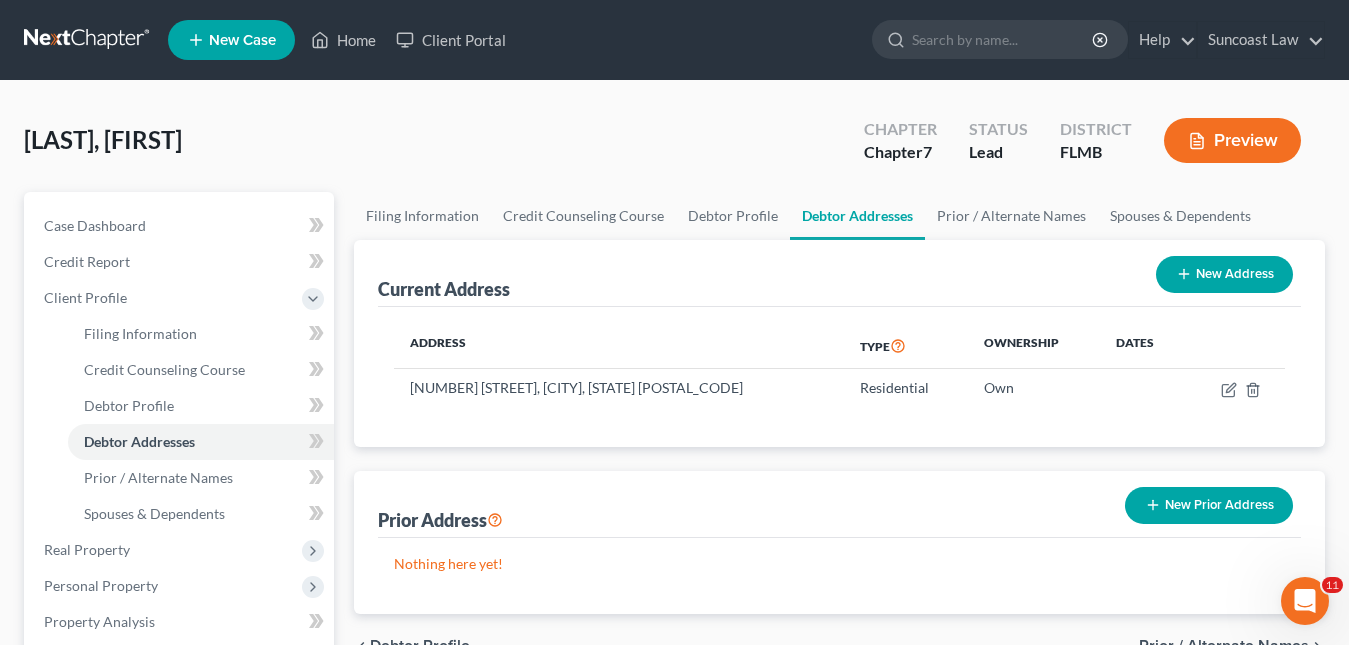 scroll, scrollTop: 100, scrollLeft: 0, axis: vertical 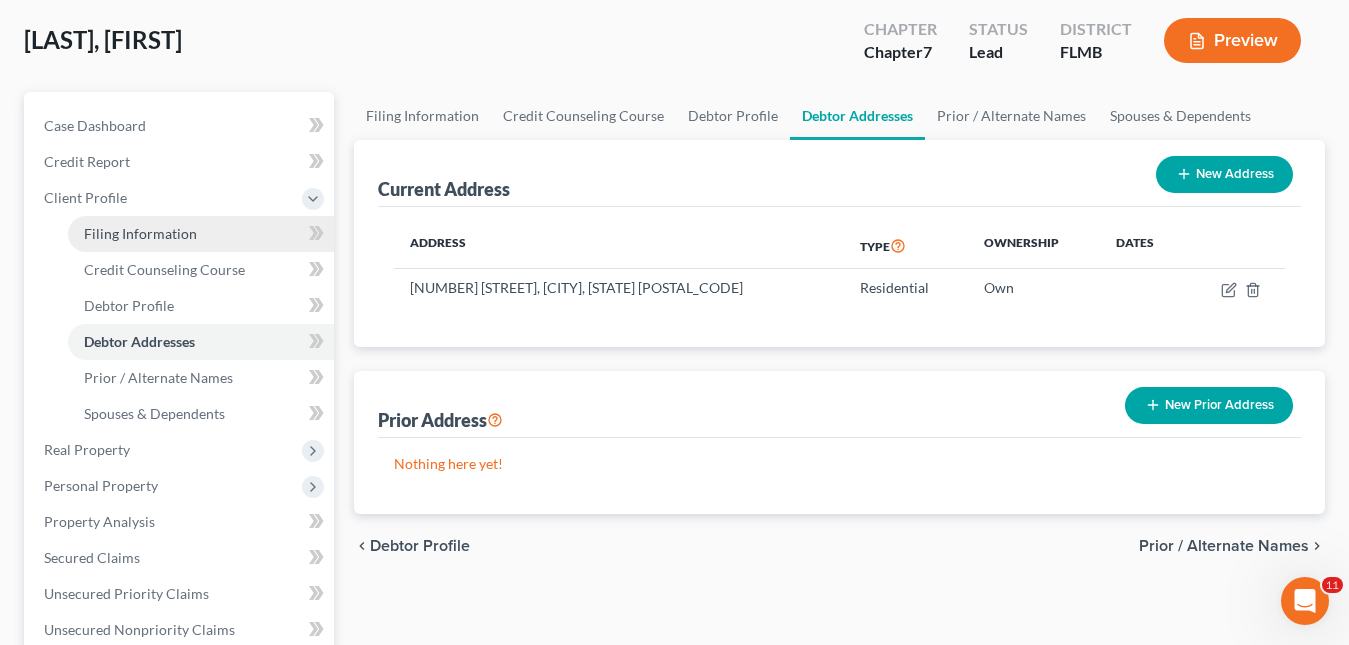 click on "Filing Information" at bounding box center [140, 233] 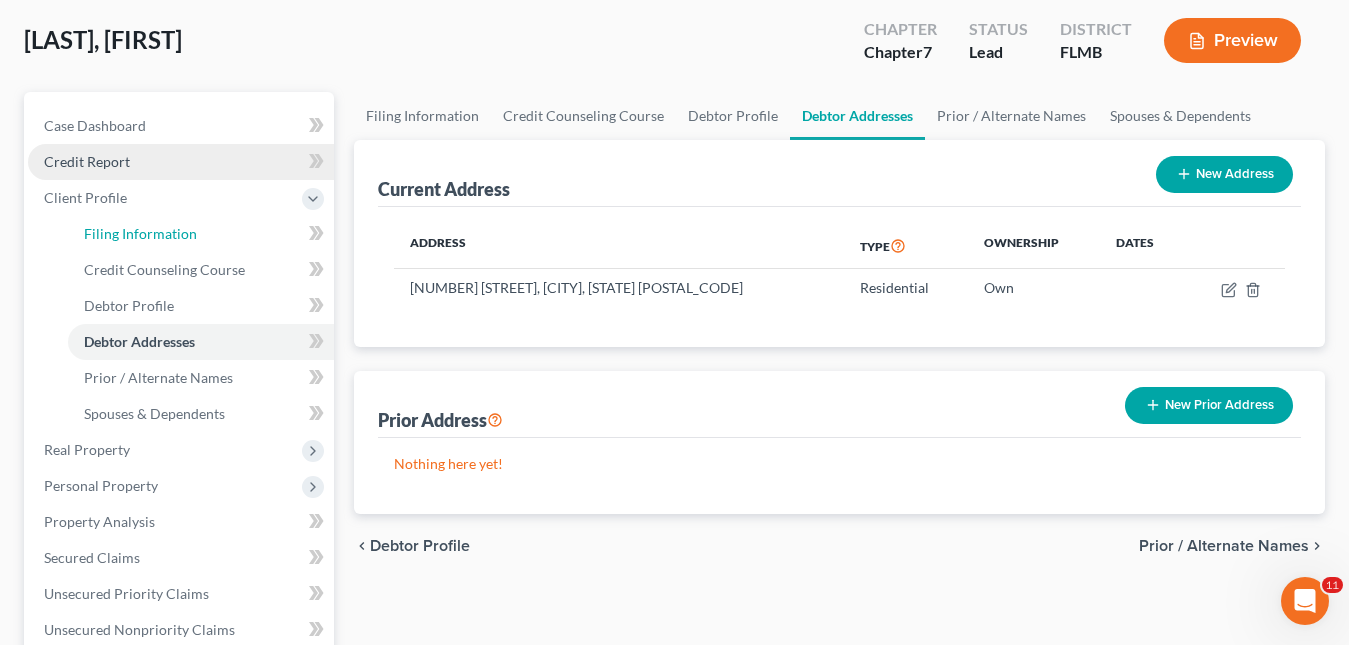 select on "1" 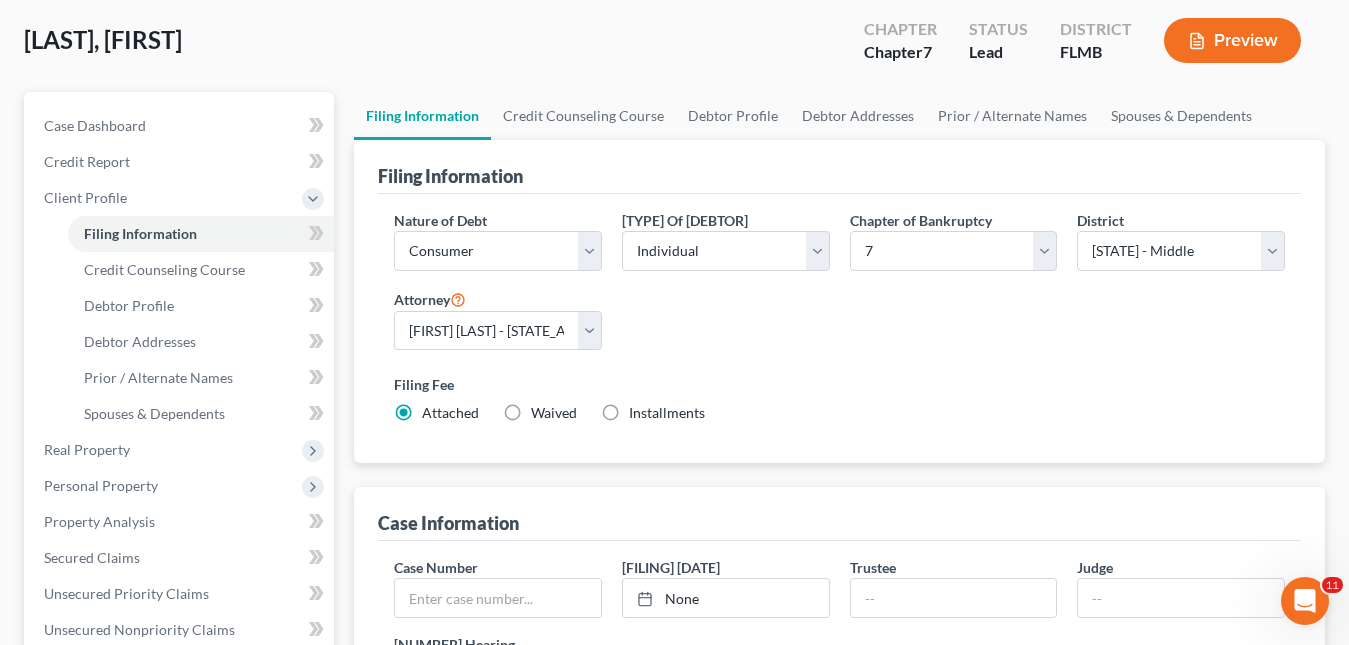 scroll, scrollTop: 0, scrollLeft: 0, axis: both 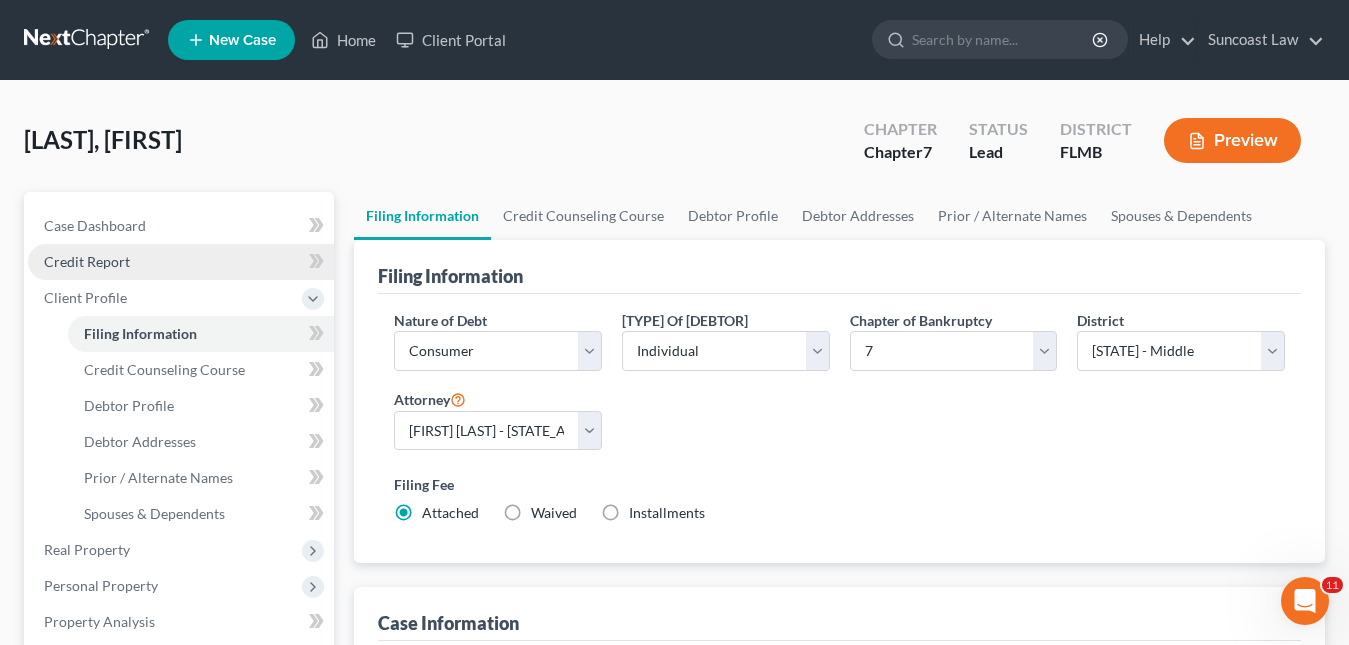 click on "Credit Report" at bounding box center [87, 261] 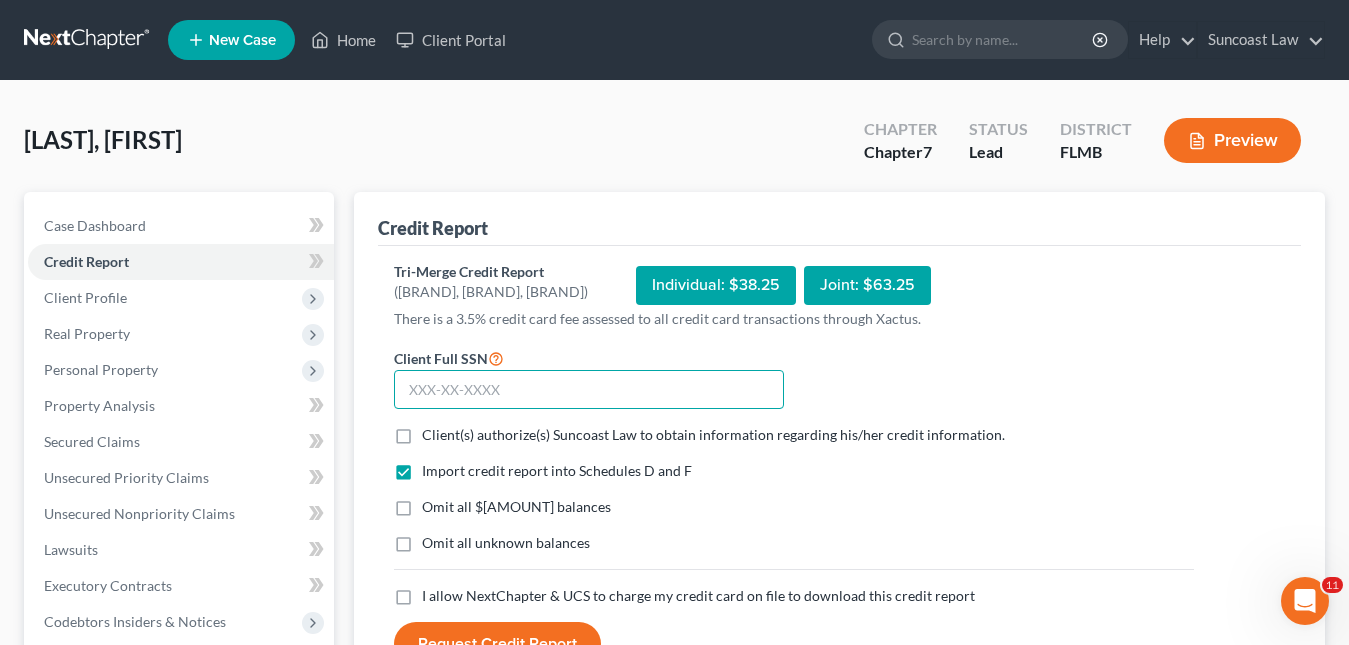 click at bounding box center [589, 390] 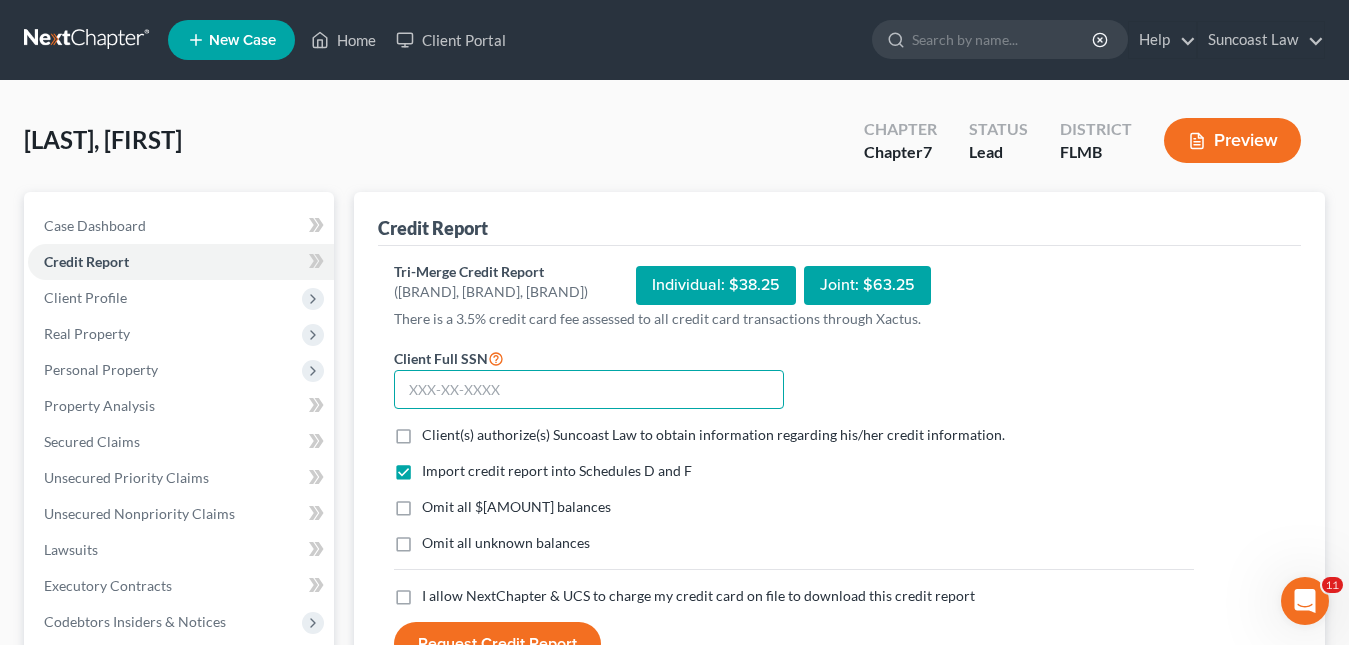 paste on "[PHONE]" 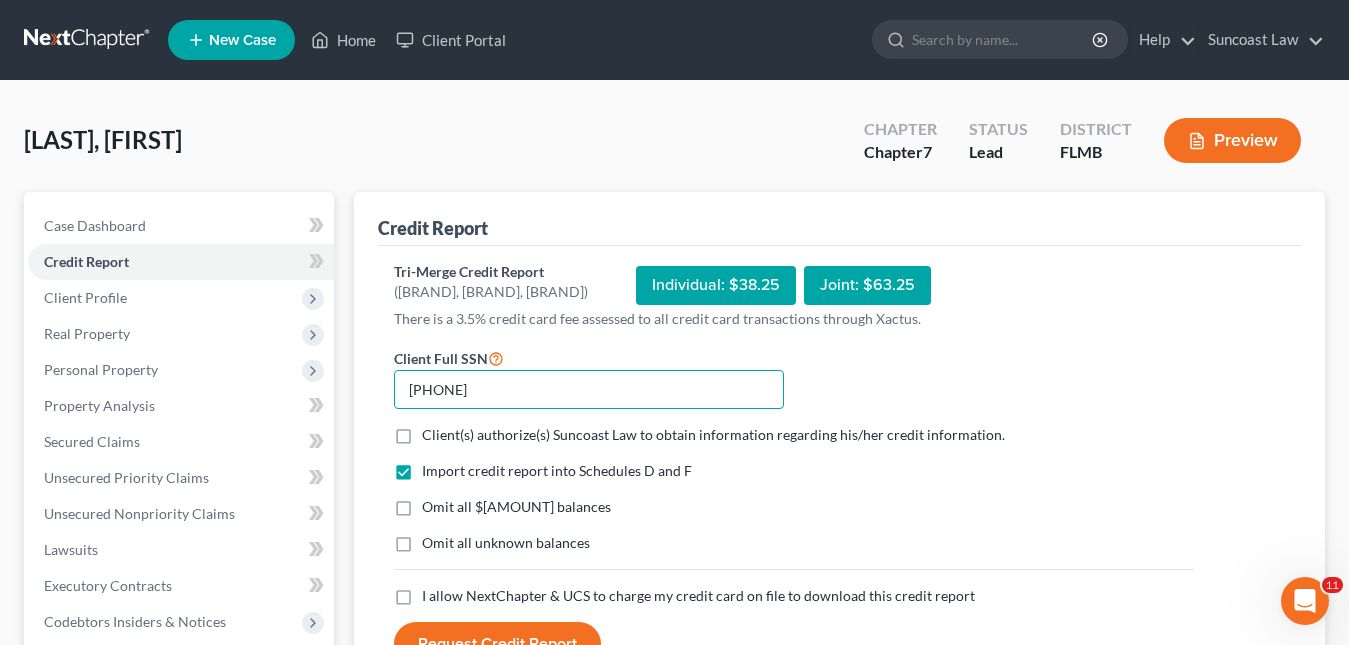 type on "[PHONE]" 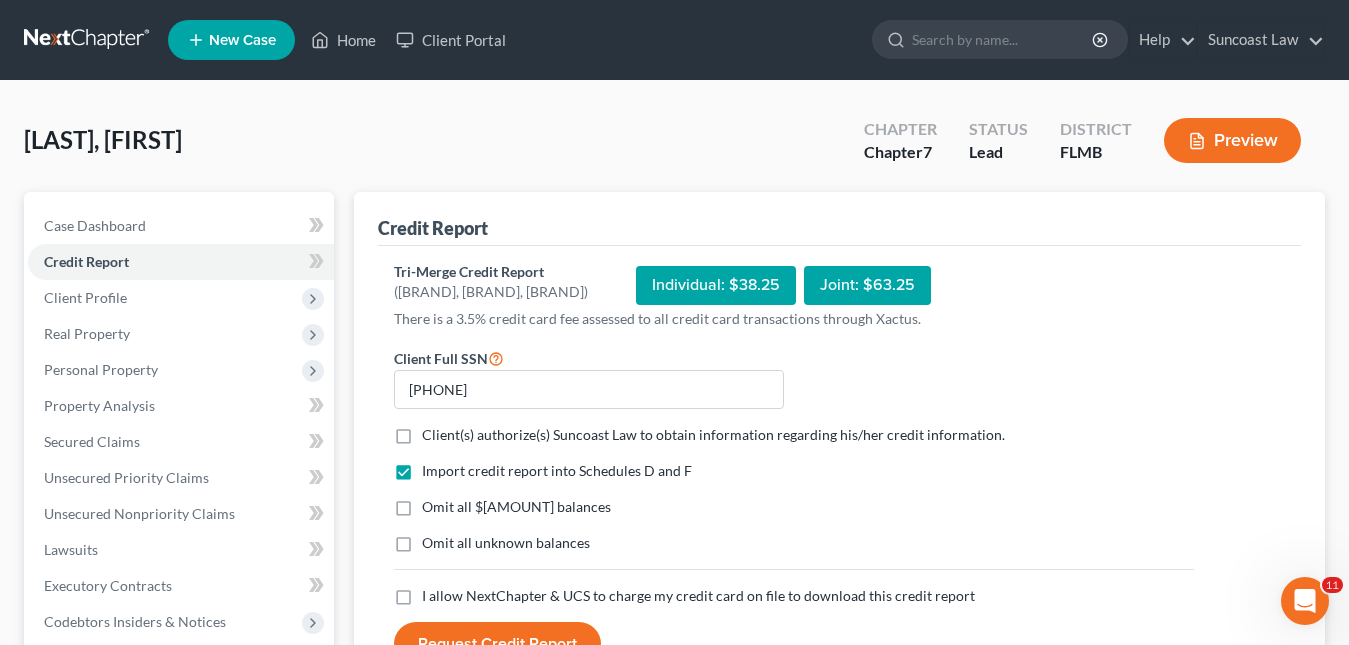 drag, startPoint x: 407, startPoint y: 440, endPoint x: 417, endPoint y: 471, distance: 32.572994 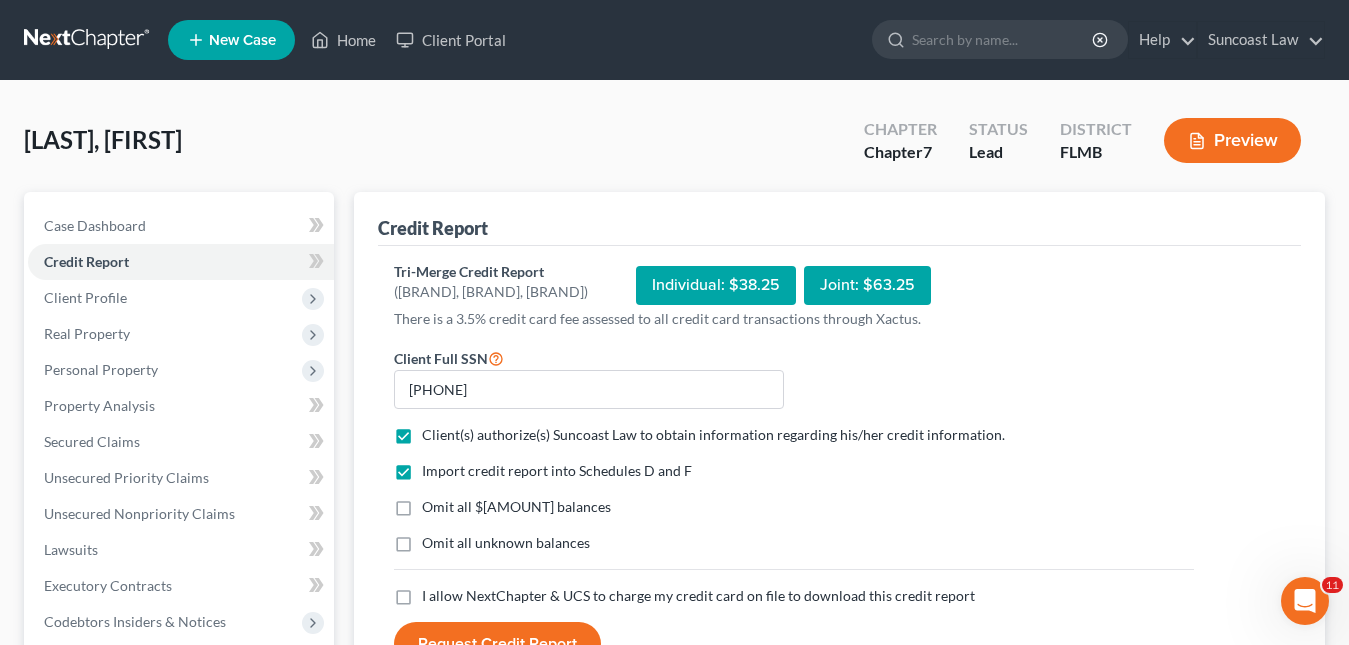 scroll, scrollTop: 100, scrollLeft: 0, axis: vertical 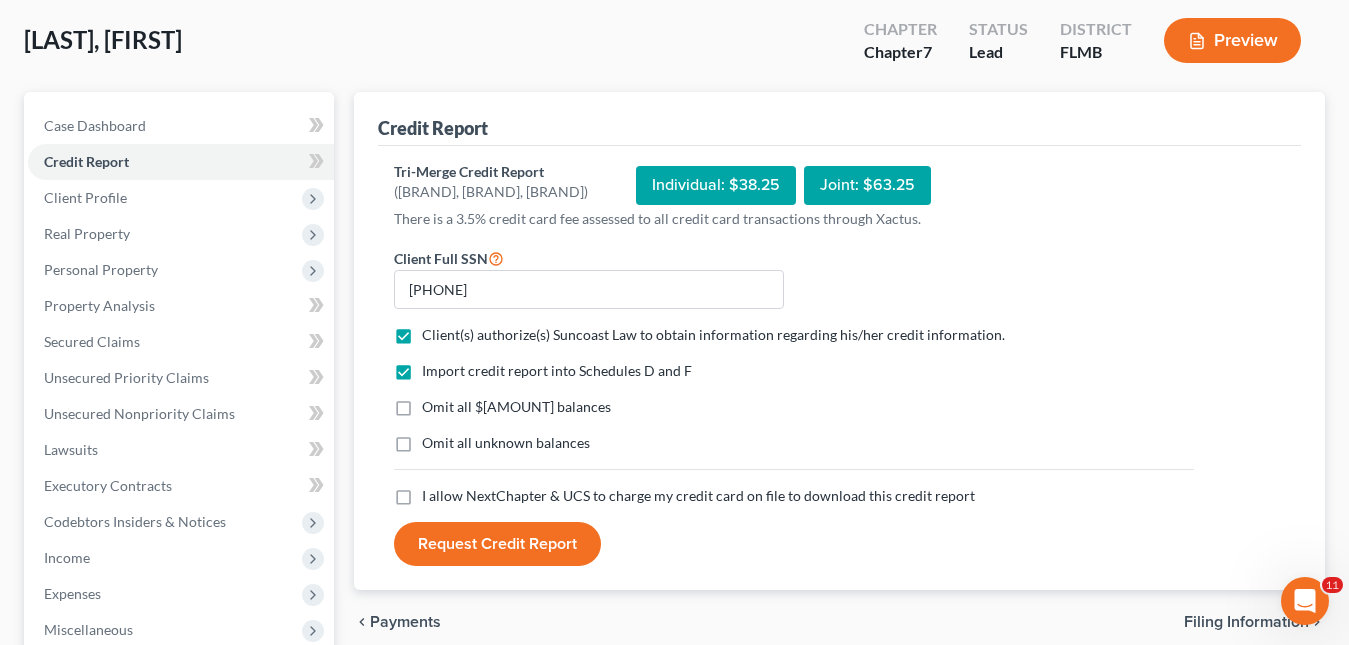 click on "I allow NextChapter & UCS to charge my credit card on file to download this credit report
*" at bounding box center (698, 496) 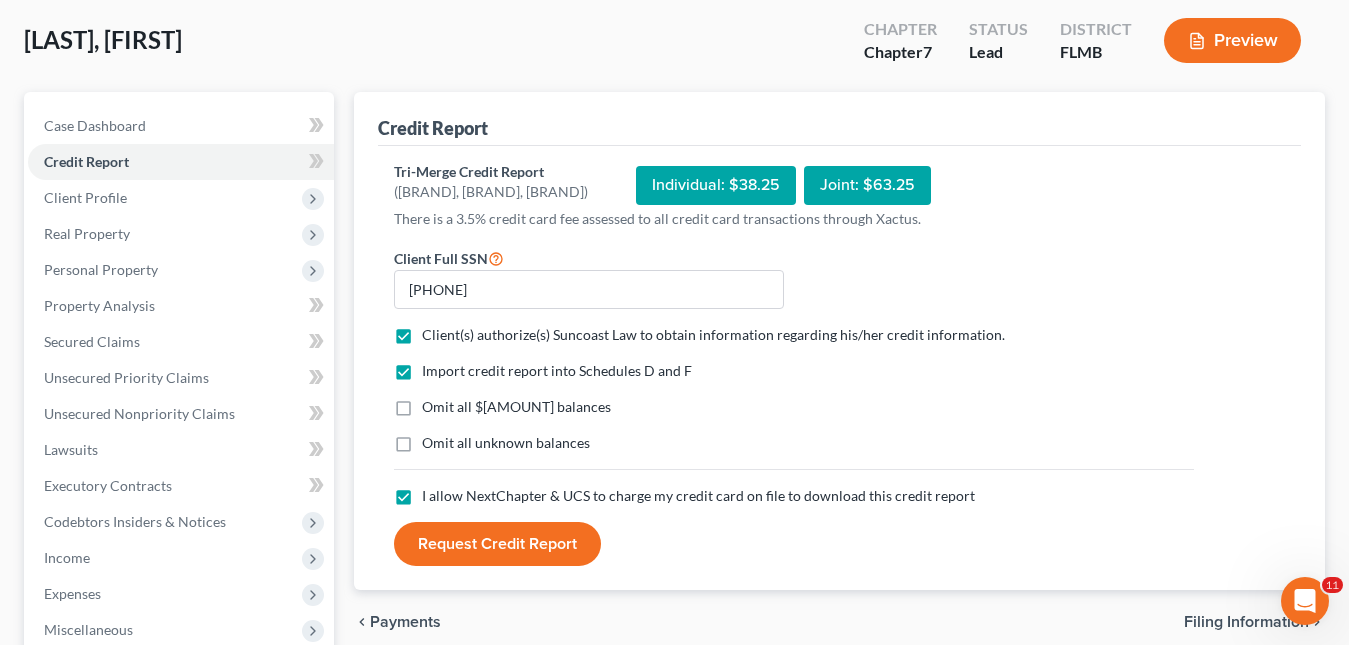 click on "Request Credit Report" at bounding box center [497, 544] 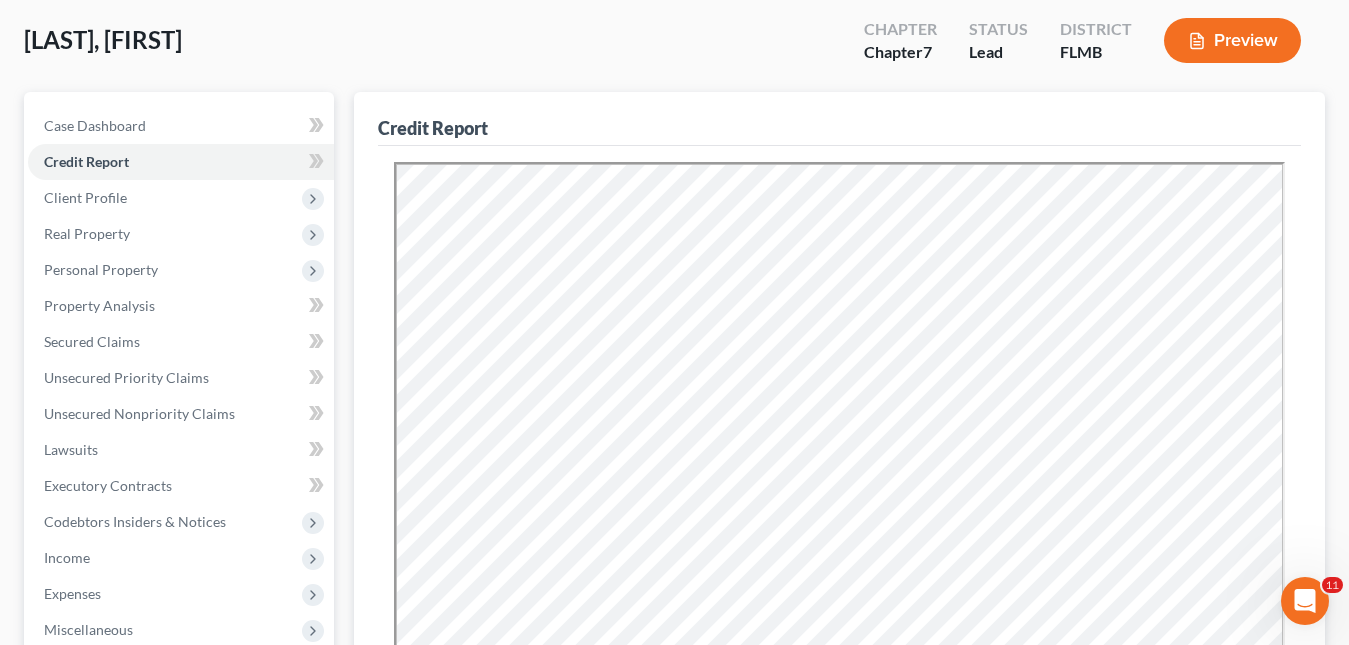scroll, scrollTop: 0, scrollLeft: 0, axis: both 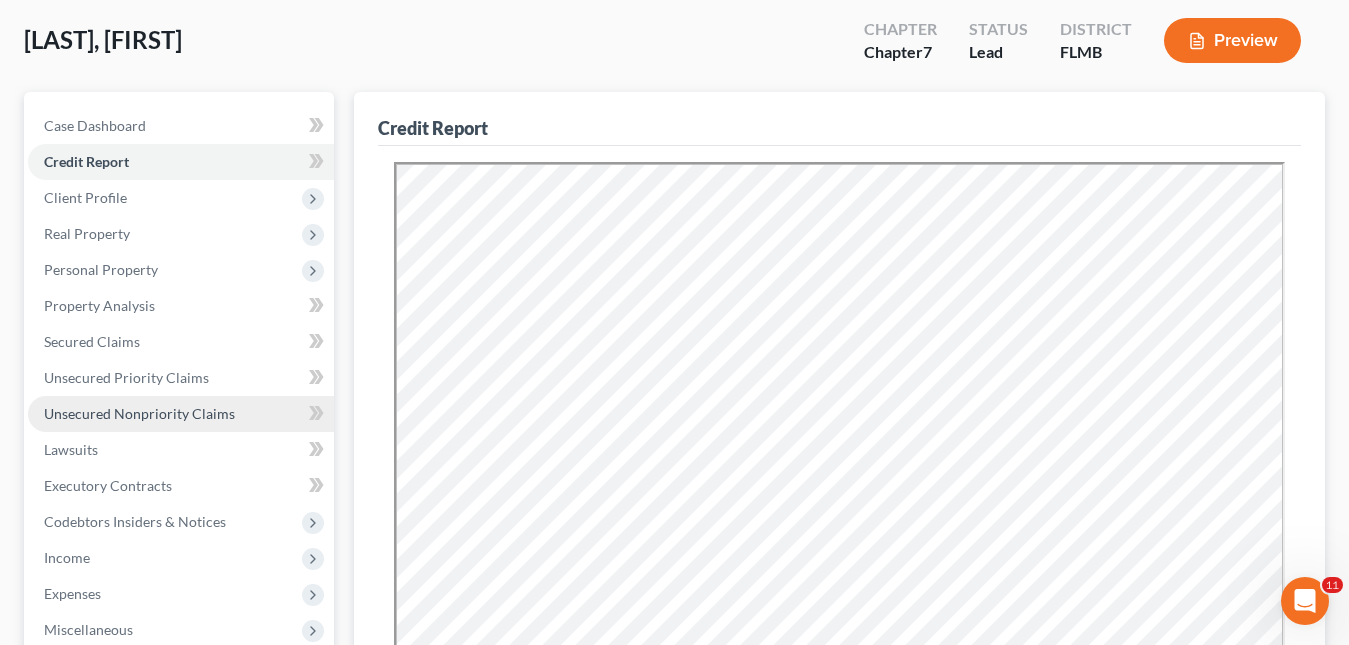 click on "Unsecured Nonpriority Claims" at bounding box center [139, 413] 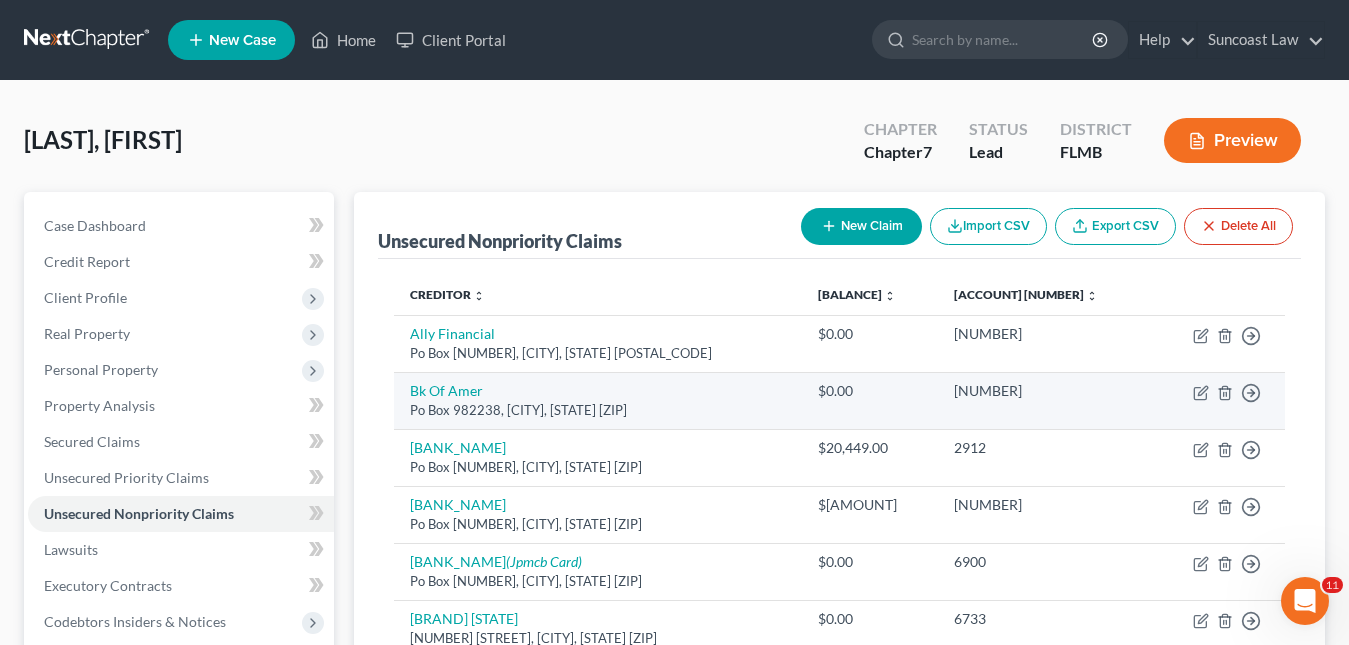 scroll, scrollTop: 100, scrollLeft: 0, axis: vertical 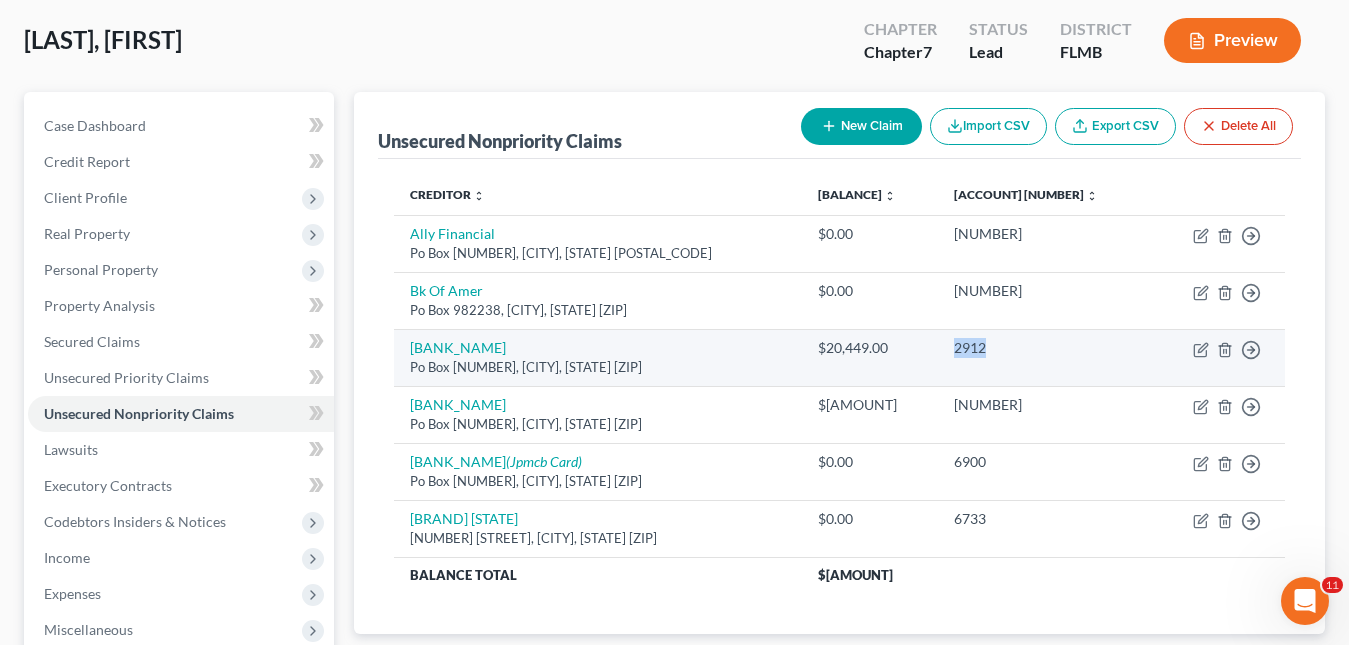 drag, startPoint x: 1042, startPoint y: 355, endPoint x: 959, endPoint y: 346, distance: 83.48653 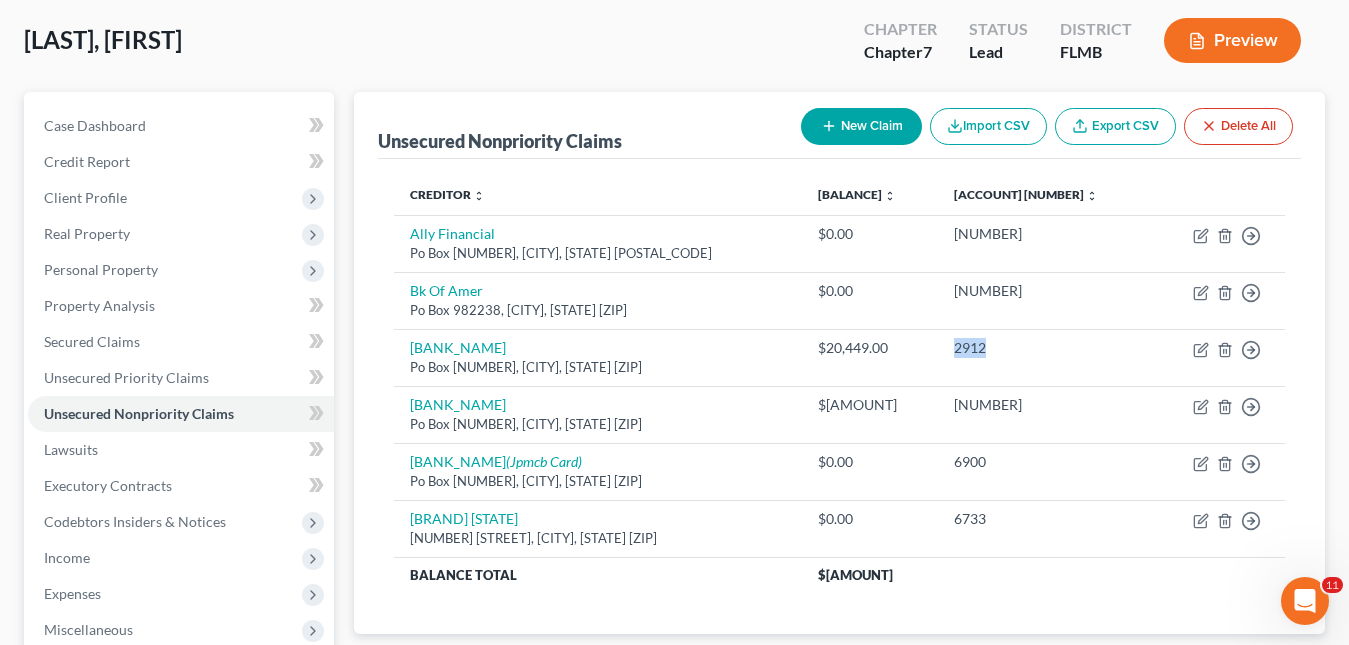 scroll, scrollTop: 0, scrollLeft: 0, axis: both 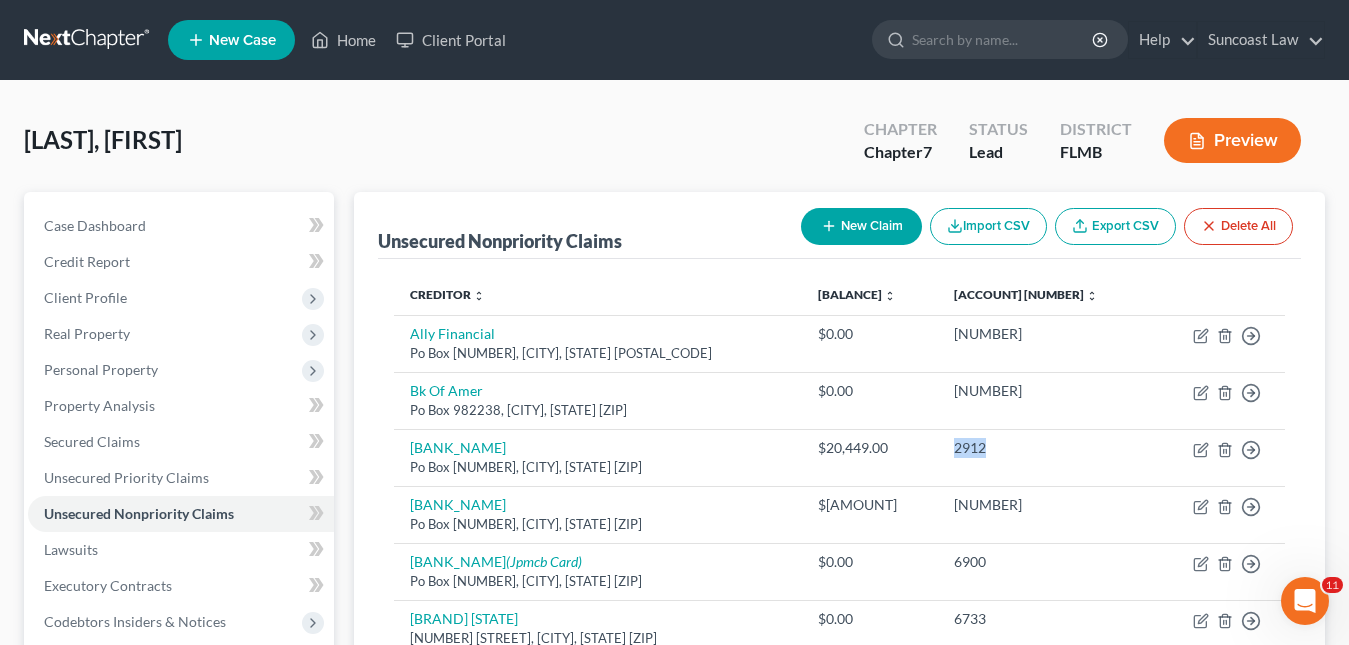 click on "New Case" at bounding box center [242, 40] 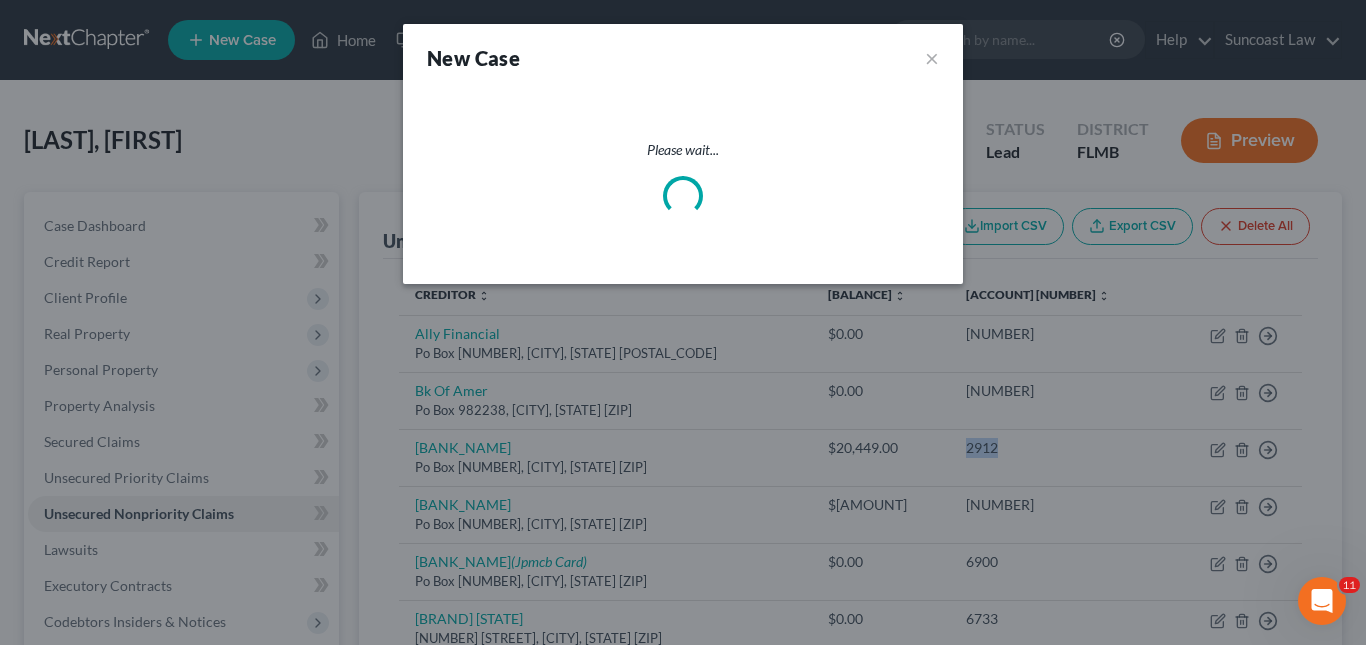 select on "15" 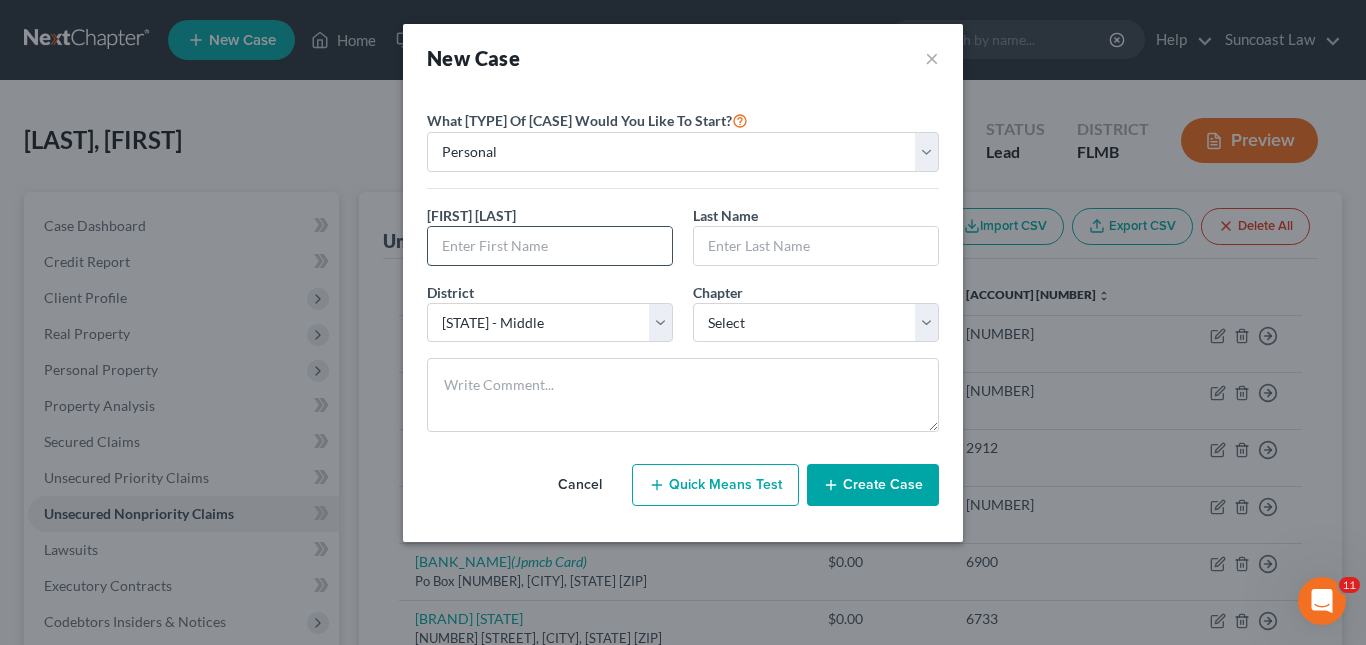 click at bounding box center (550, 246) 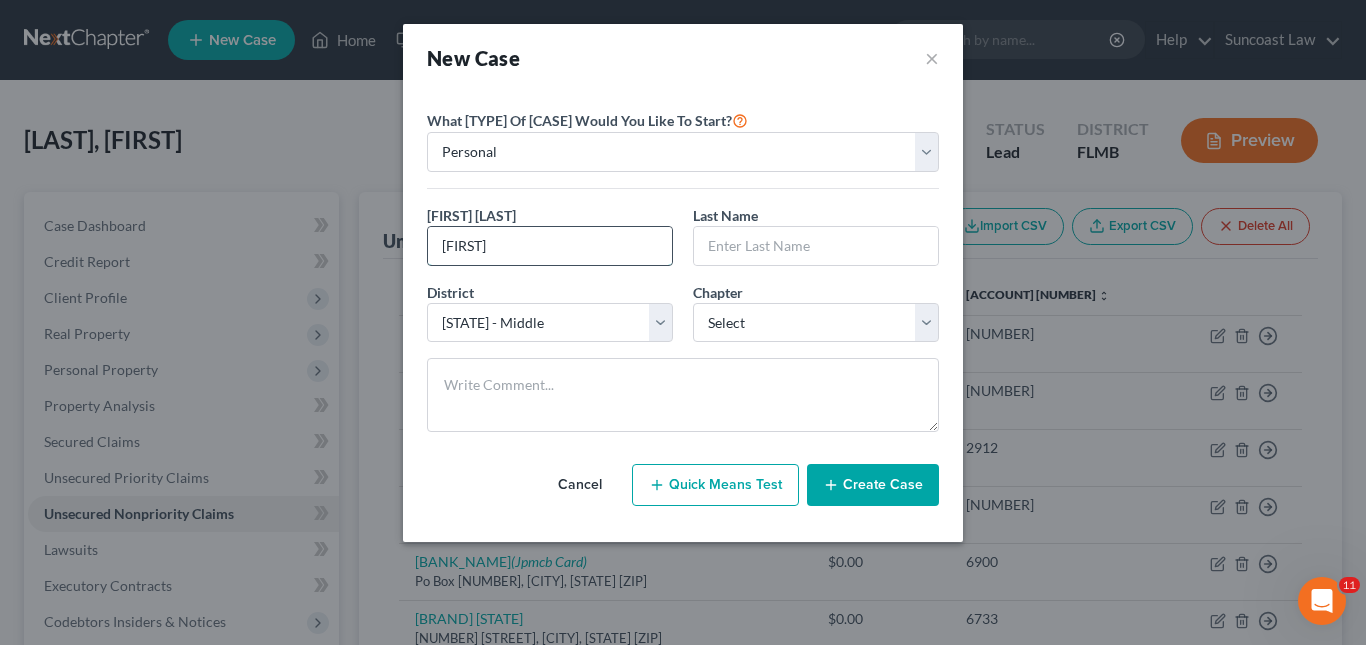 type on "[FIRST]" 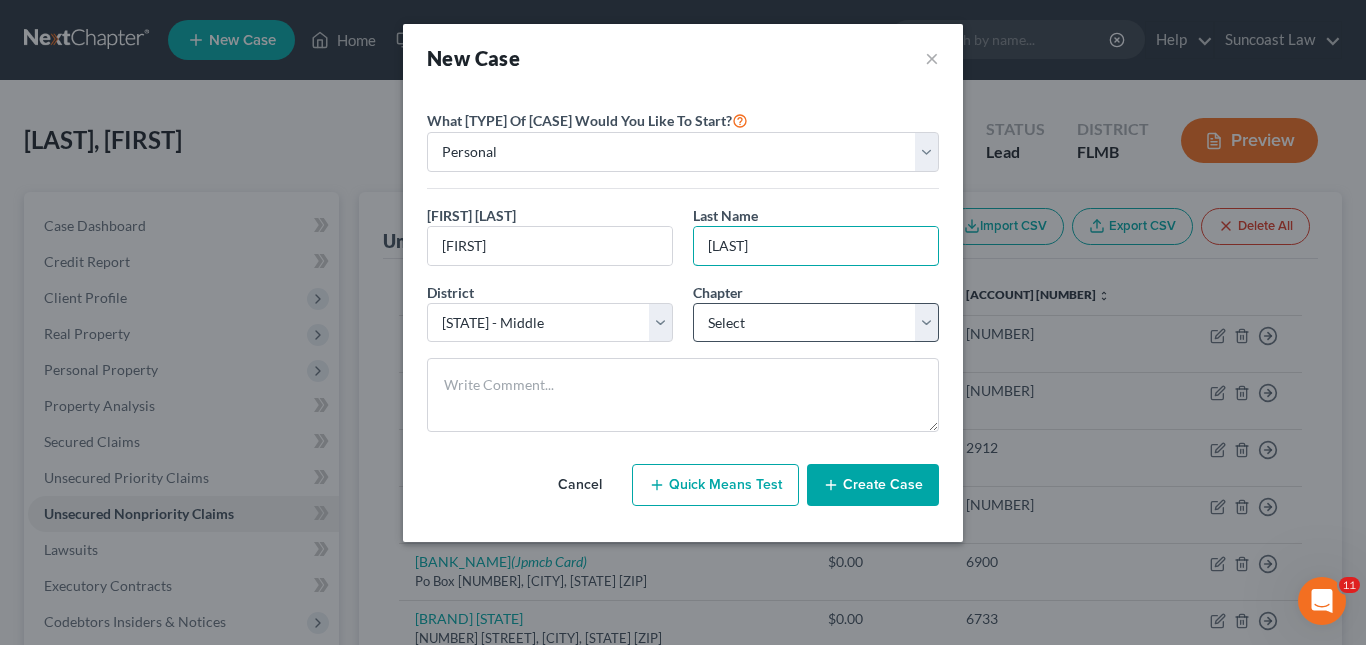 type on "[LAST]" 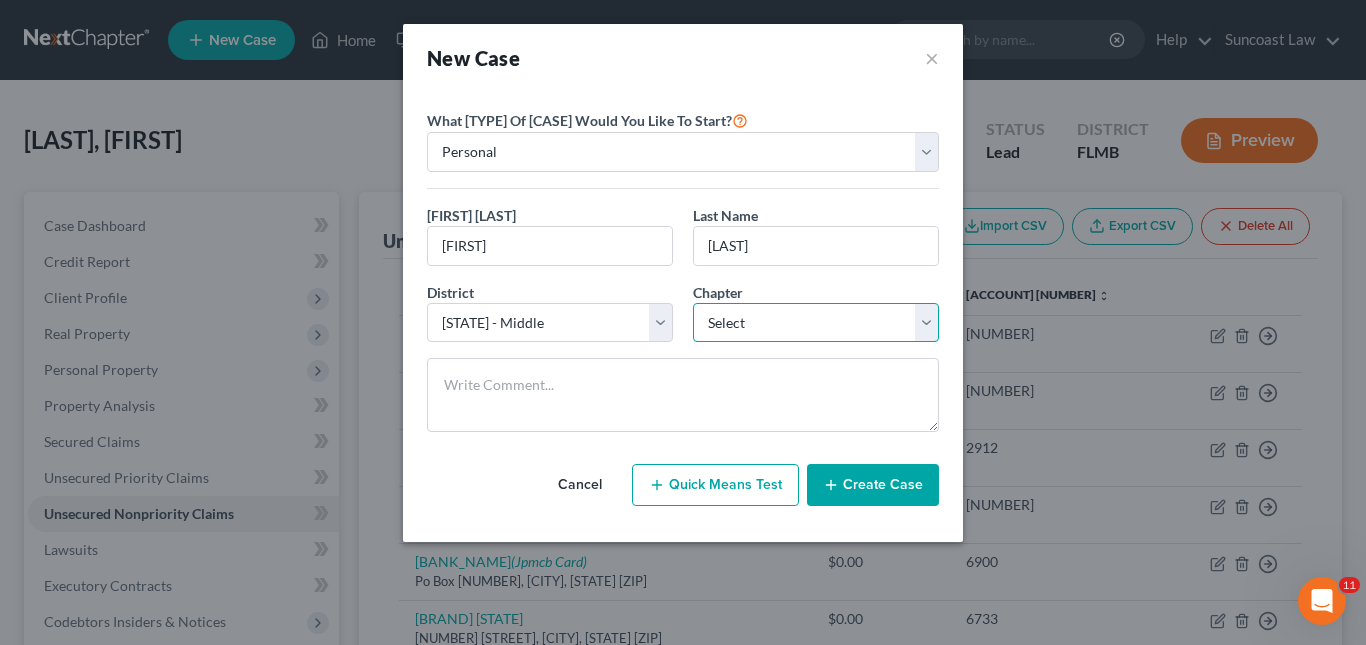 click on "Select 7 11 12 13" at bounding box center [816, 323] 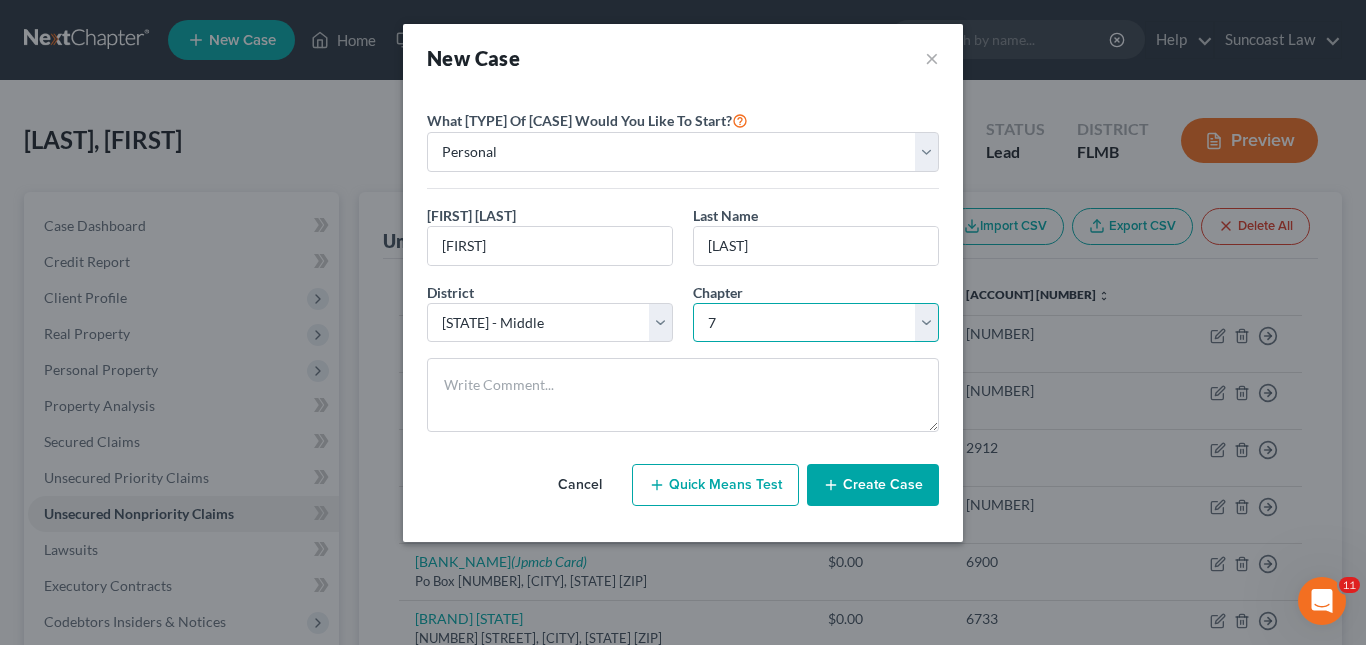 click on "Select 7 11 12 13" at bounding box center (816, 323) 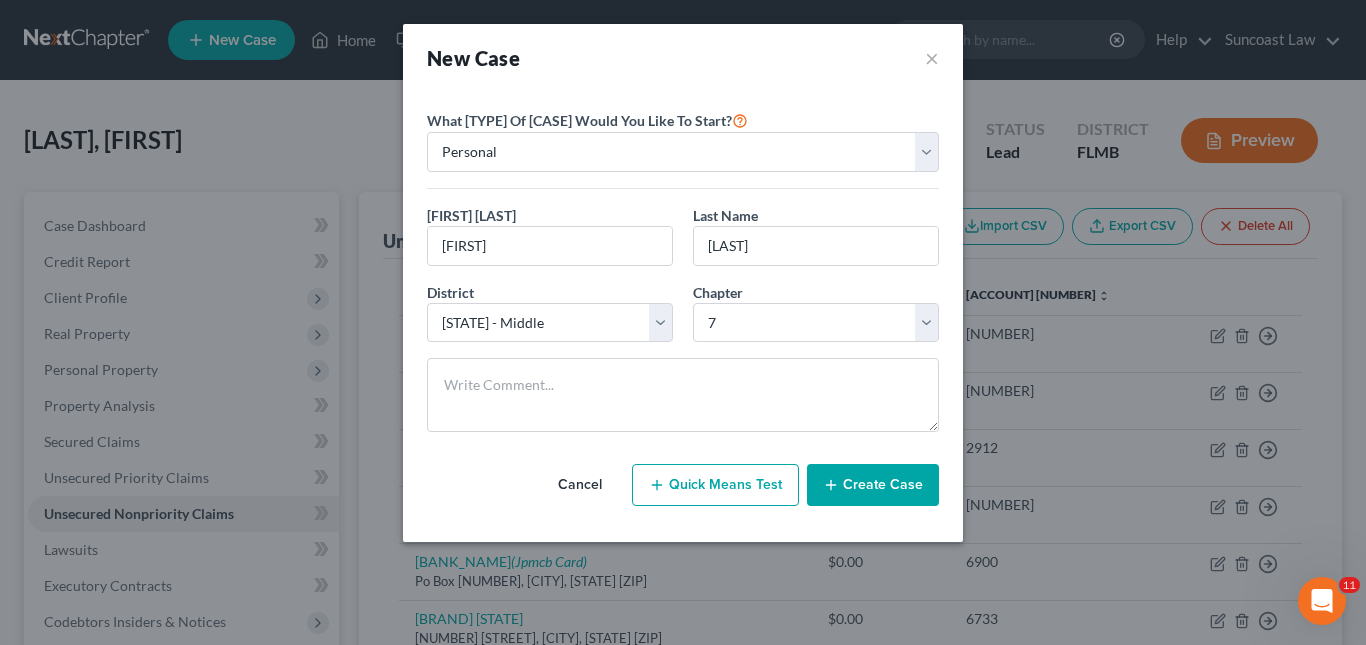 click on "Create Case" at bounding box center [873, 485] 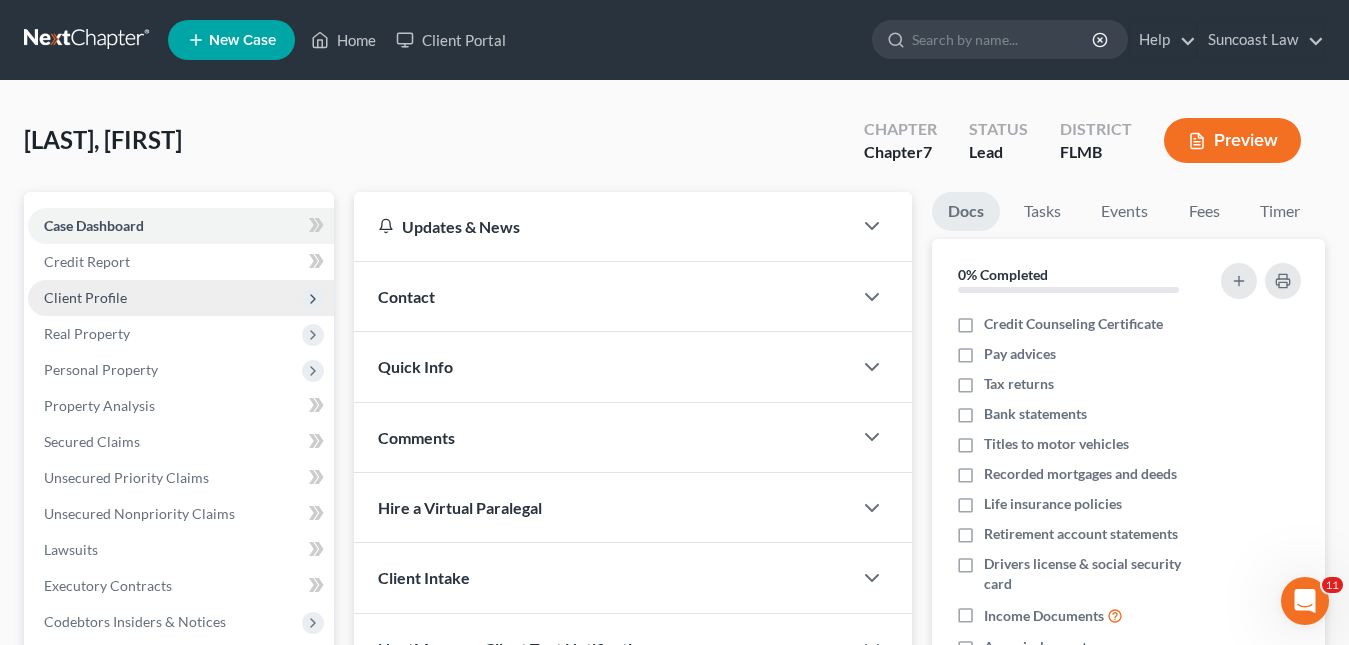 click on "Client Profile" at bounding box center [85, 297] 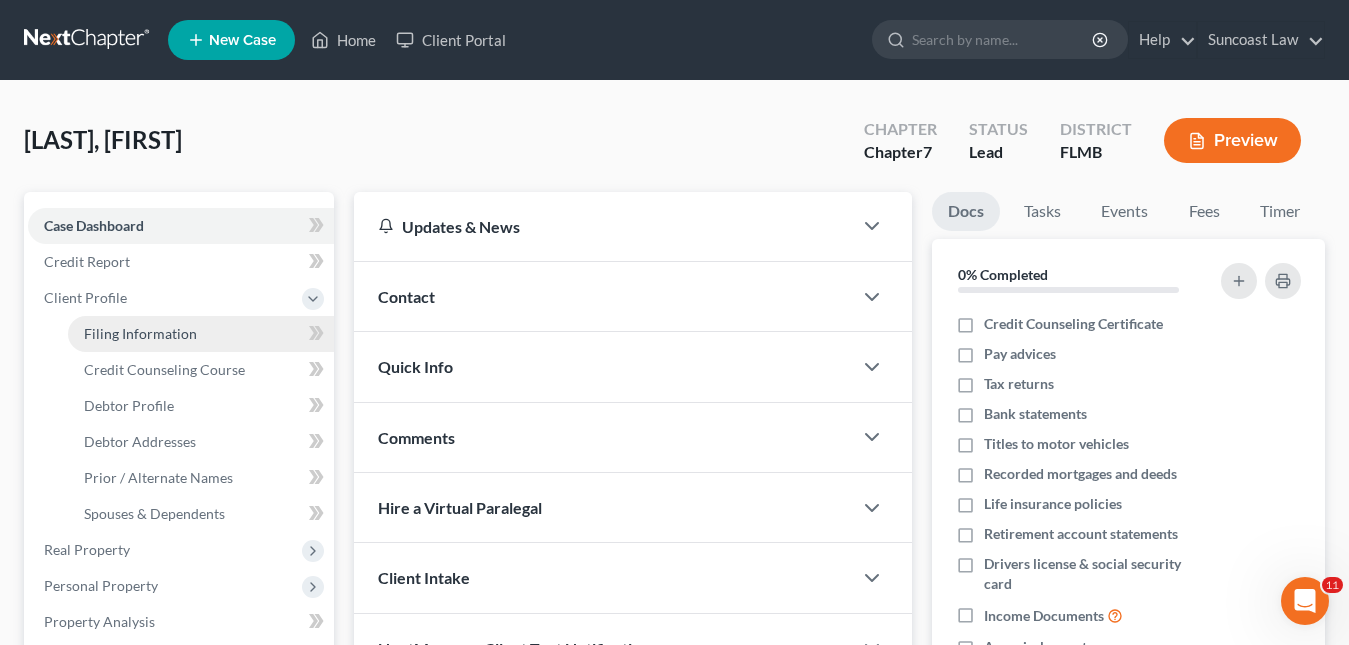 click on "Filing Information" at bounding box center (201, 334) 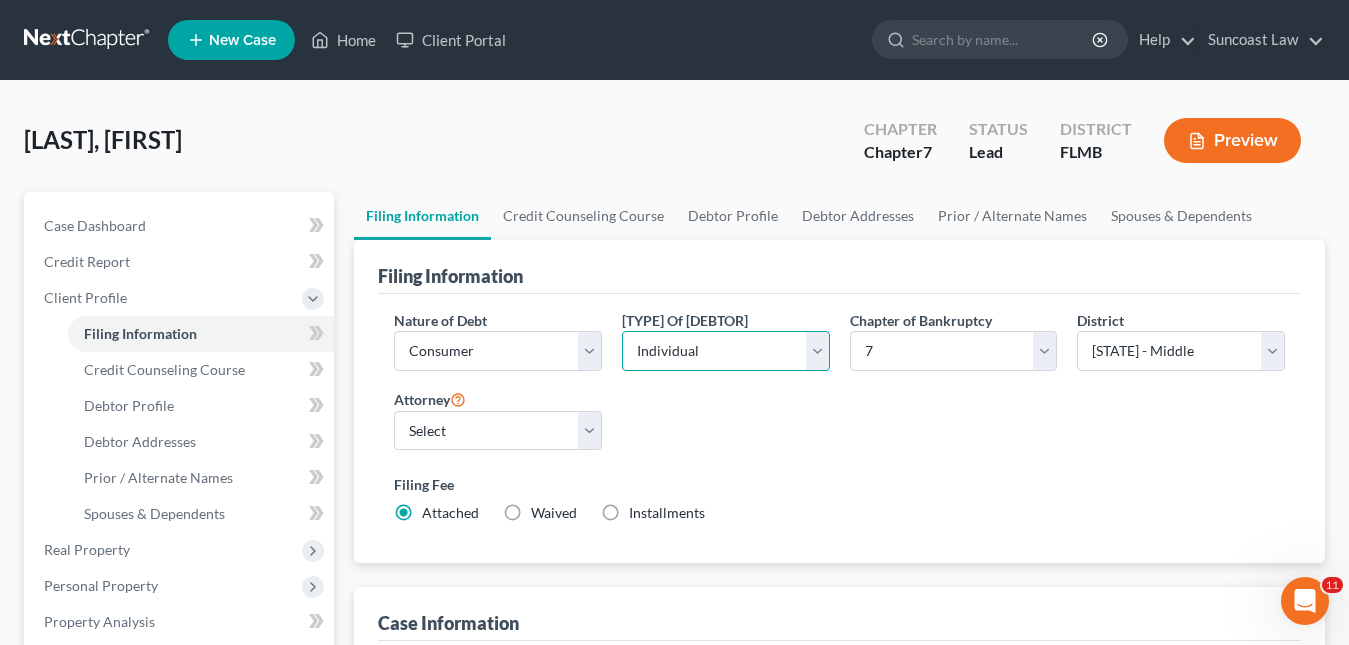 click on "Select Individual Joint" at bounding box center [726, 351] 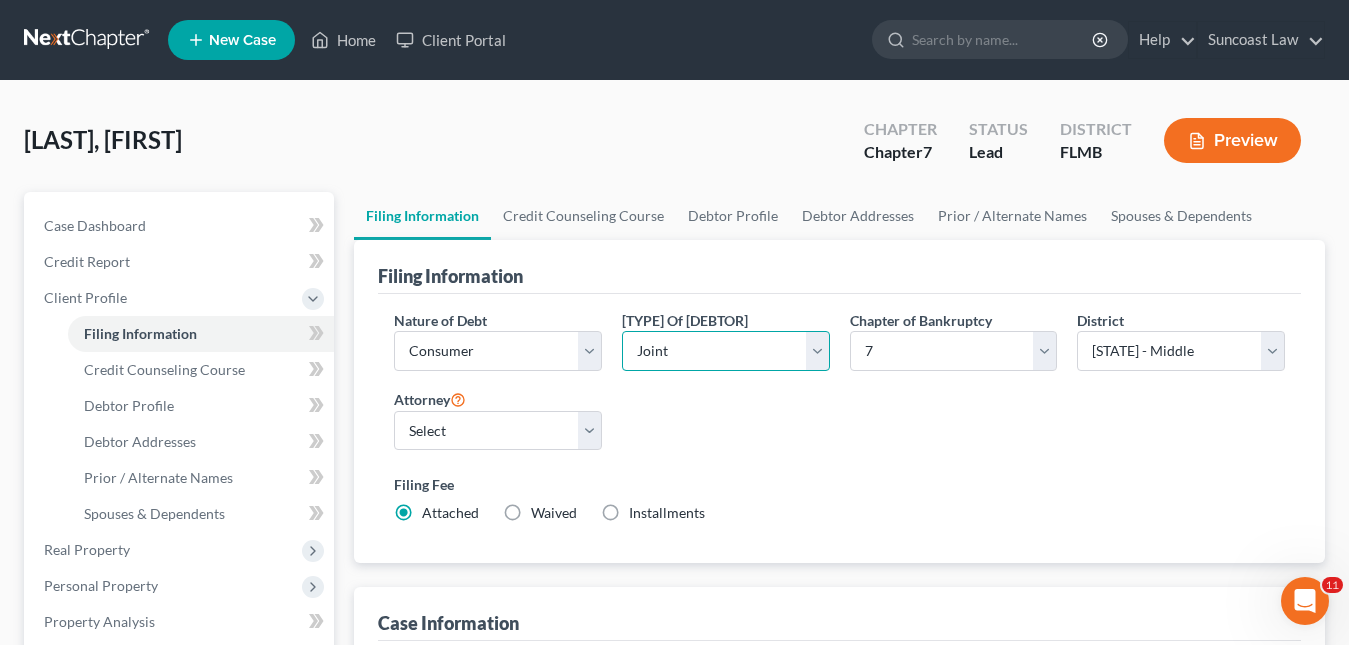 click on "Select Individual Joint" at bounding box center [726, 351] 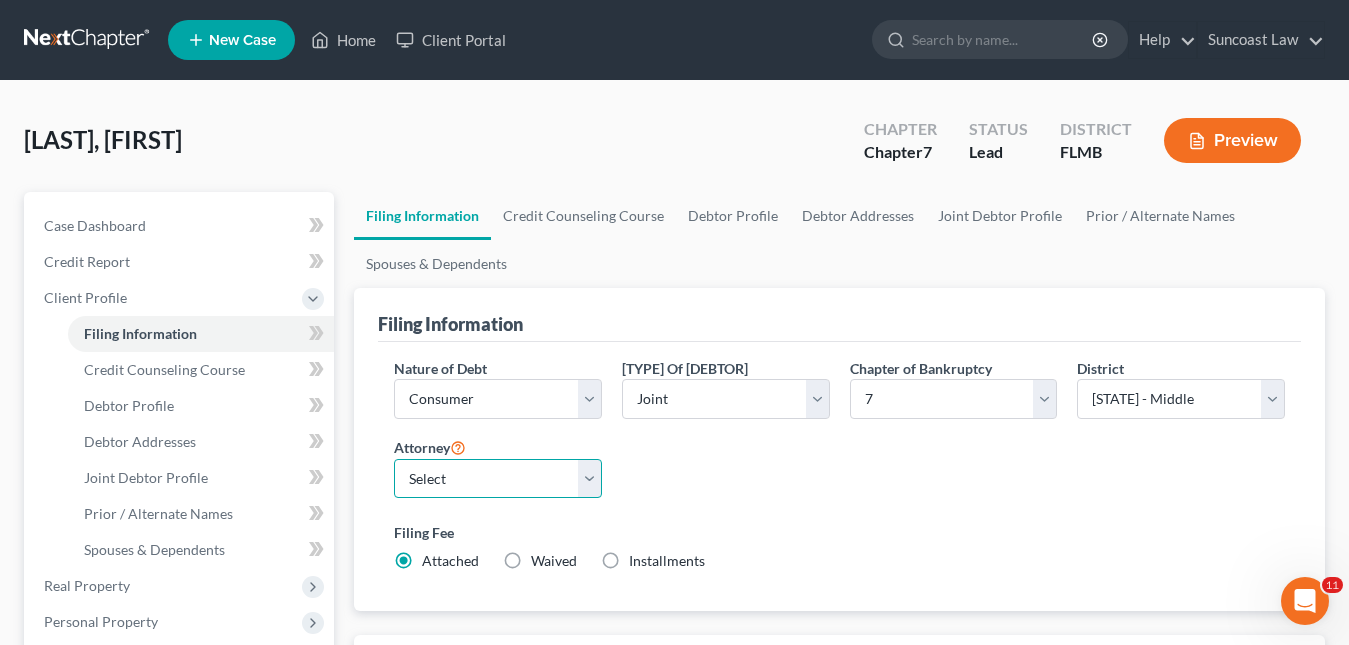 click on "Select [LAST] [LAST] - [STATE][BRAND] [LAST] [LAST] - [STATE][BRAND]" at bounding box center [498, 479] 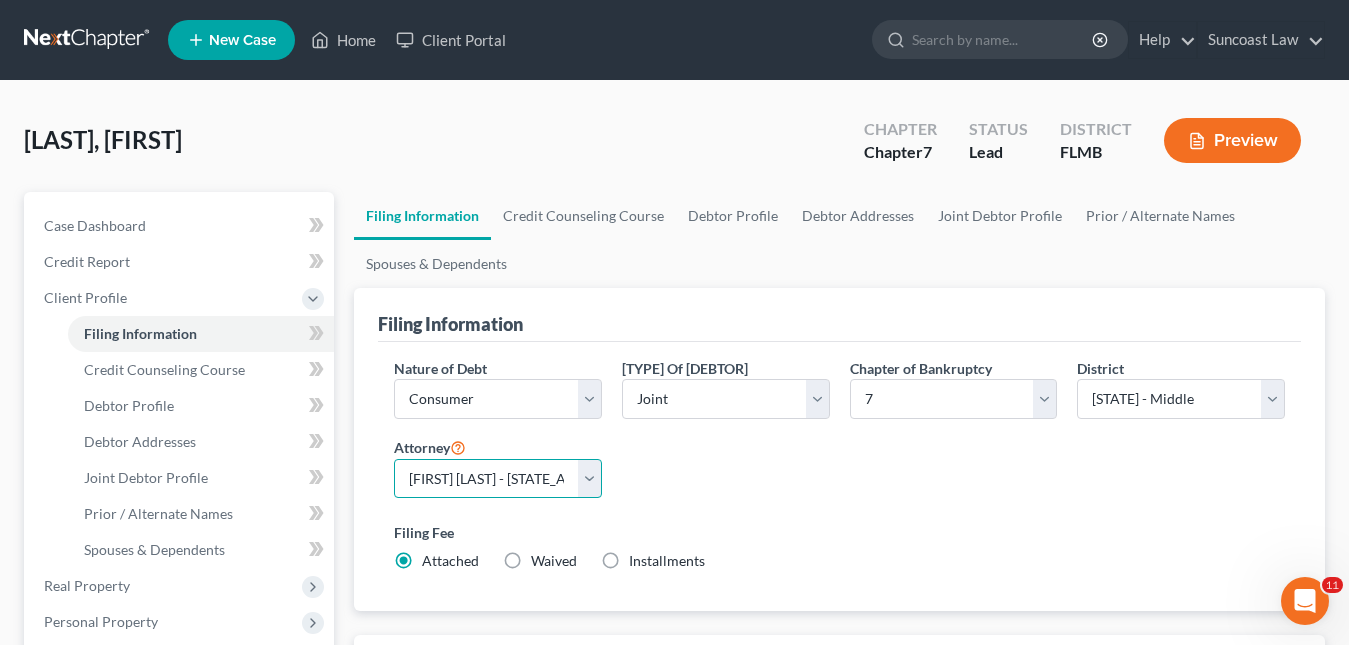 click on "Select [LAST] [LAST] - [STATE][BRAND] [LAST] [LAST] - [STATE][BRAND]" at bounding box center (498, 479) 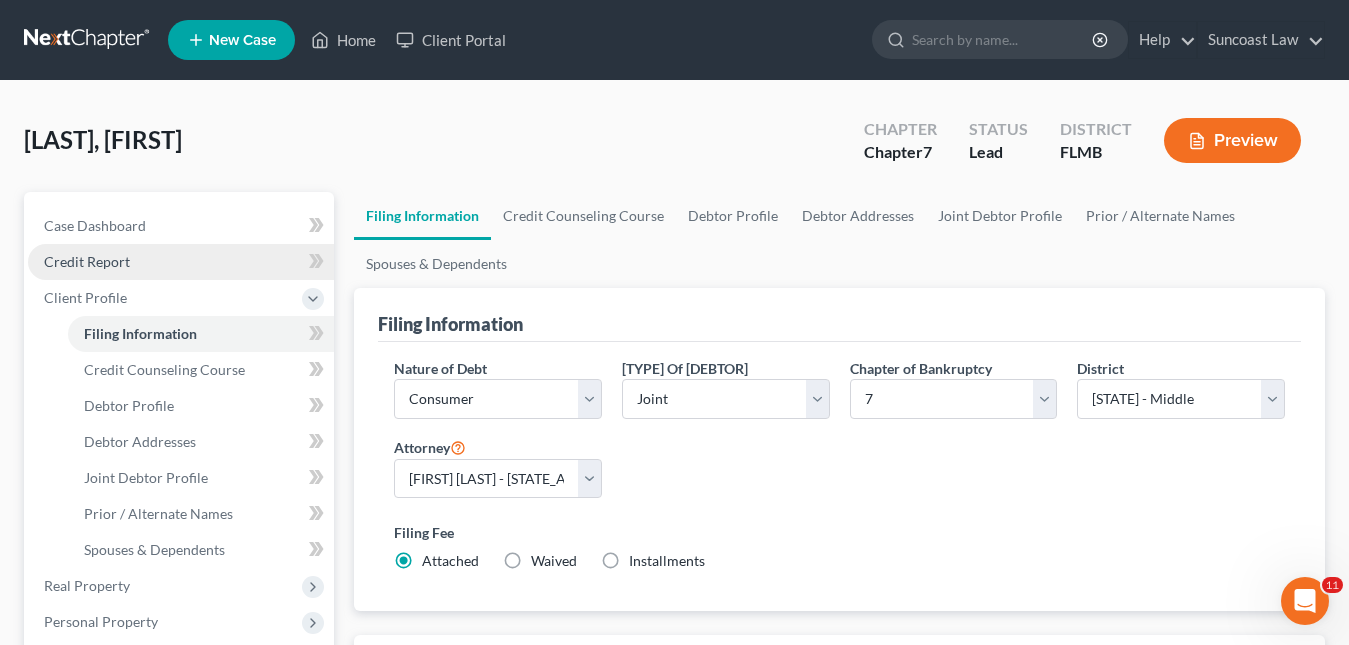 click on "Credit Report" at bounding box center (87, 261) 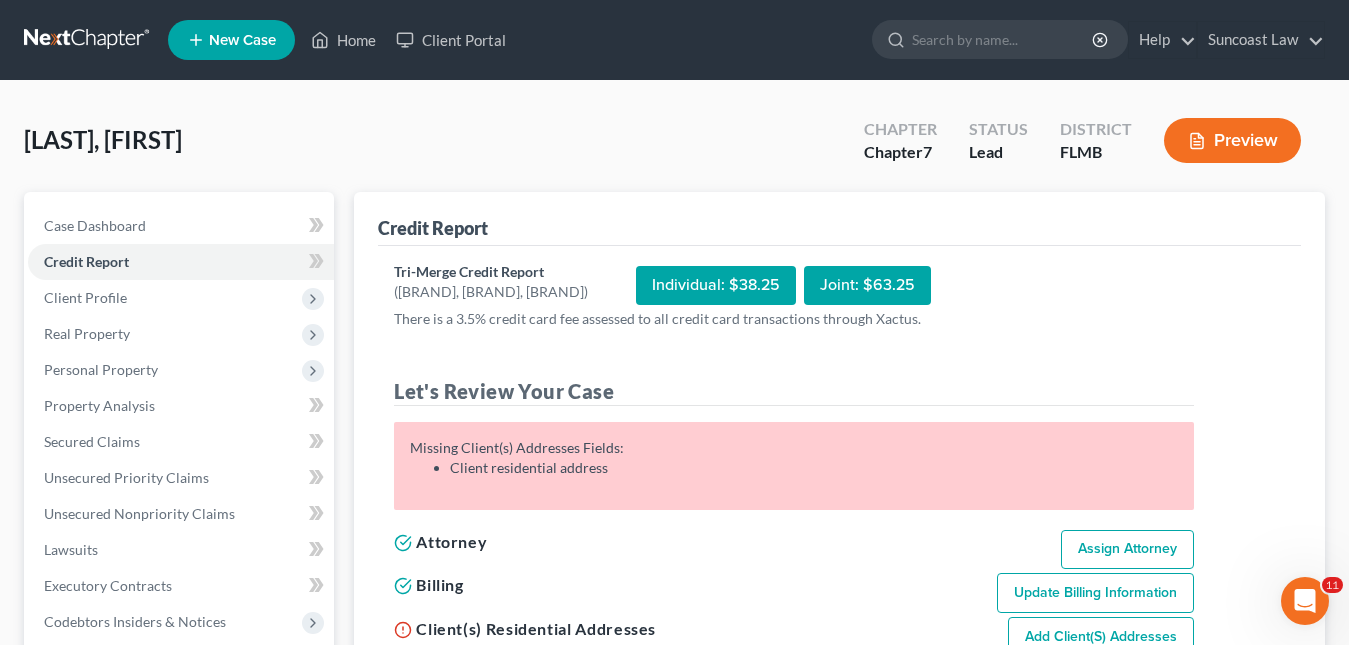 click on "Assign Attorney" at bounding box center [1127, 550] 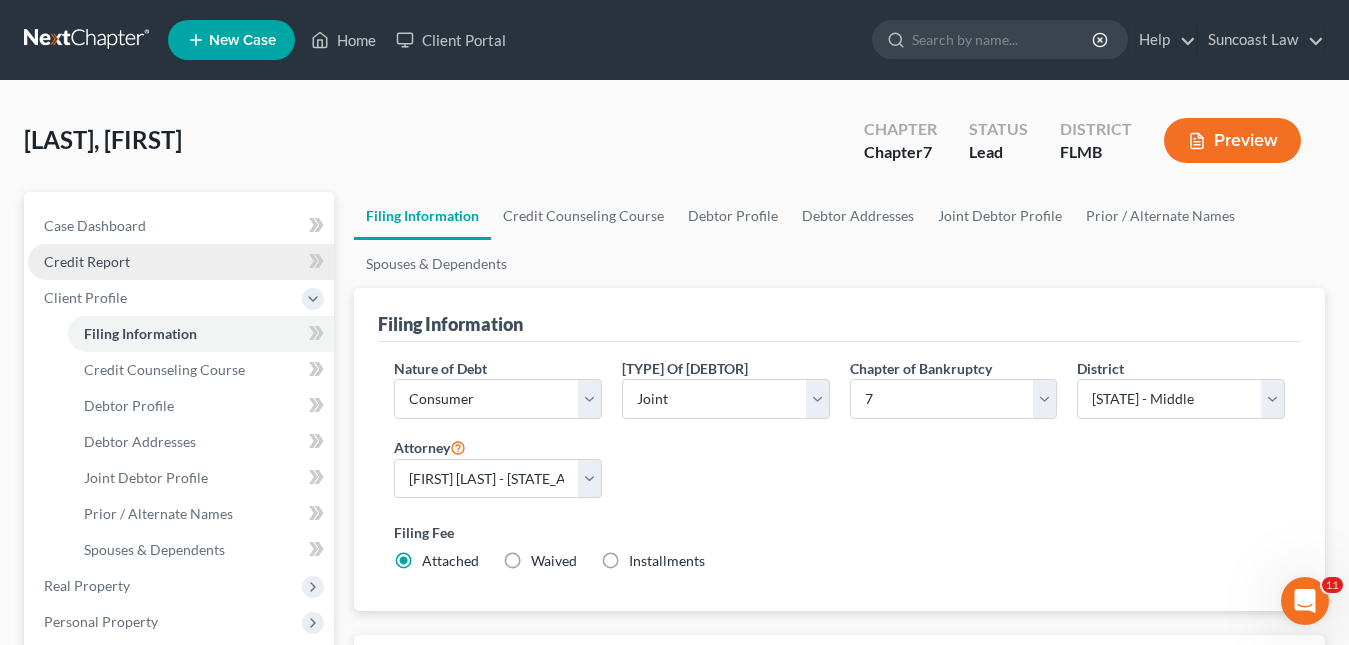 click on "Credit Report" at bounding box center [87, 261] 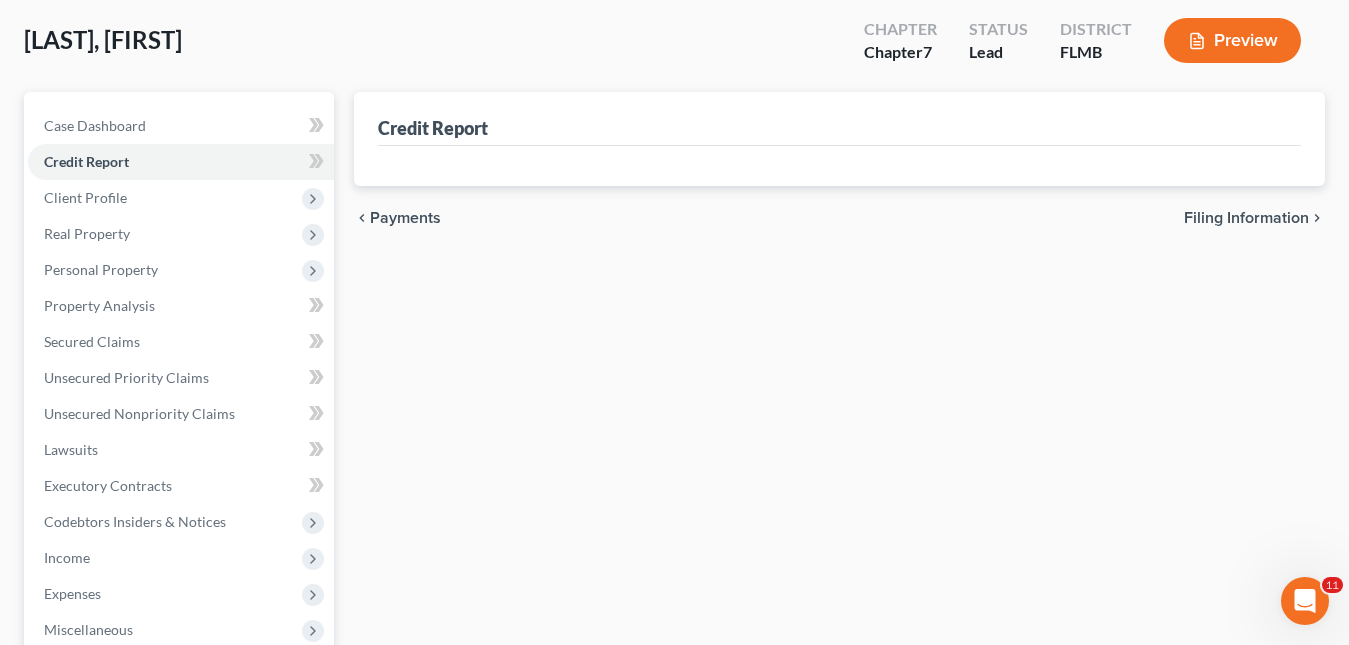 scroll, scrollTop: 200, scrollLeft: 0, axis: vertical 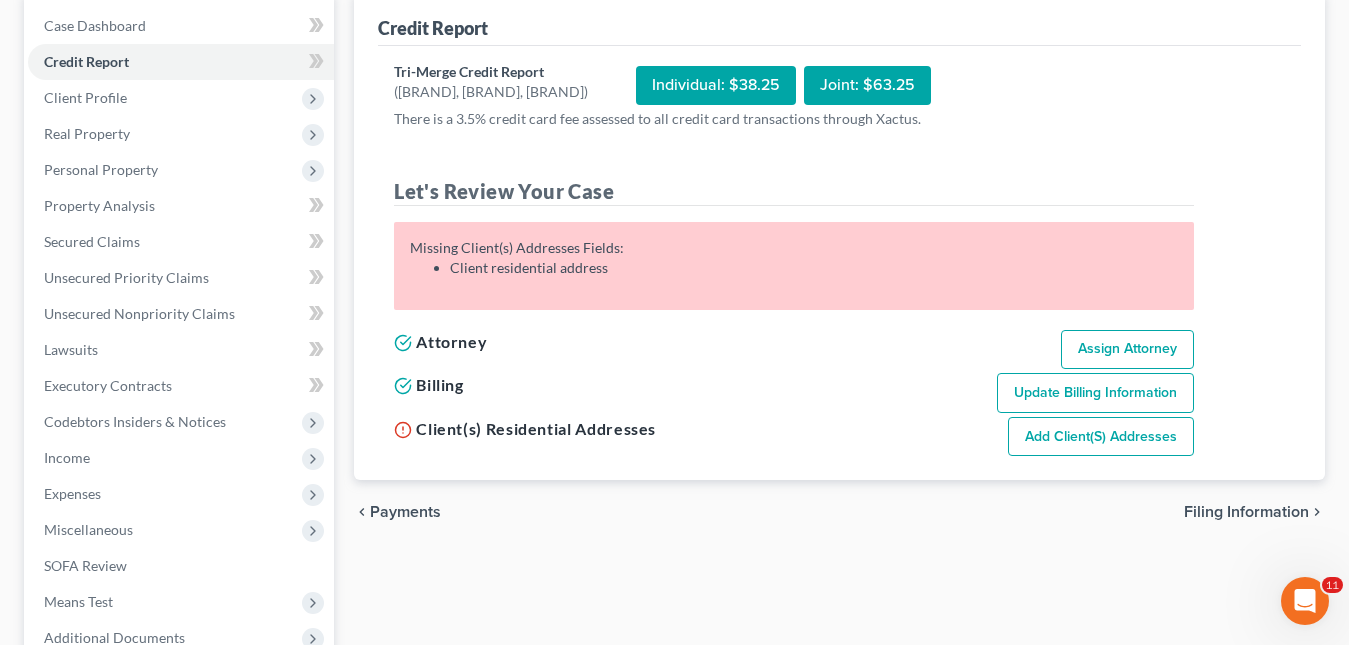 click on "Add Client(s) Addresses" at bounding box center [1101, 437] 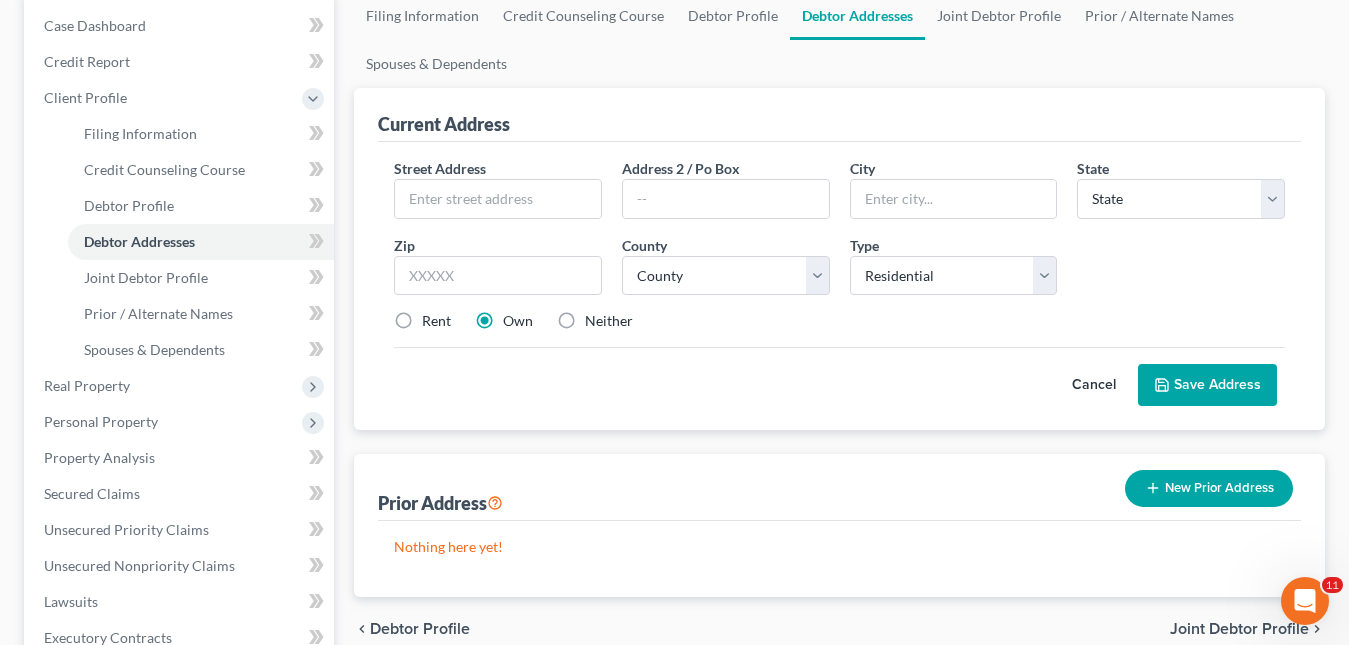scroll, scrollTop: 0, scrollLeft: 0, axis: both 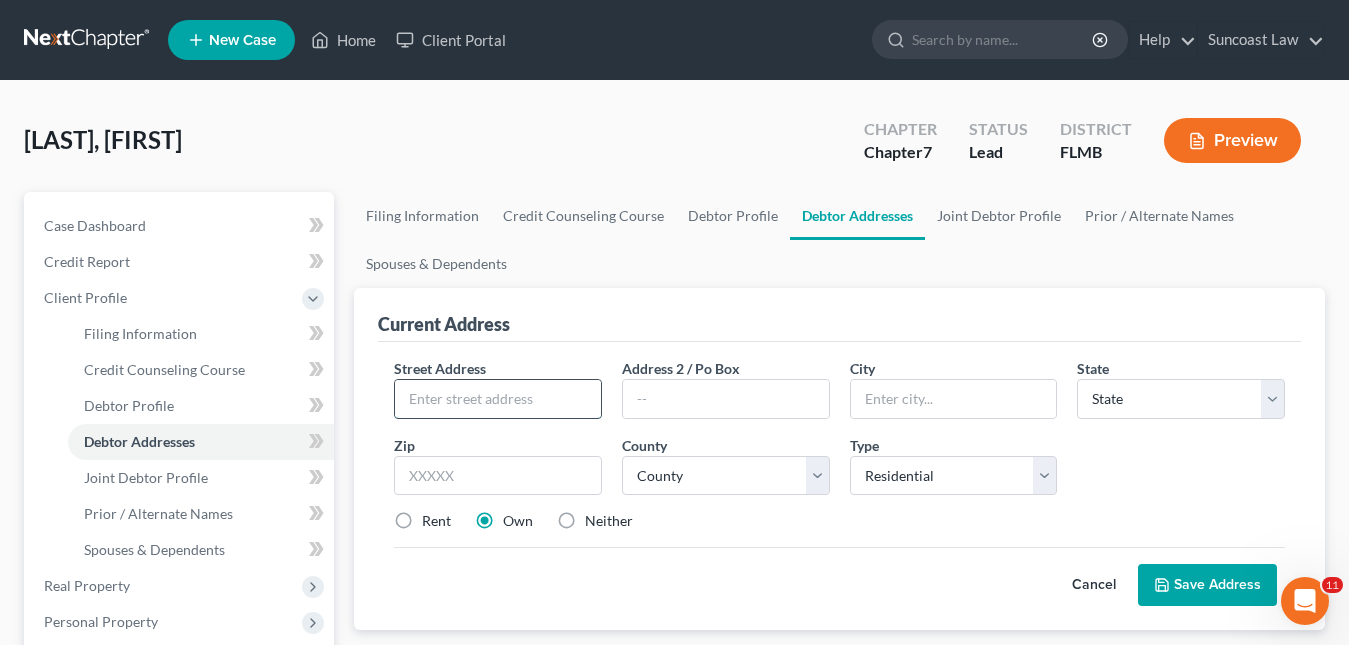 click at bounding box center (498, 399) 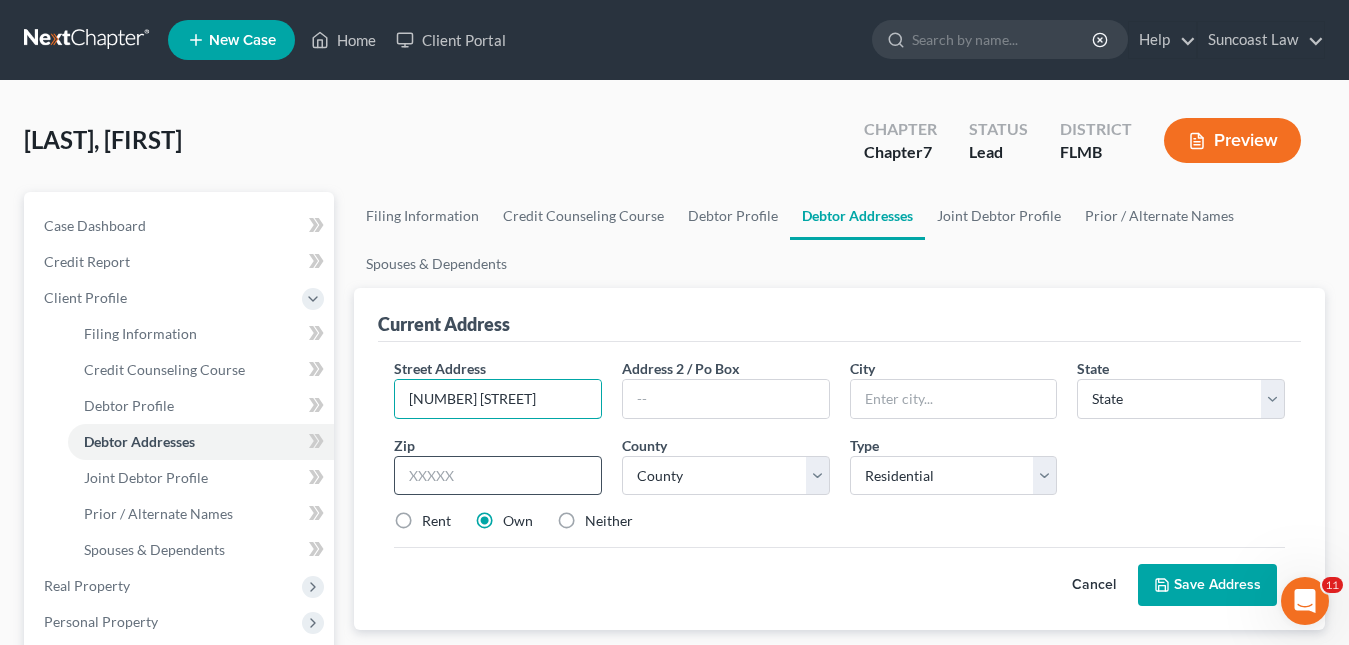 type on "[NUMBER] [STREET]" 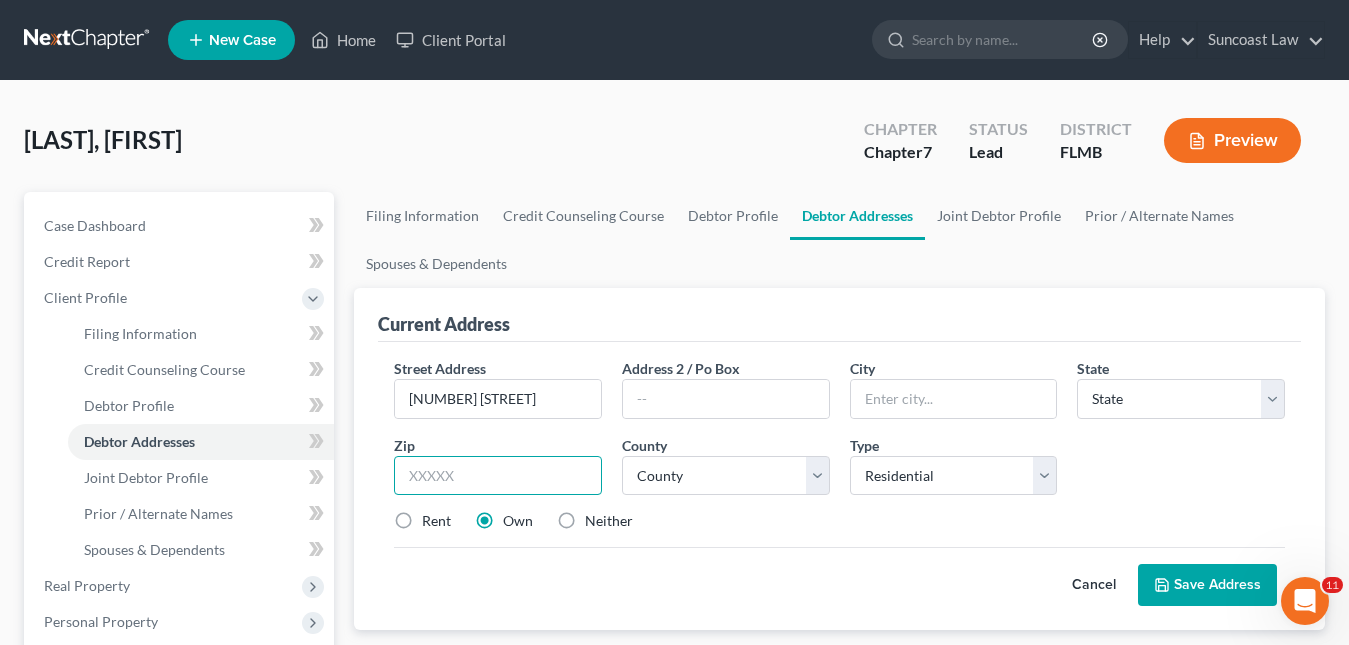 click at bounding box center (498, 476) 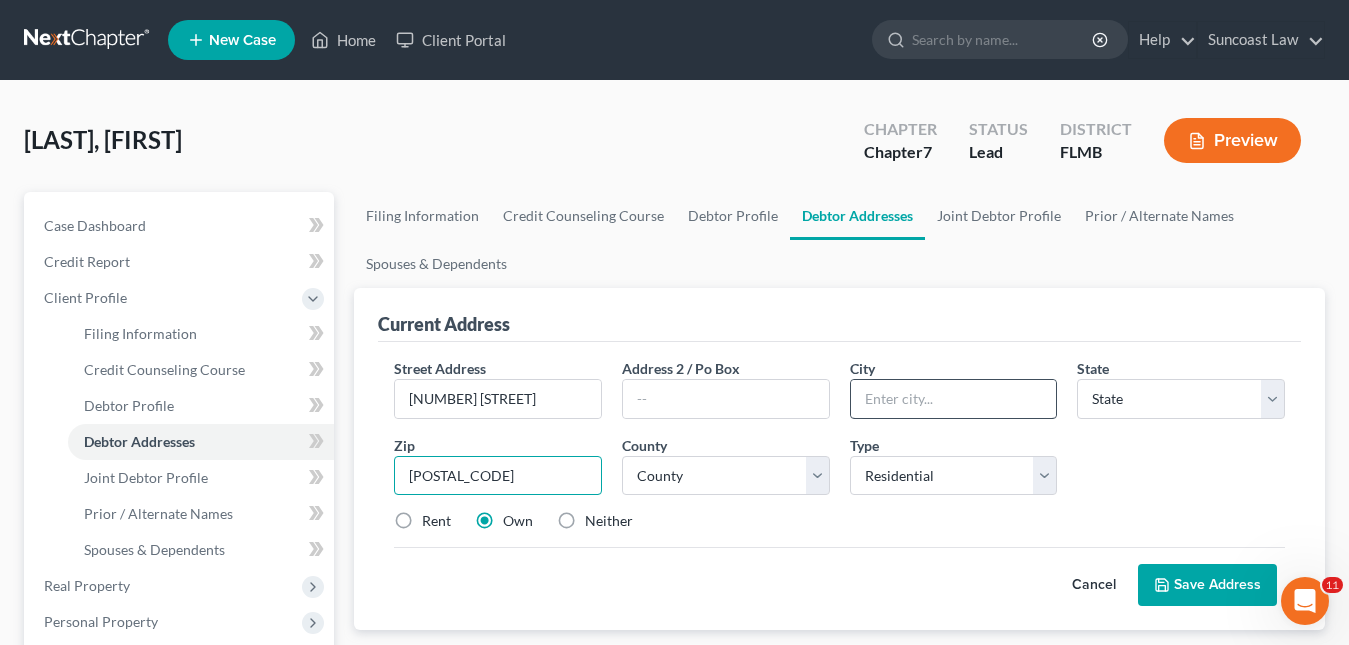 type on "[POSTAL_CODE]" 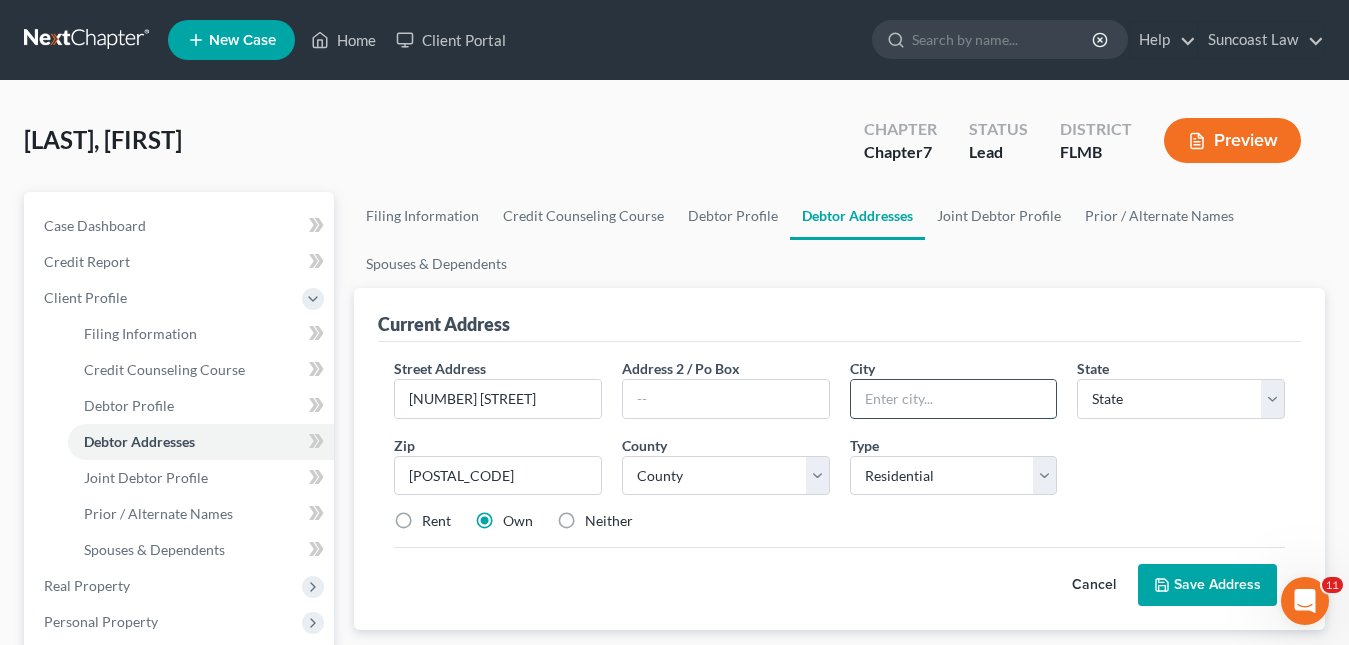 type on "[CITY]" 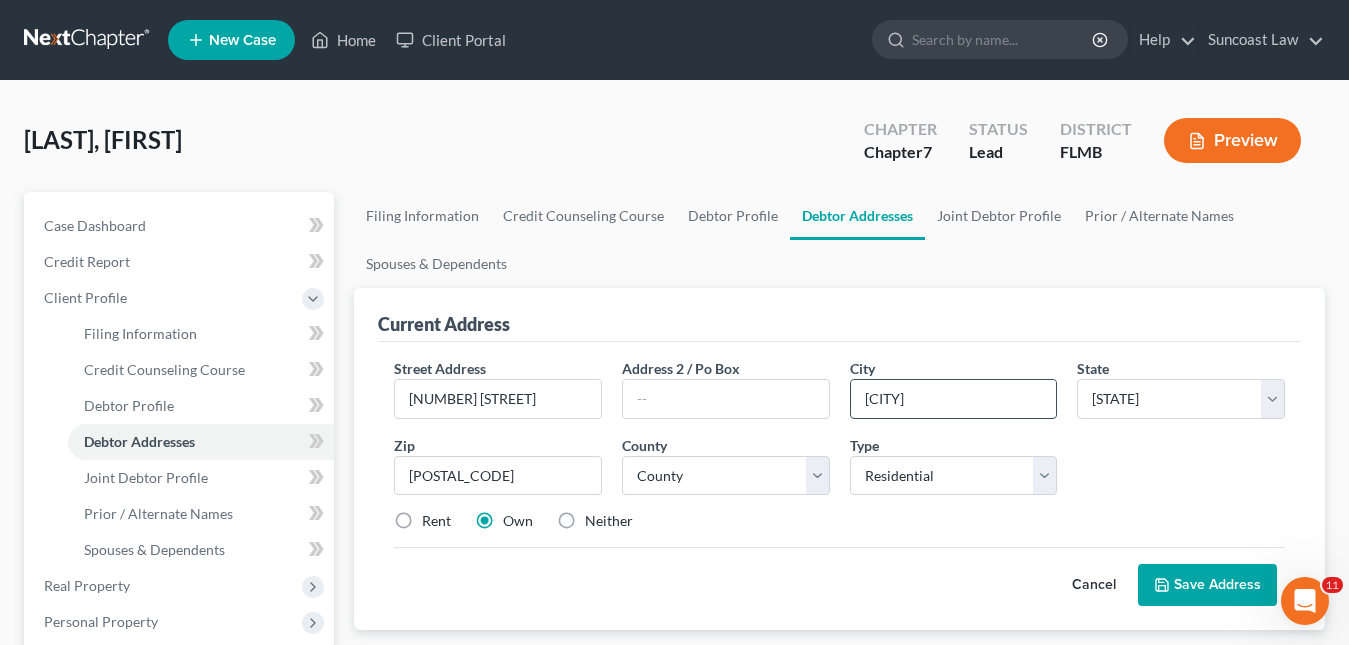 click on "[CITY]" at bounding box center (954, 399) 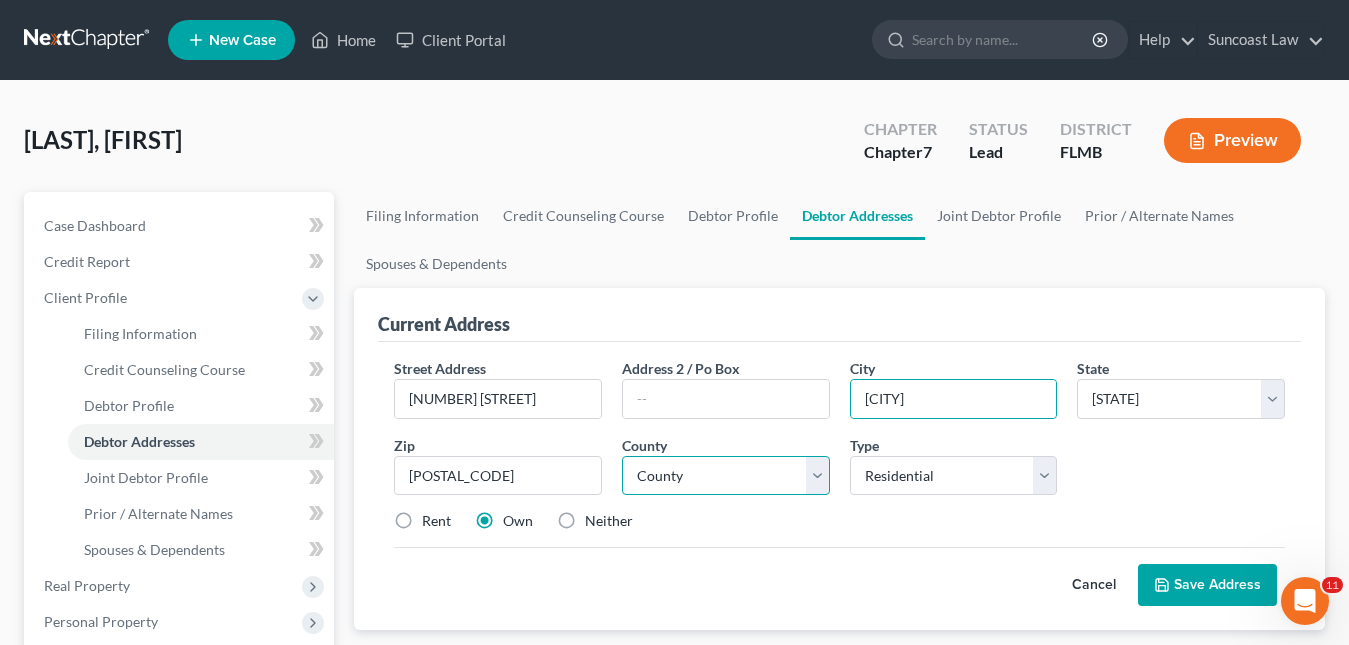 click on "County" at bounding box center [726, 476] 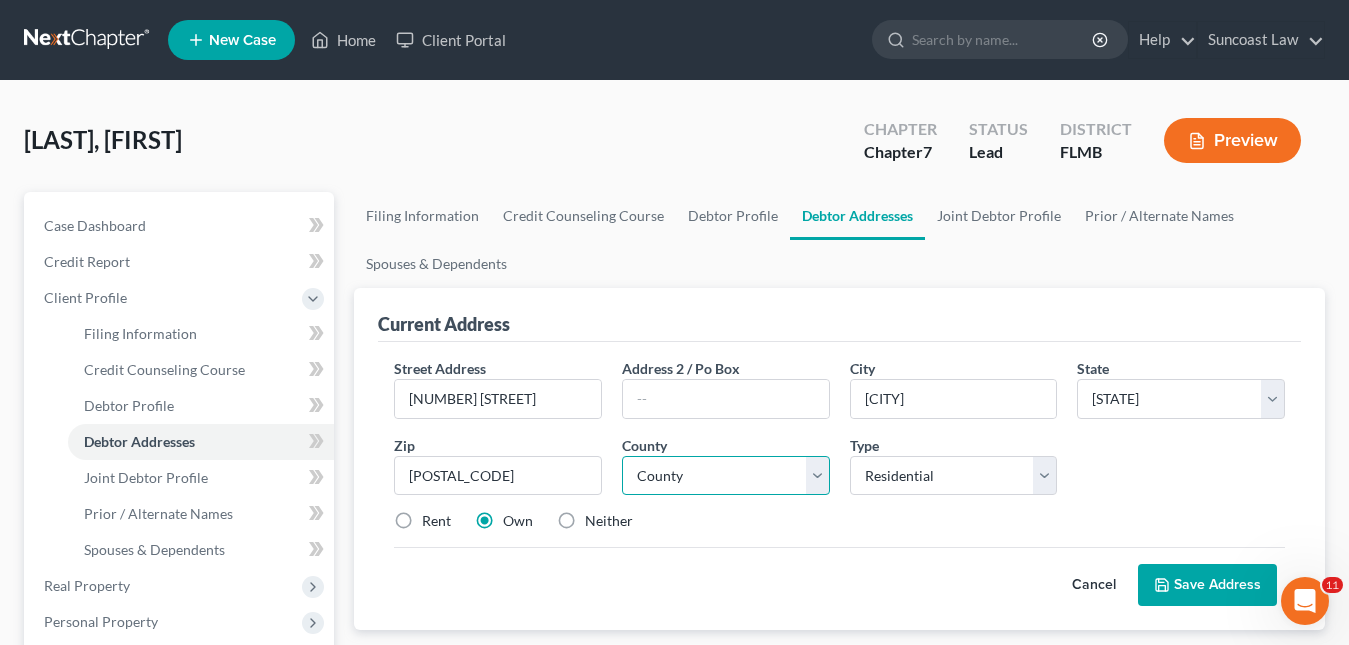 select on "[NUMBER]" 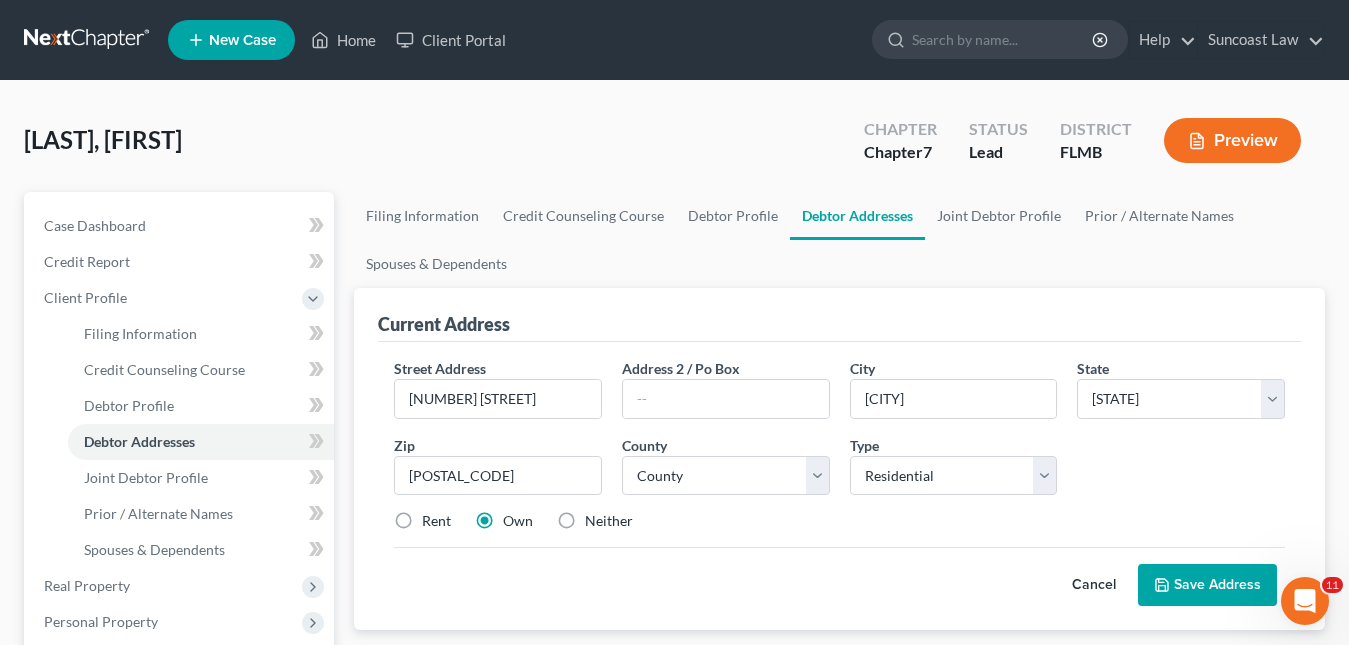 click on "Save Address" at bounding box center (1207, 585) 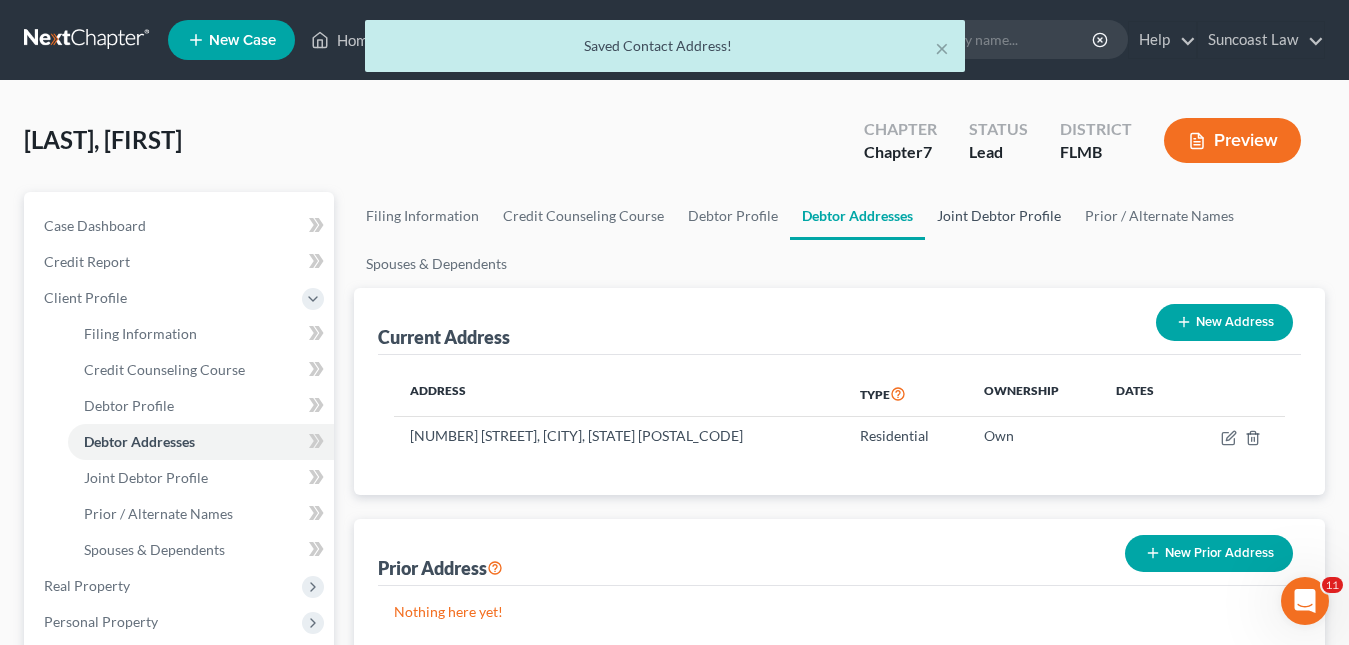 click on "Joint Debtor Profile" at bounding box center [999, 216] 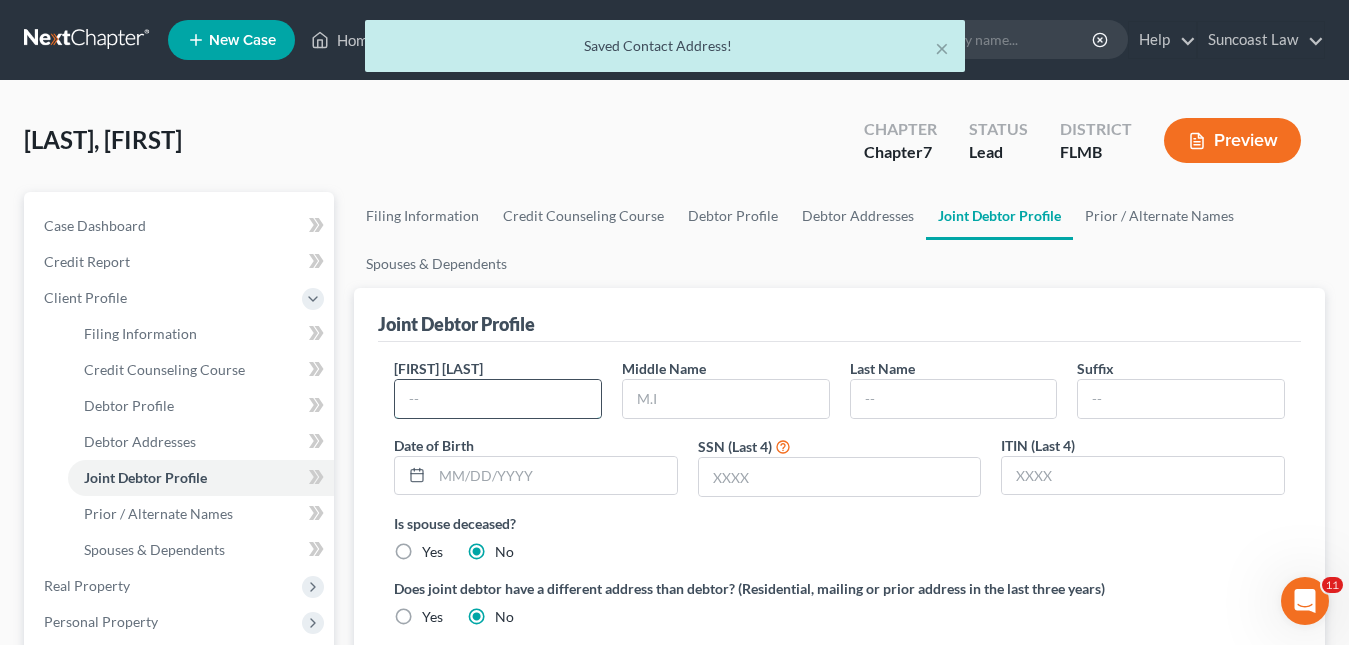 click at bounding box center (498, 399) 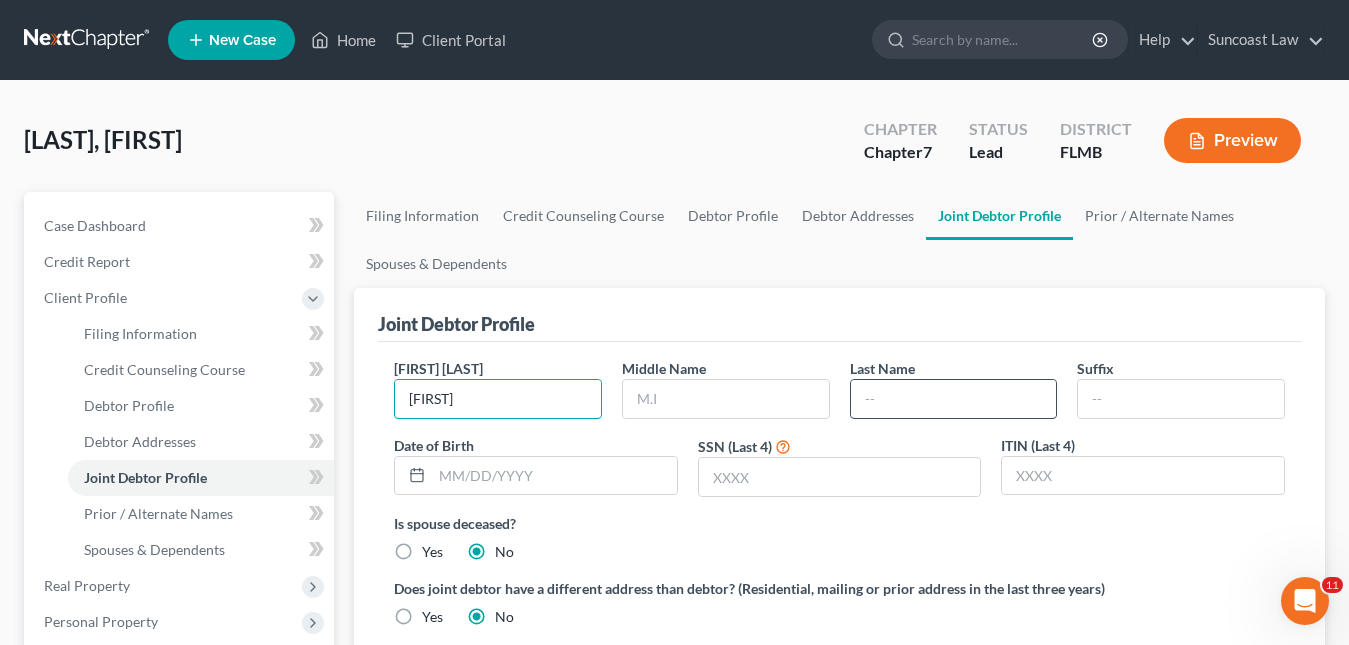 type on "[FIRST]" 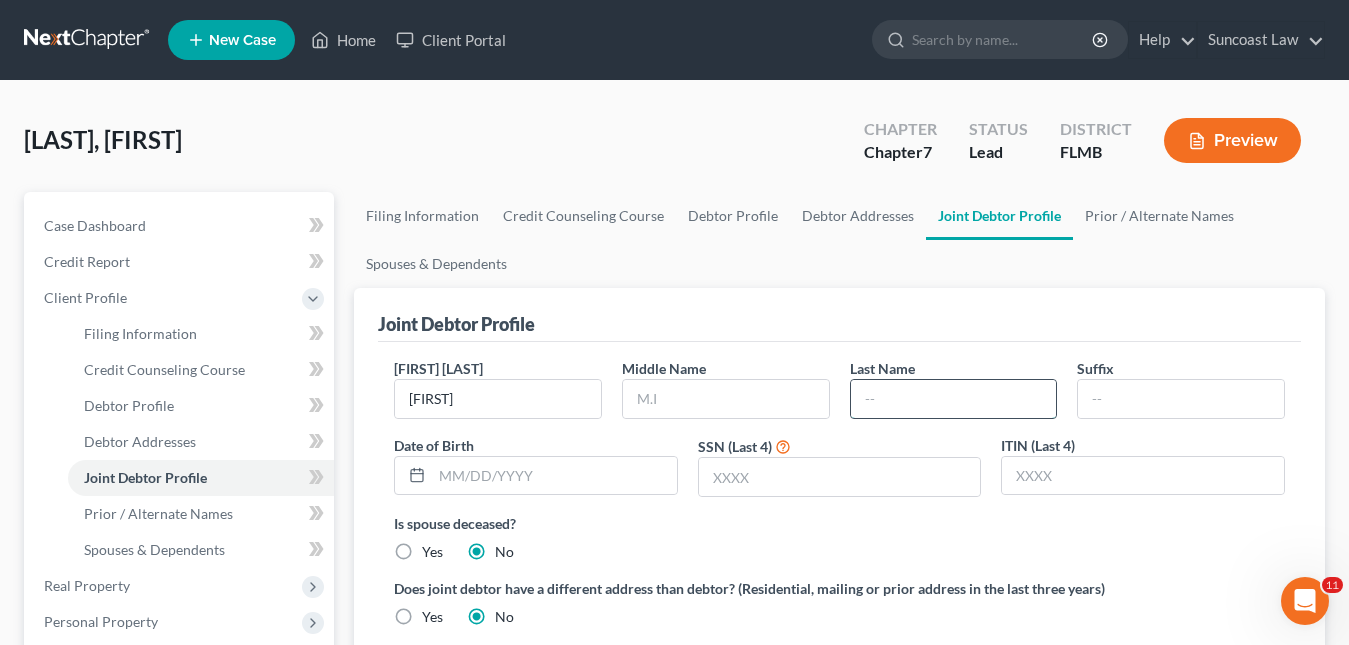 click at bounding box center [954, 399] 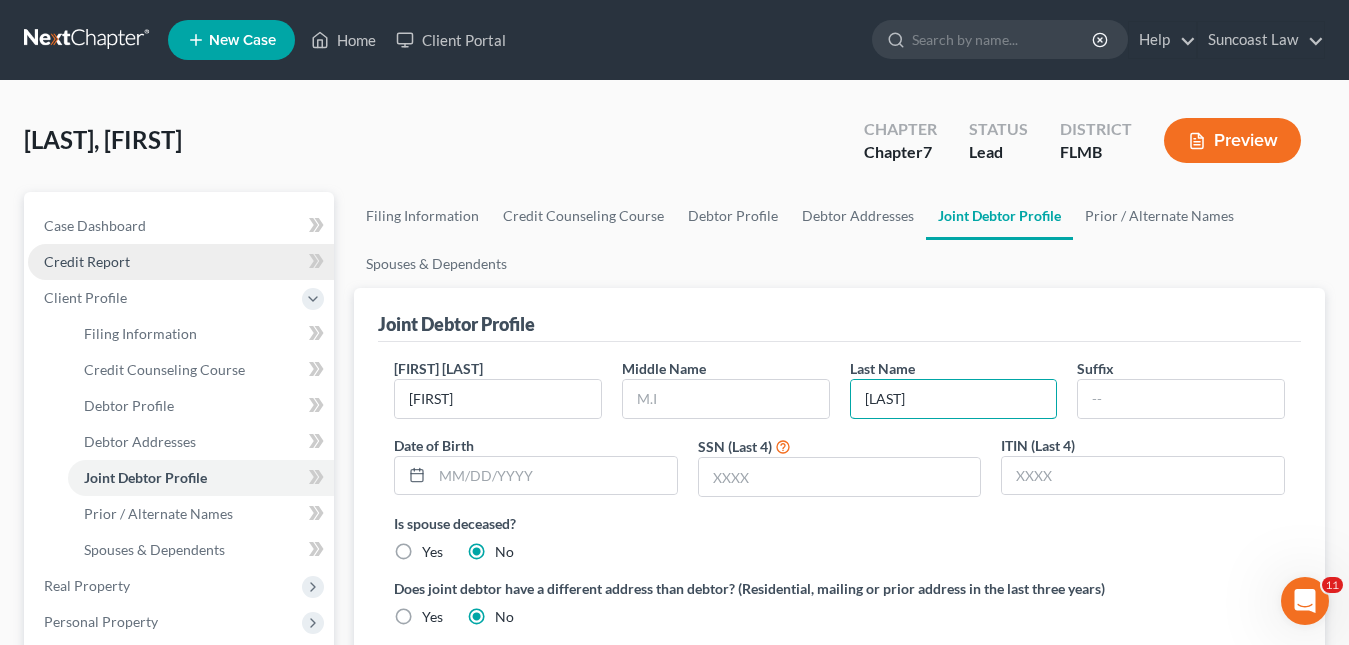 type on "[LAST]" 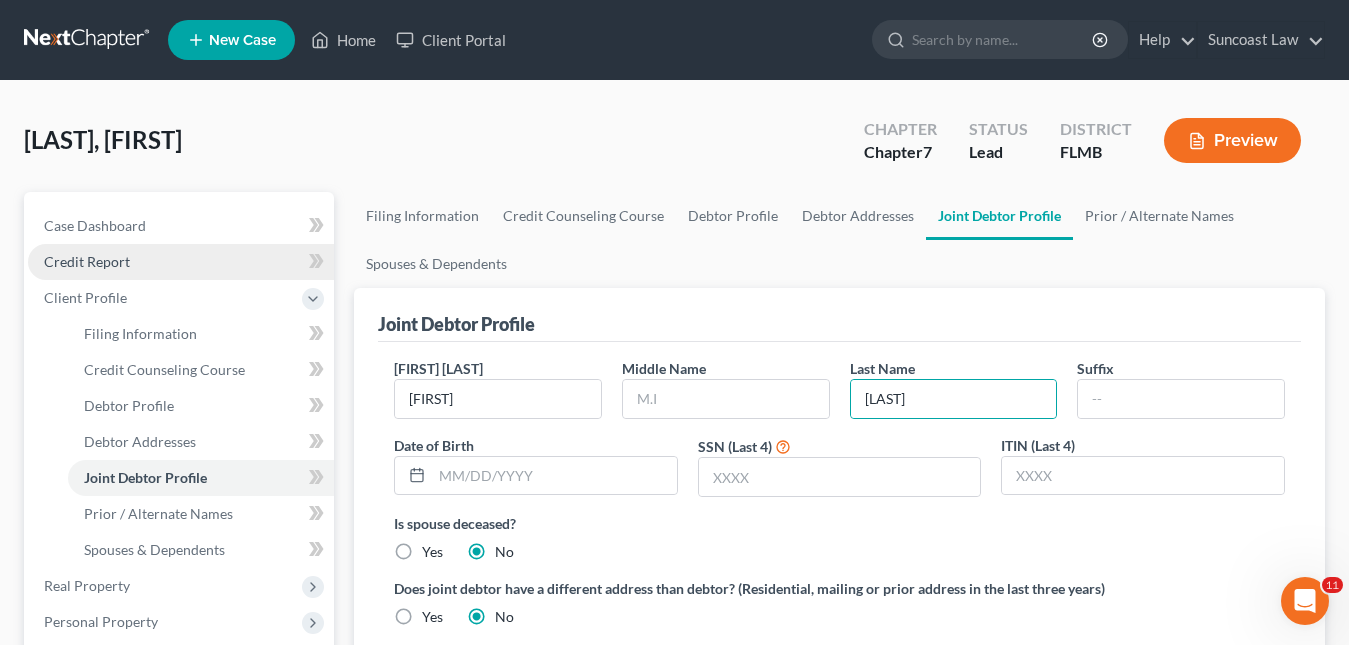 click on "Credit Report" at bounding box center (87, 261) 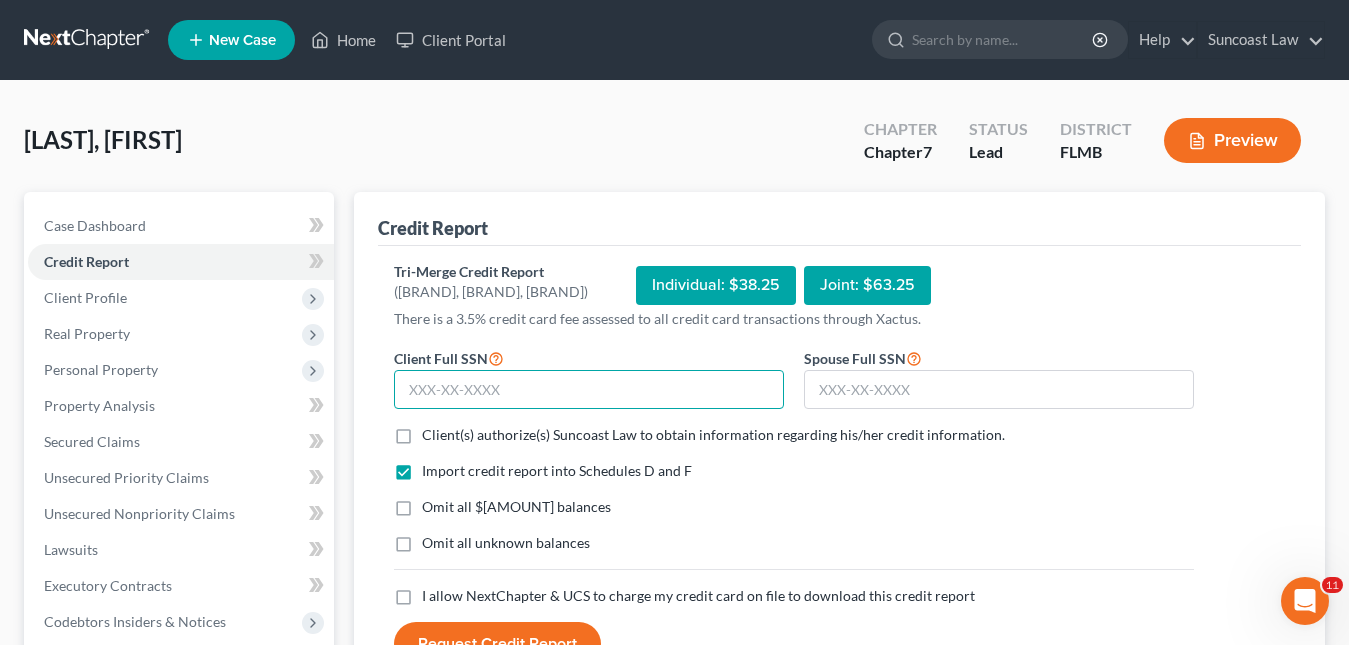 click at bounding box center (589, 390) 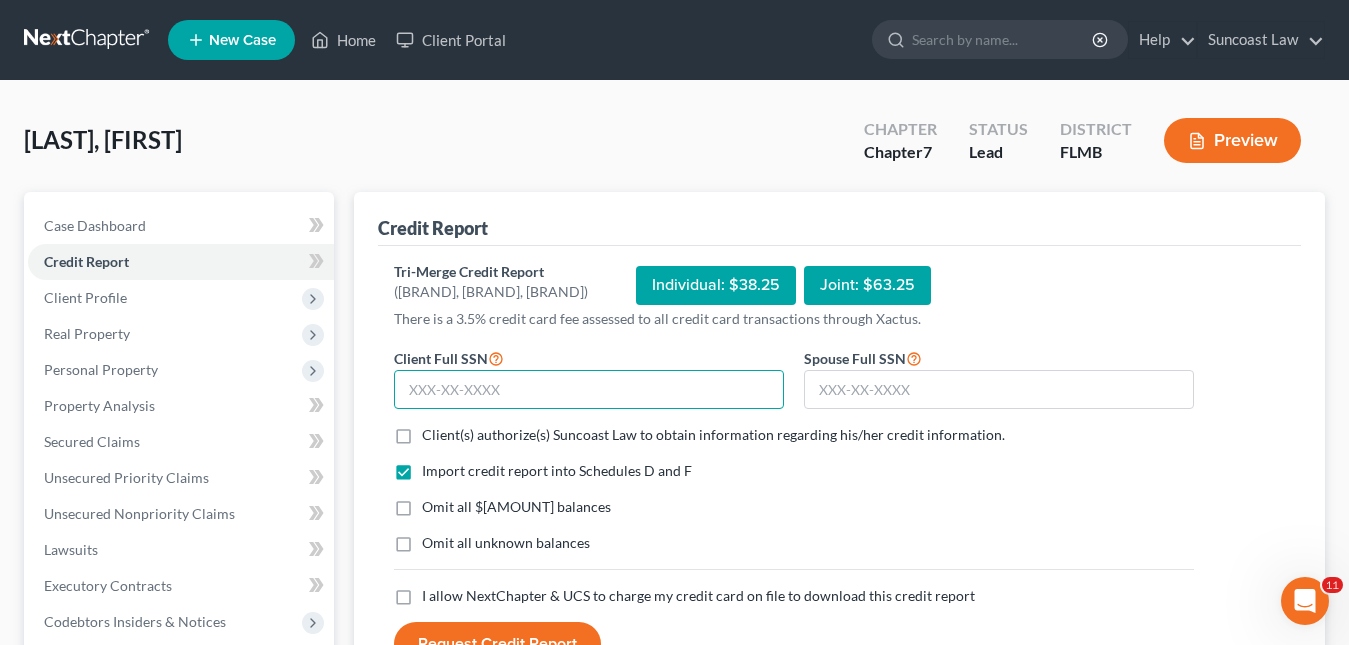 paste on "[PHONE]" 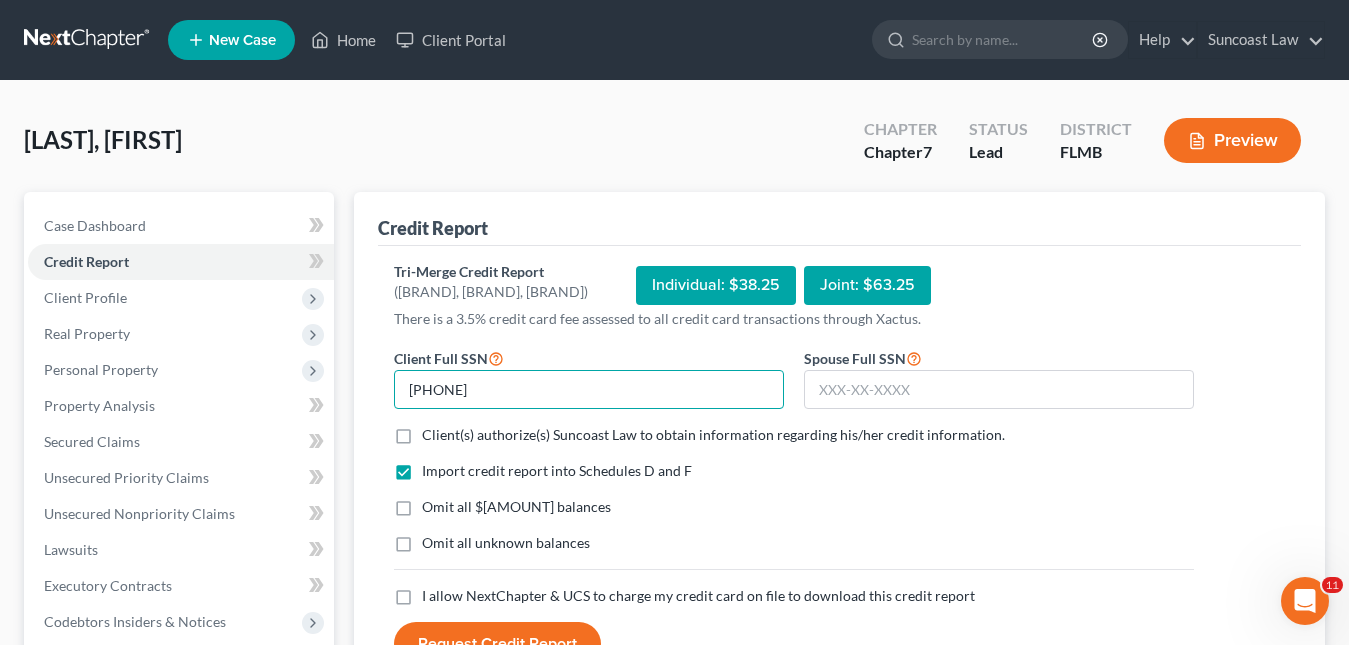 type on "[PHONE]" 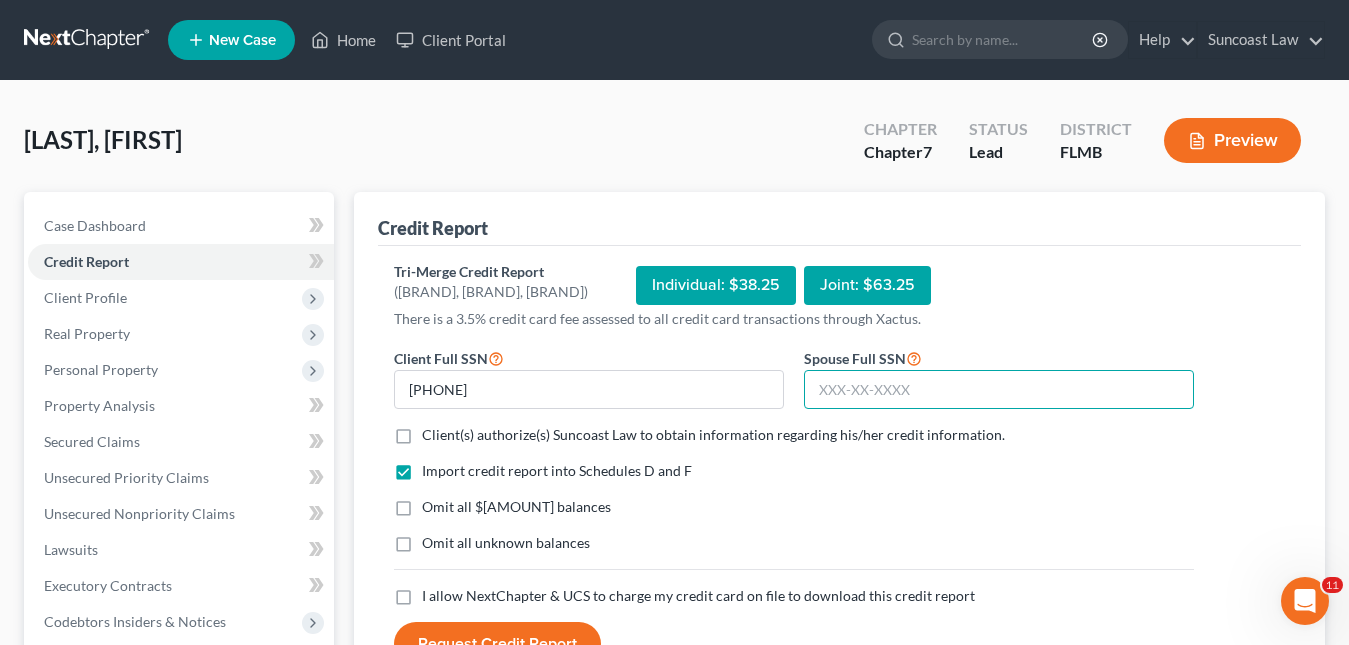 click at bounding box center (999, 390) 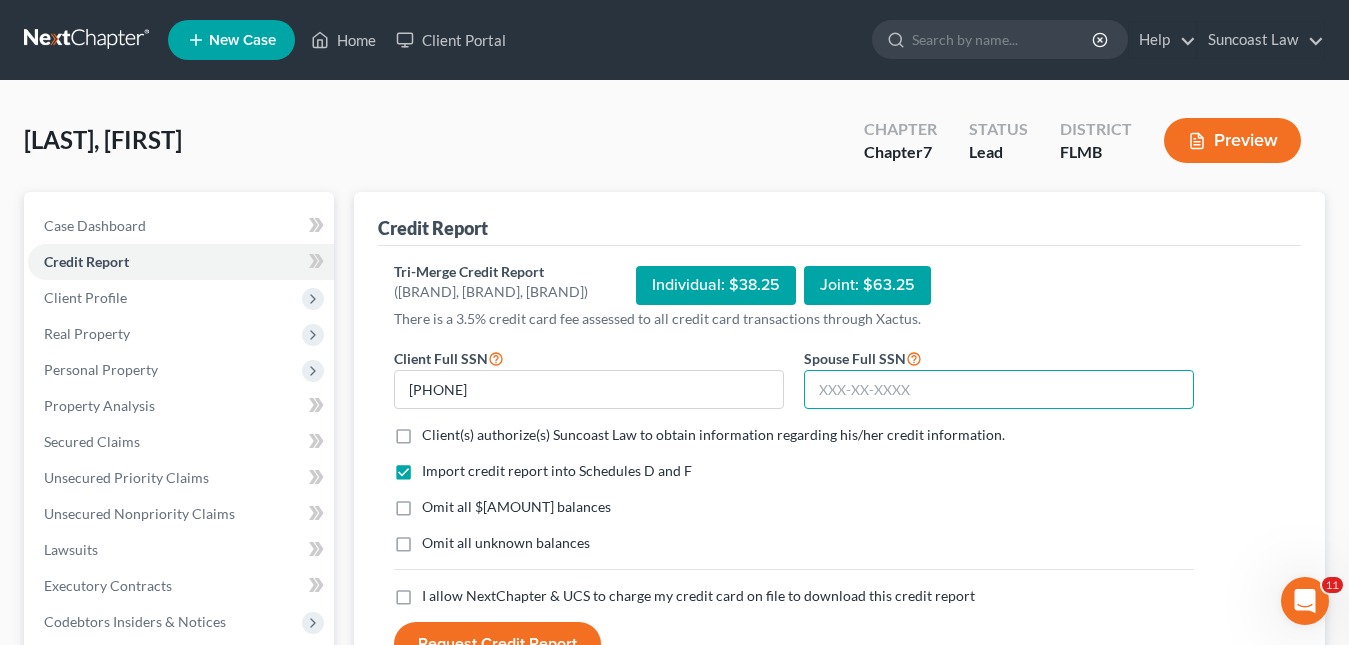 paste on "[PHONE]" 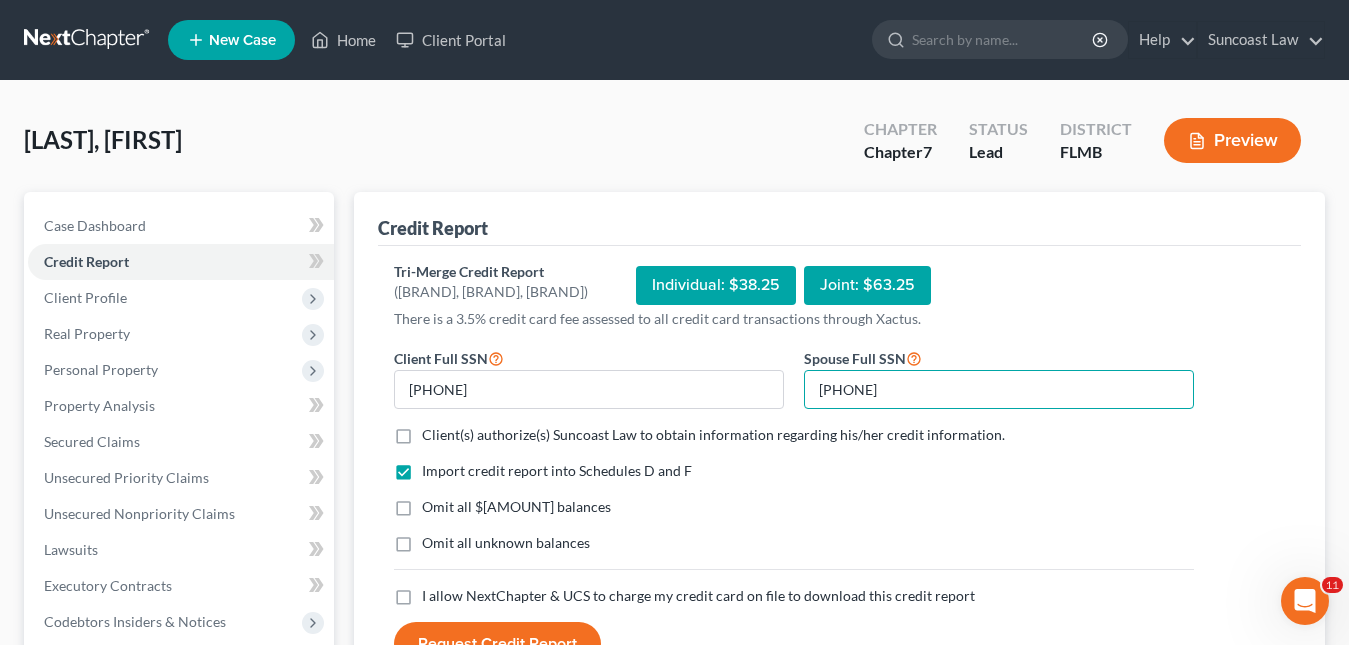 type on "[PHONE]" 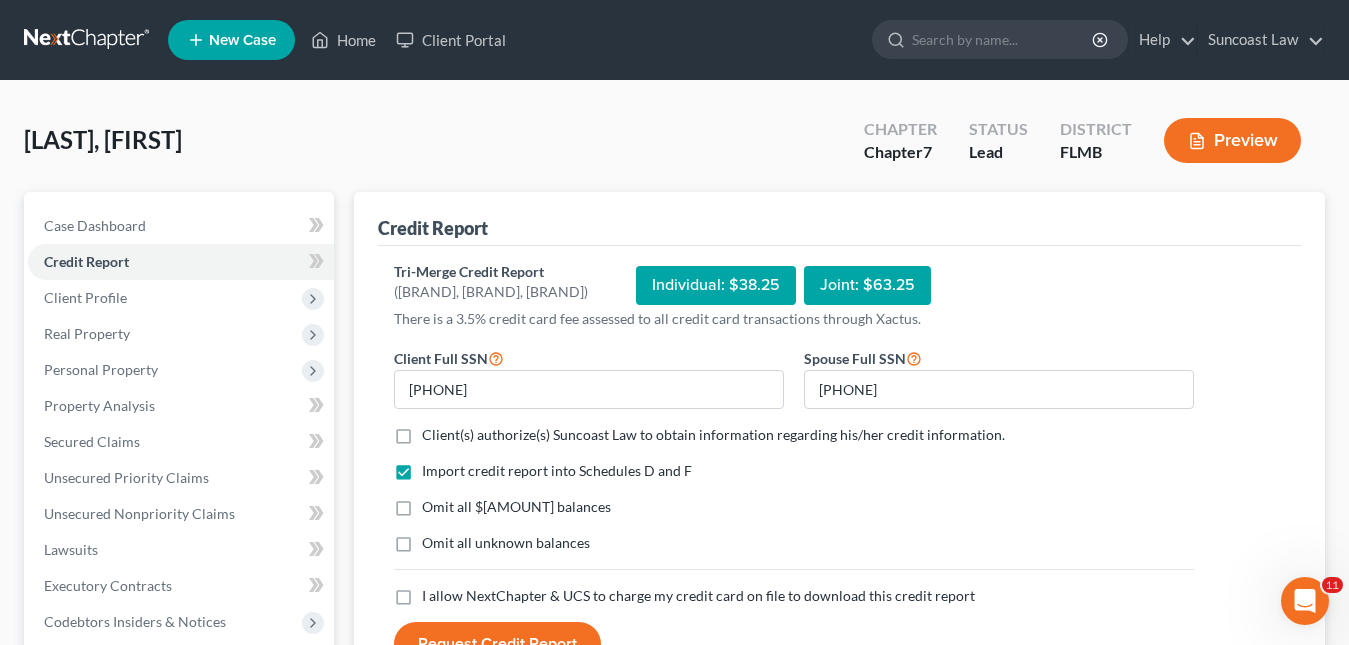 click on "Client(s) authorize(s) Suncoast Law to obtain information regarding his/her credit information.
*" at bounding box center [713, 435] 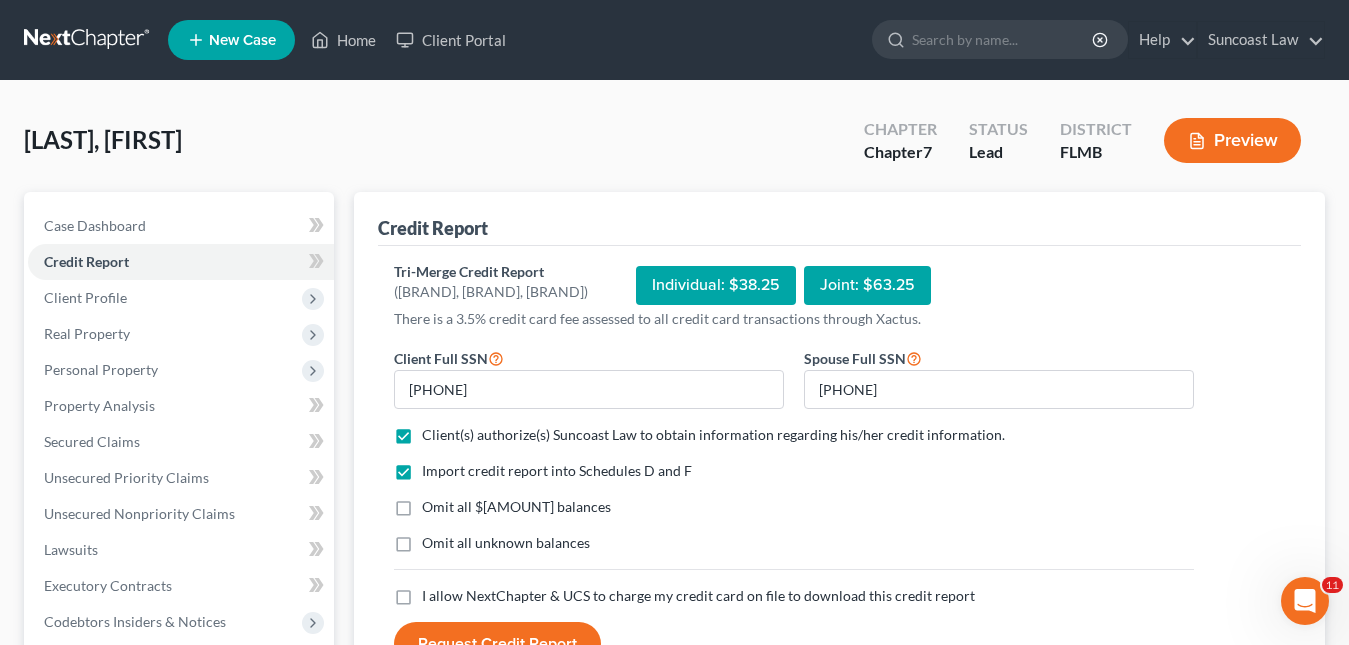 scroll, scrollTop: 100, scrollLeft: 0, axis: vertical 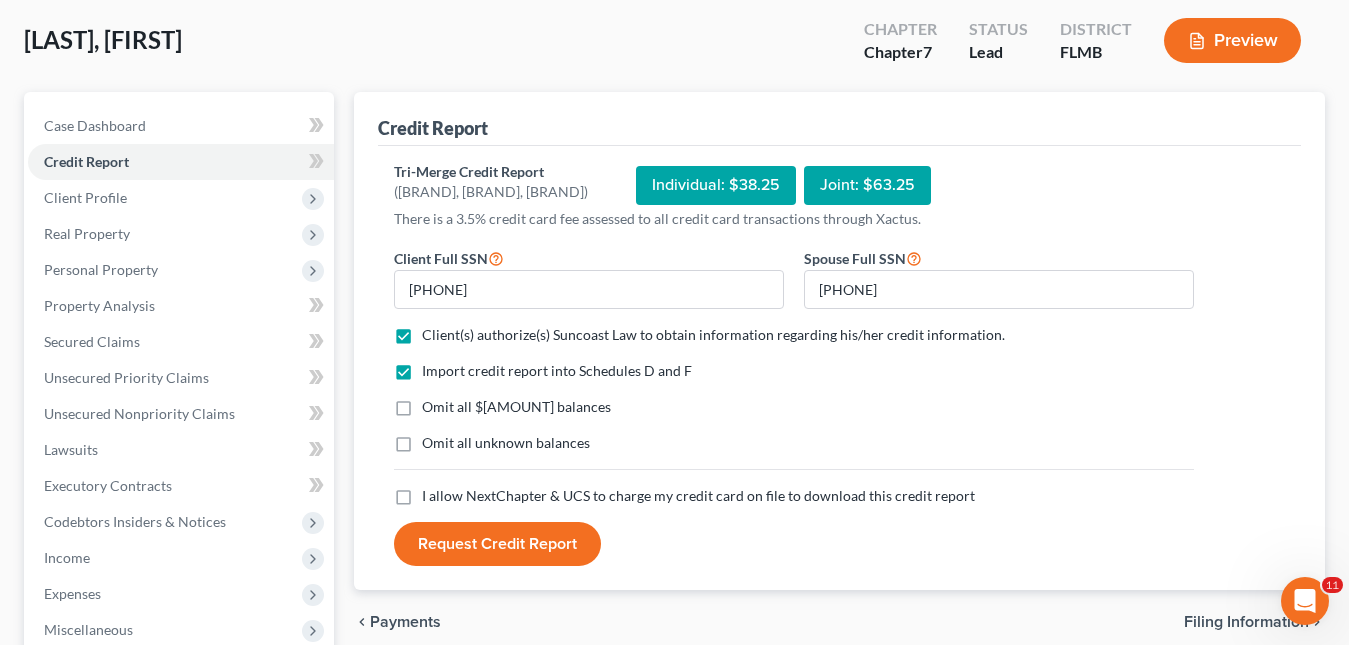 click on "I allow NextChapter & UCS to charge my credit card on file to download this credit report
*" at bounding box center (698, 496) 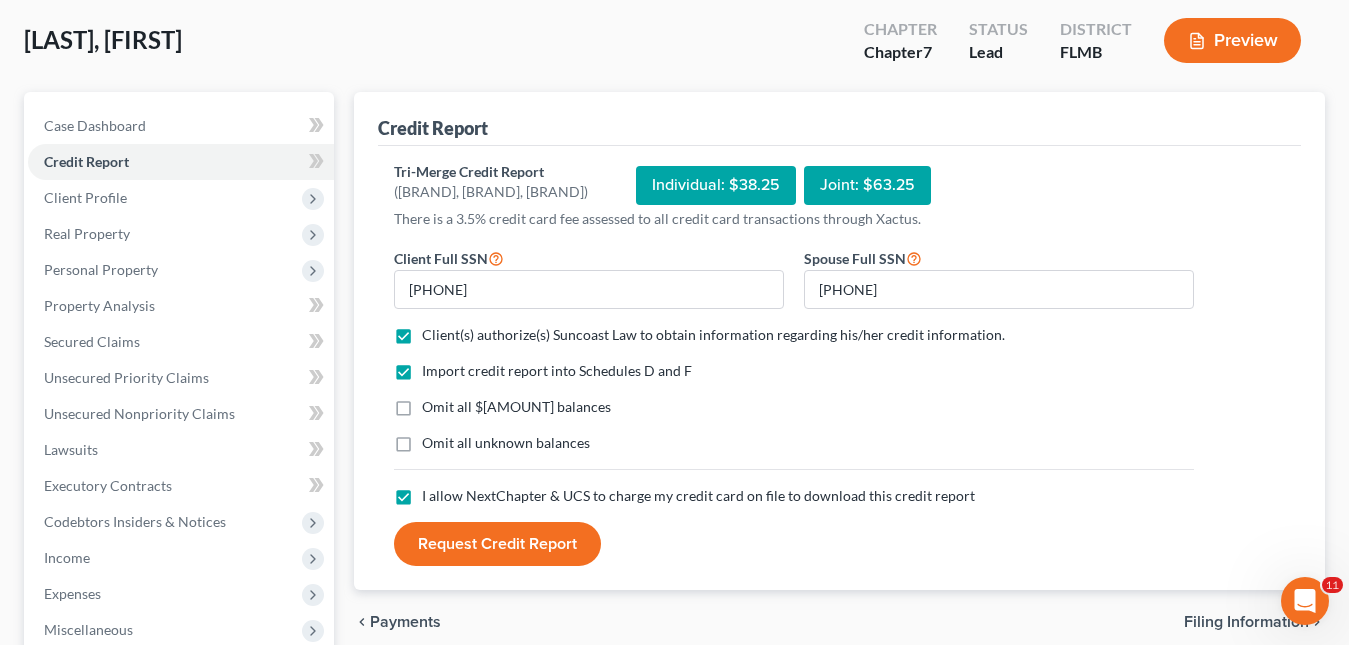 click on "Request Credit Report" at bounding box center (497, 544) 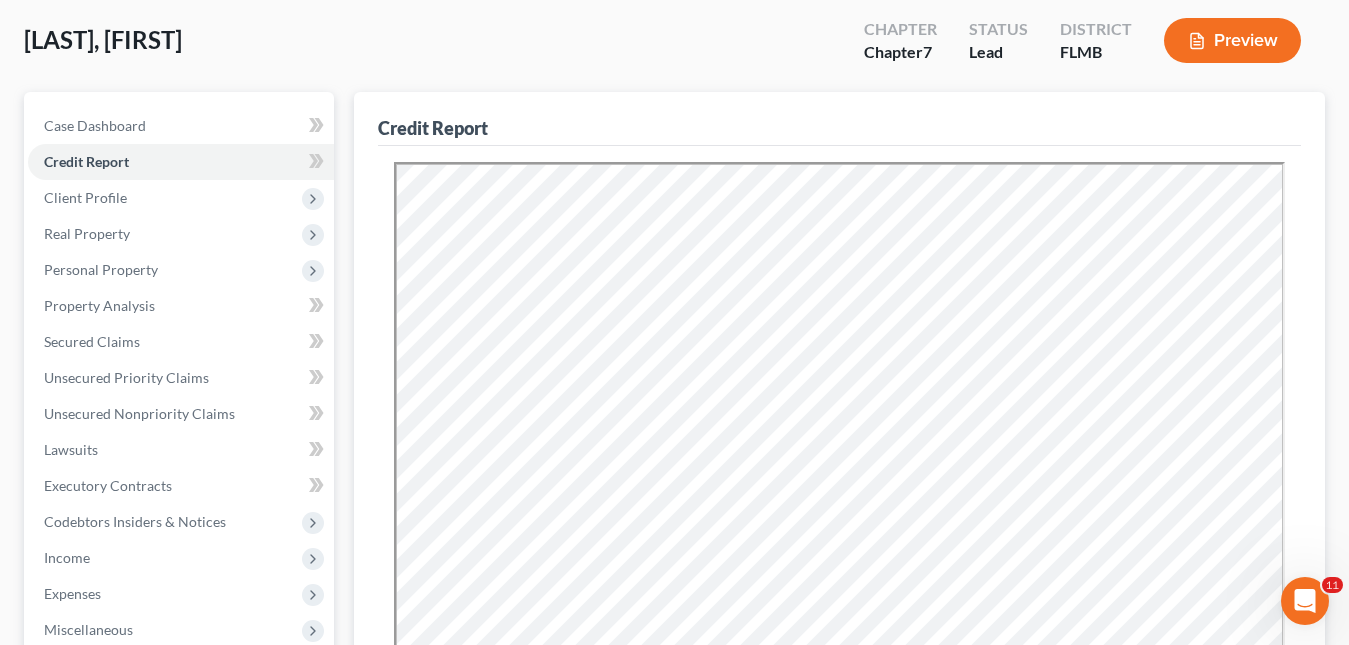 scroll, scrollTop: 0, scrollLeft: 0, axis: both 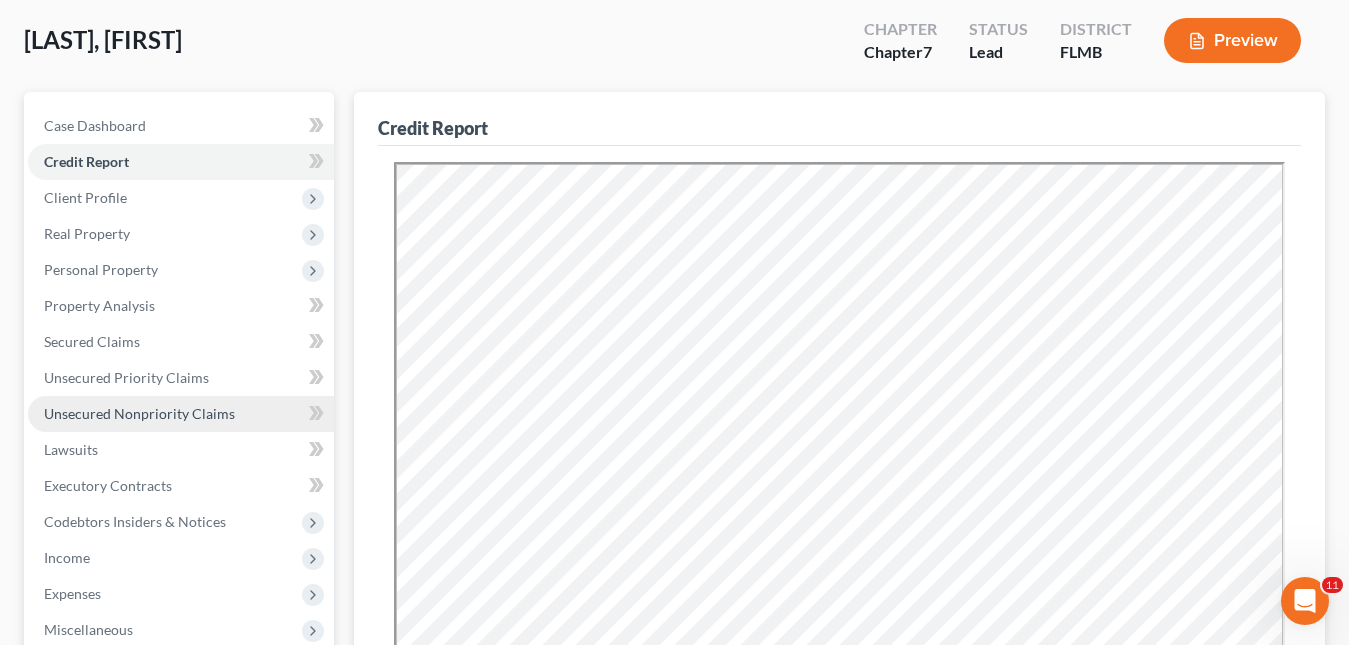 click on "Unsecured Nonpriority Claims" at bounding box center (139, 413) 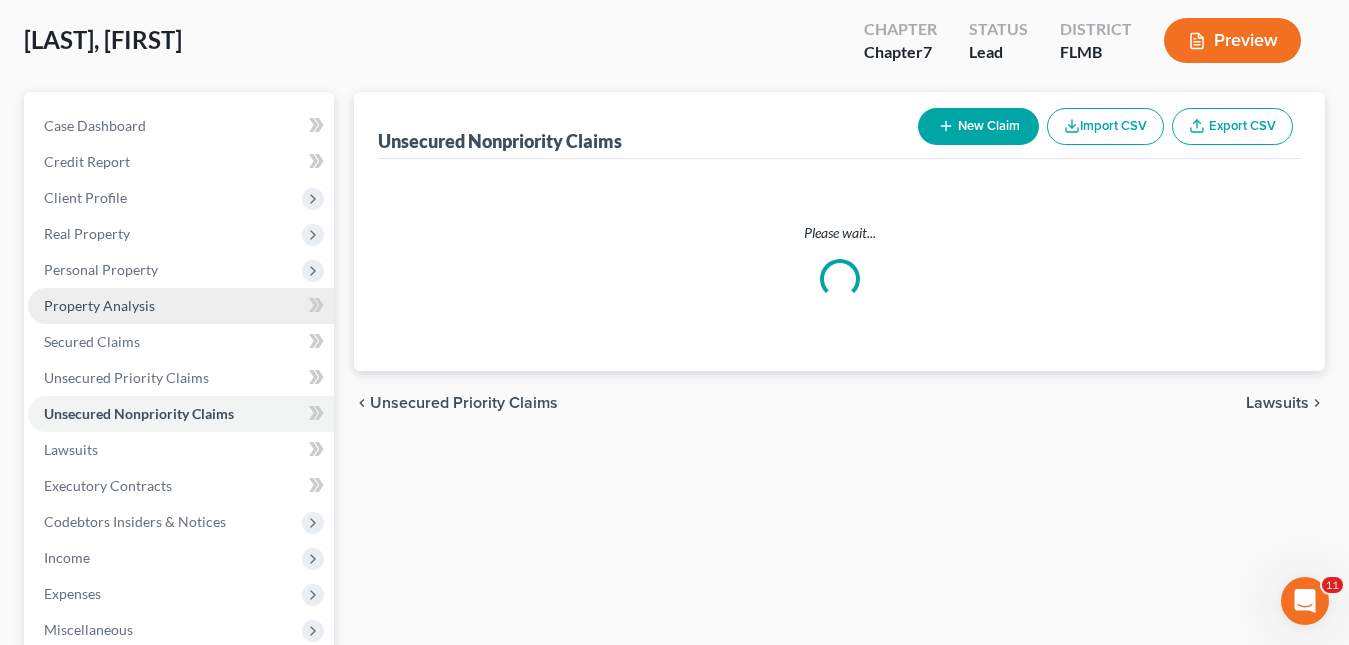 scroll, scrollTop: 0, scrollLeft: 0, axis: both 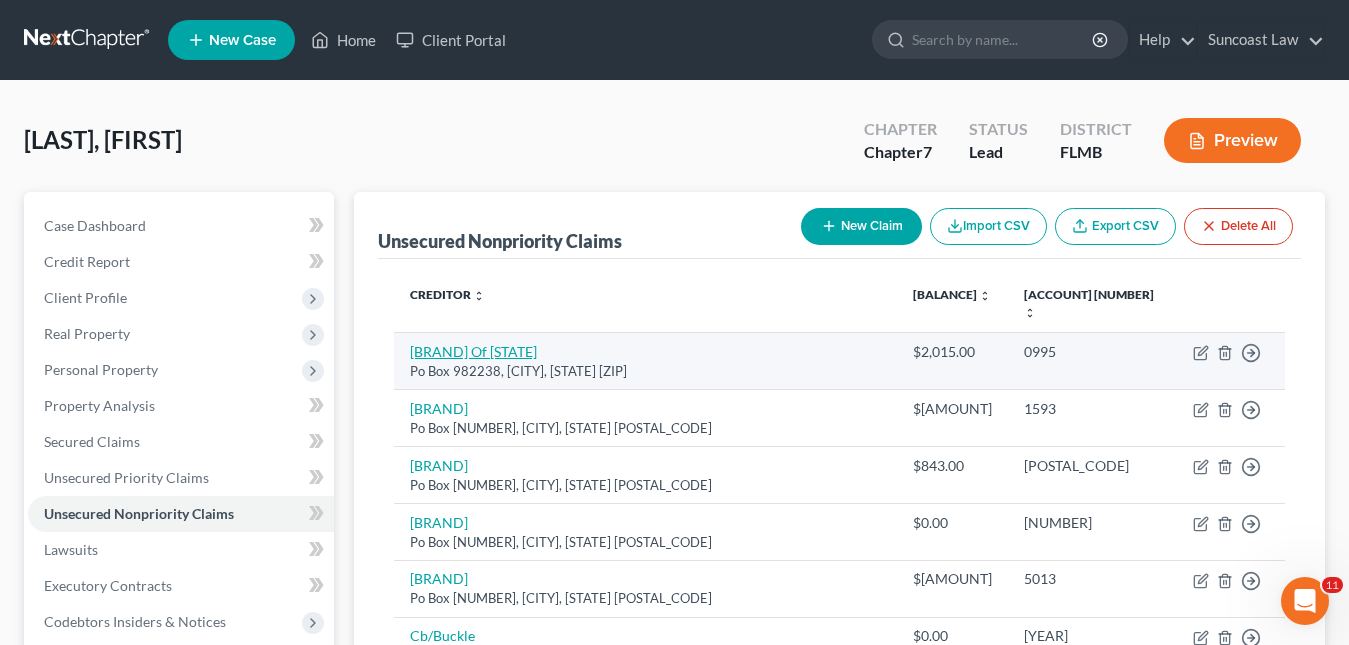 click on "[BRAND] Of [STATE]" at bounding box center [473, 351] 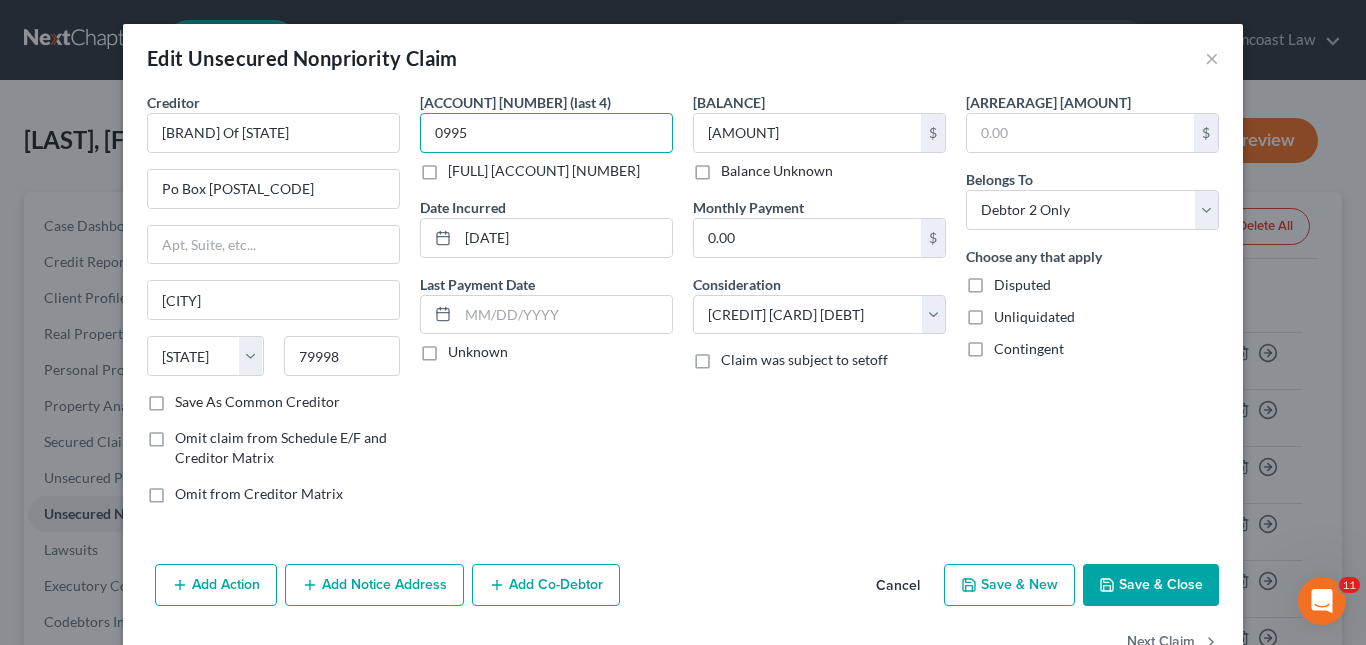 drag, startPoint x: 476, startPoint y: 135, endPoint x: 409, endPoint y: 137, distance: 67.02985 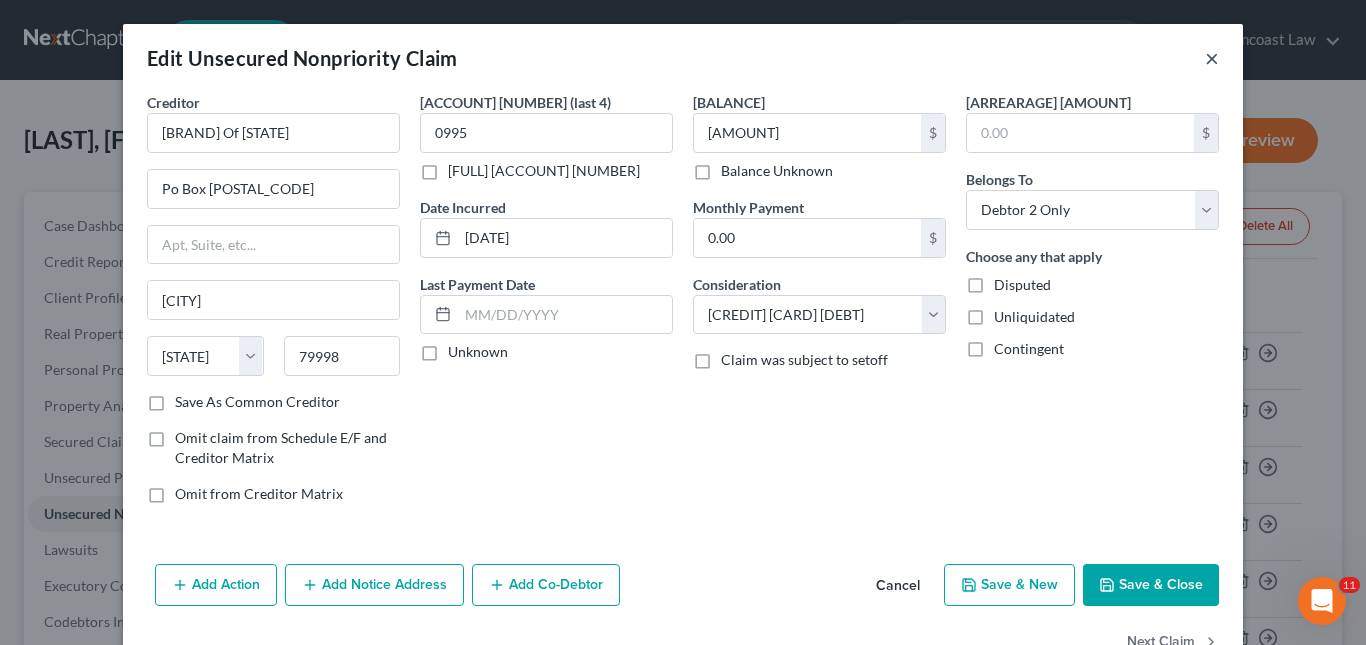 click on "×" at bounding box center (1212, 58) 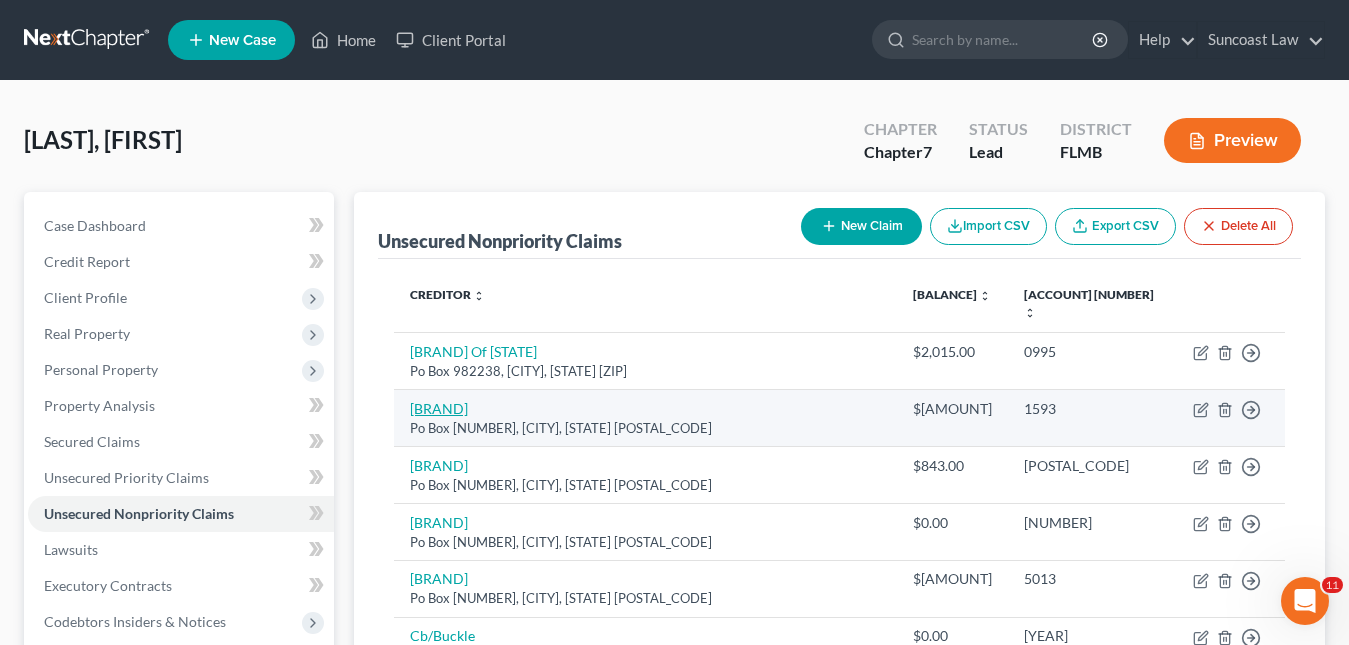 click on "[BRAND]" at bounding box center (439, 408) 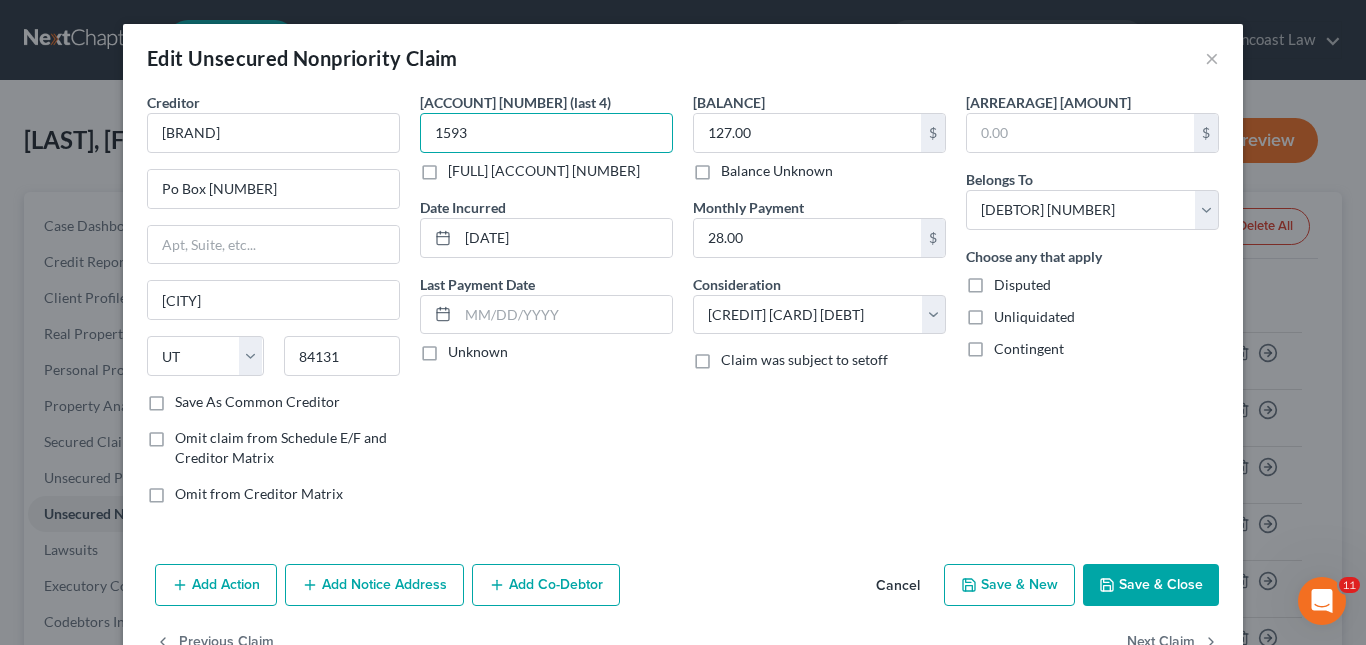 drag, startPoint x: 463, startPoint y: 140, endPoint x: 439, endPoint y: 135, distance: 24.5153 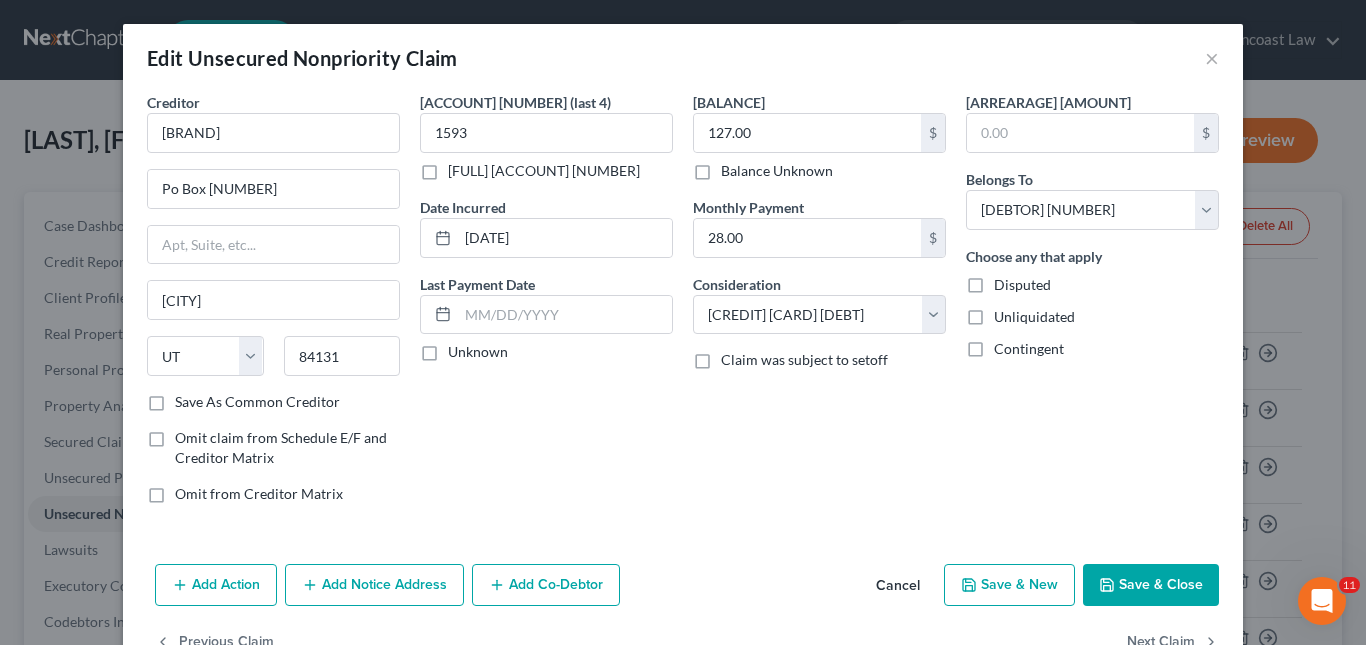 click on "Edit Unsecured Nonpriority Claim  ×" at bounding box center (683, 58) 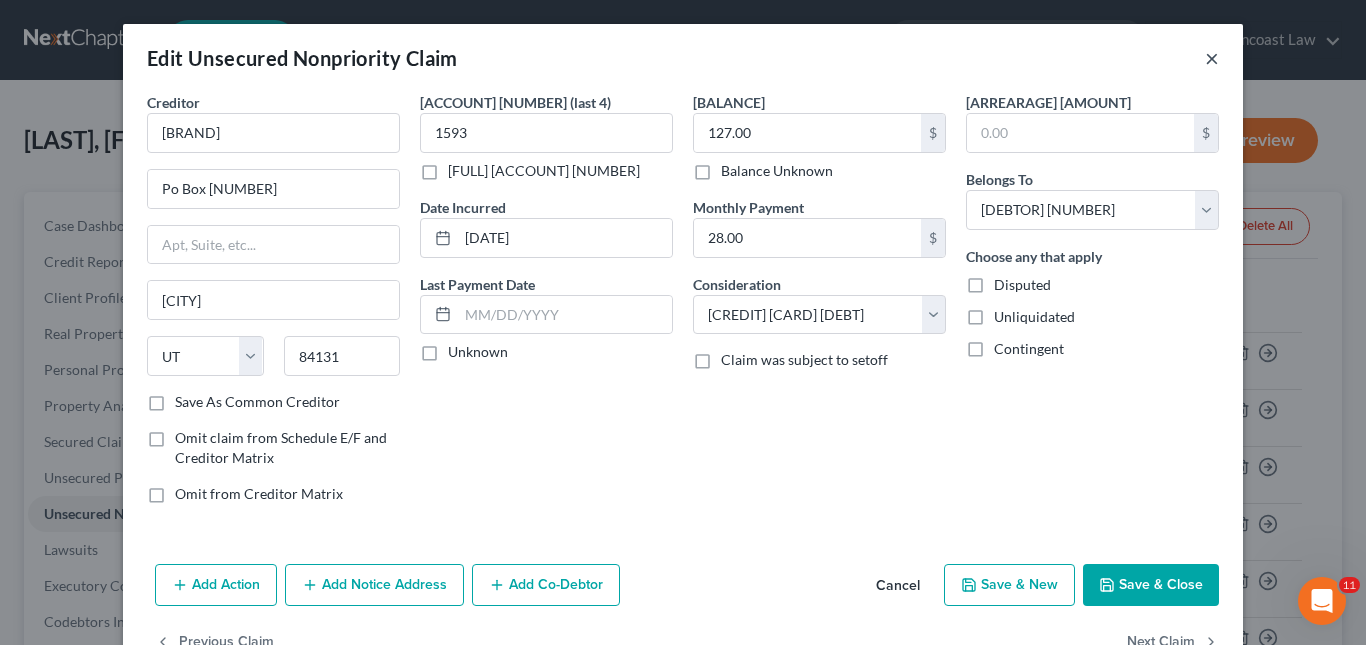click on "×" at bounding box center (1212, 58) 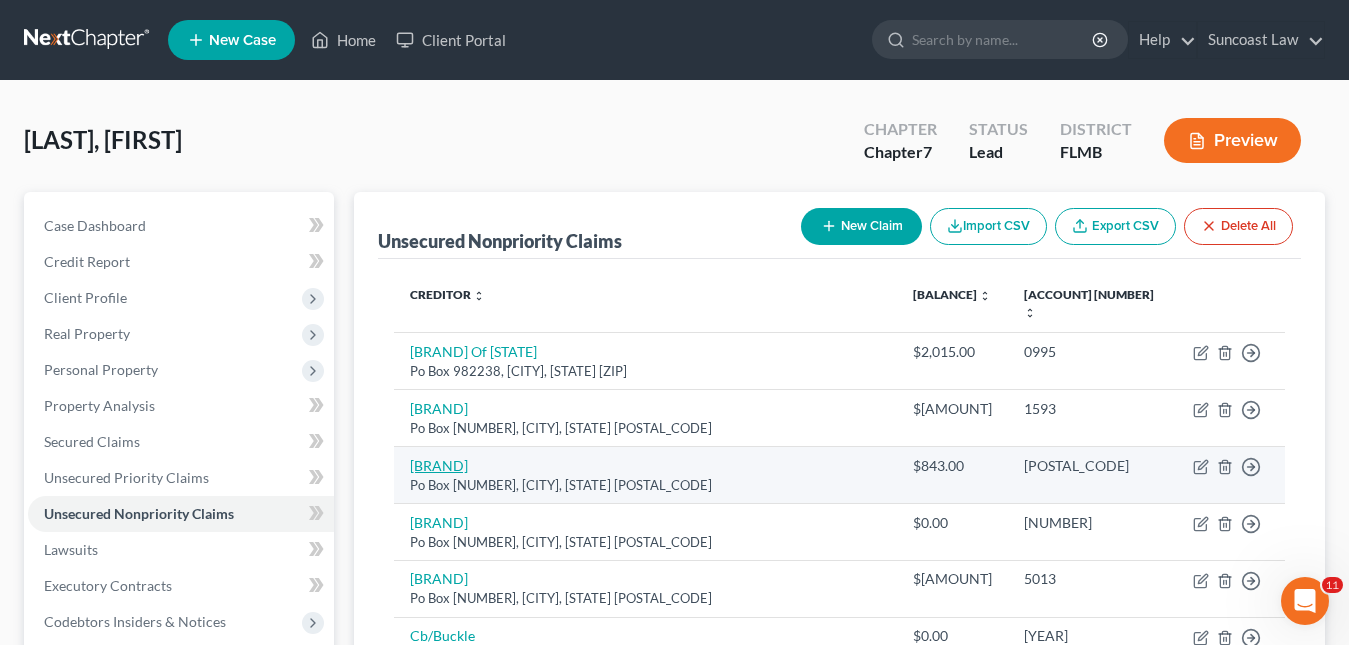 click on "[BRAND]" at bounding box center [439, 465] 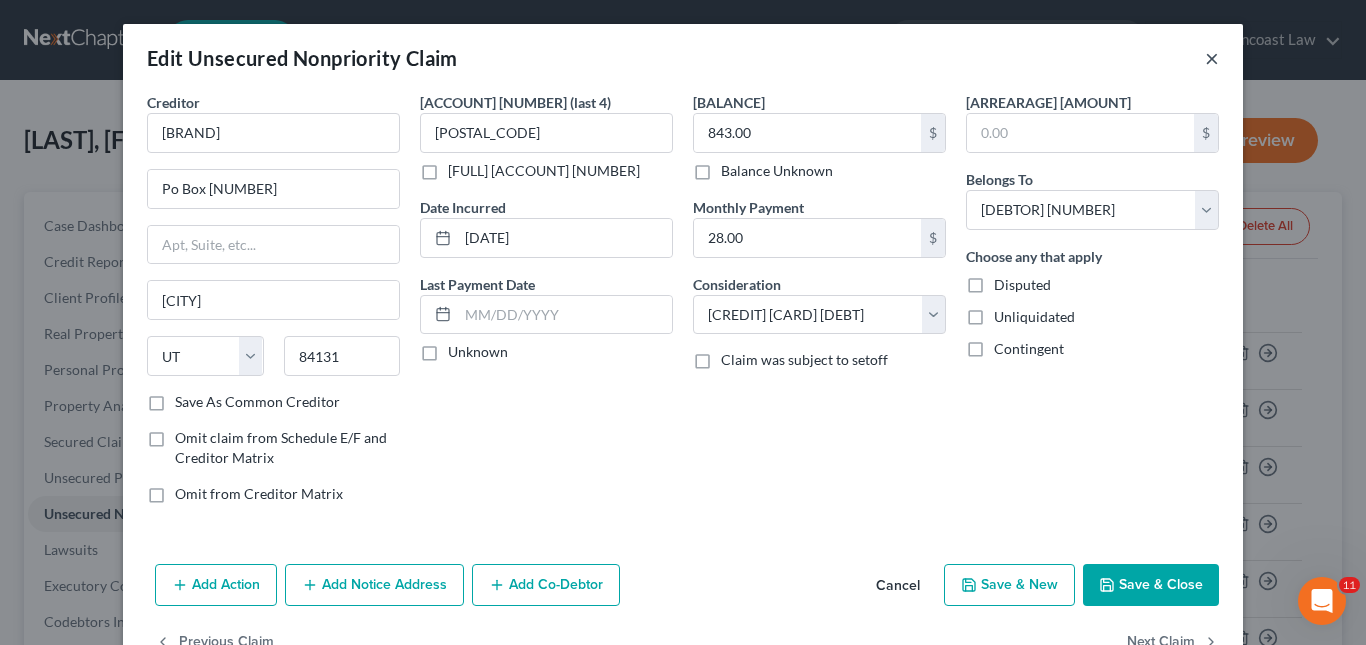click on "×" at bounding box center [1212, 58] 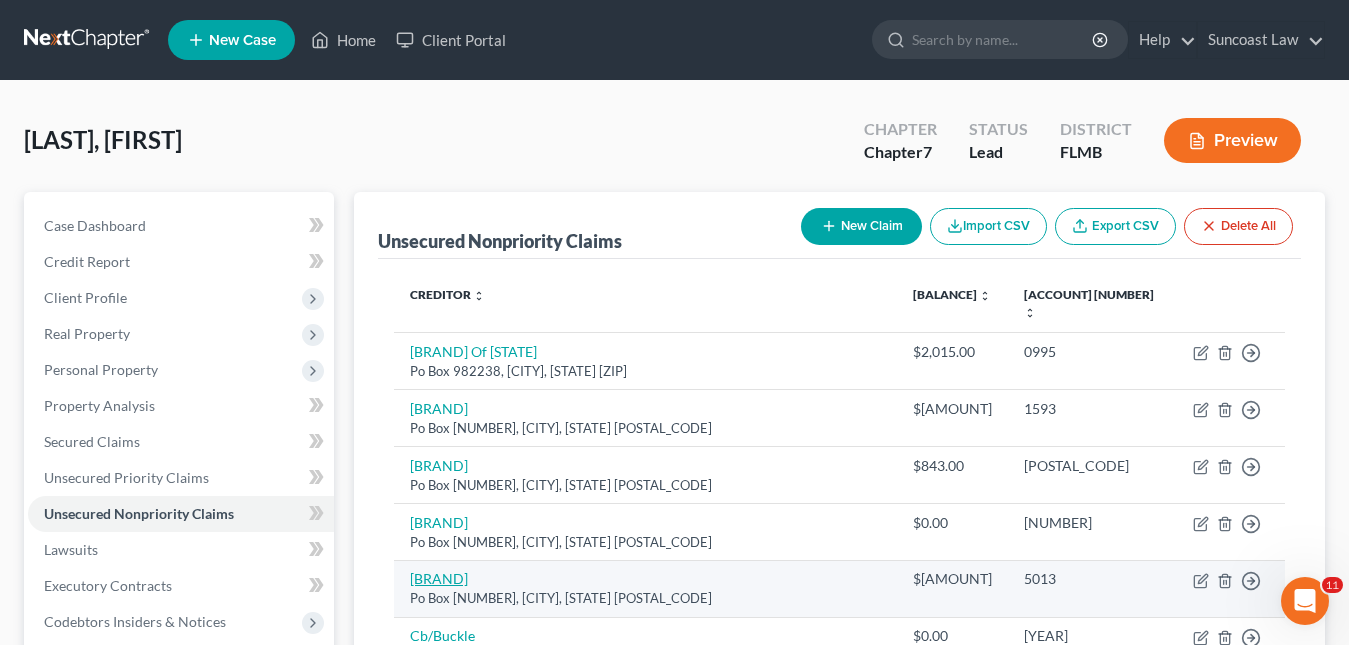 click on "[BRAND]" at bounding box center [439, 578] 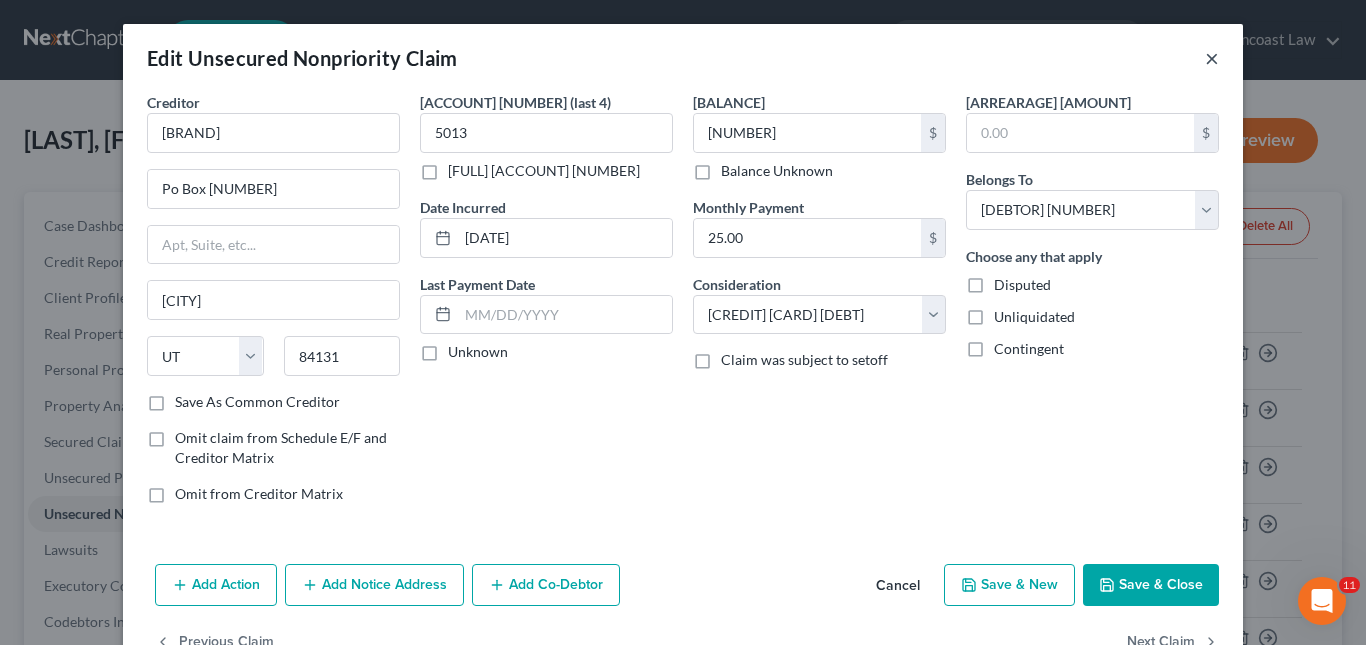 click on "×" at bounding box center (1212, 58) 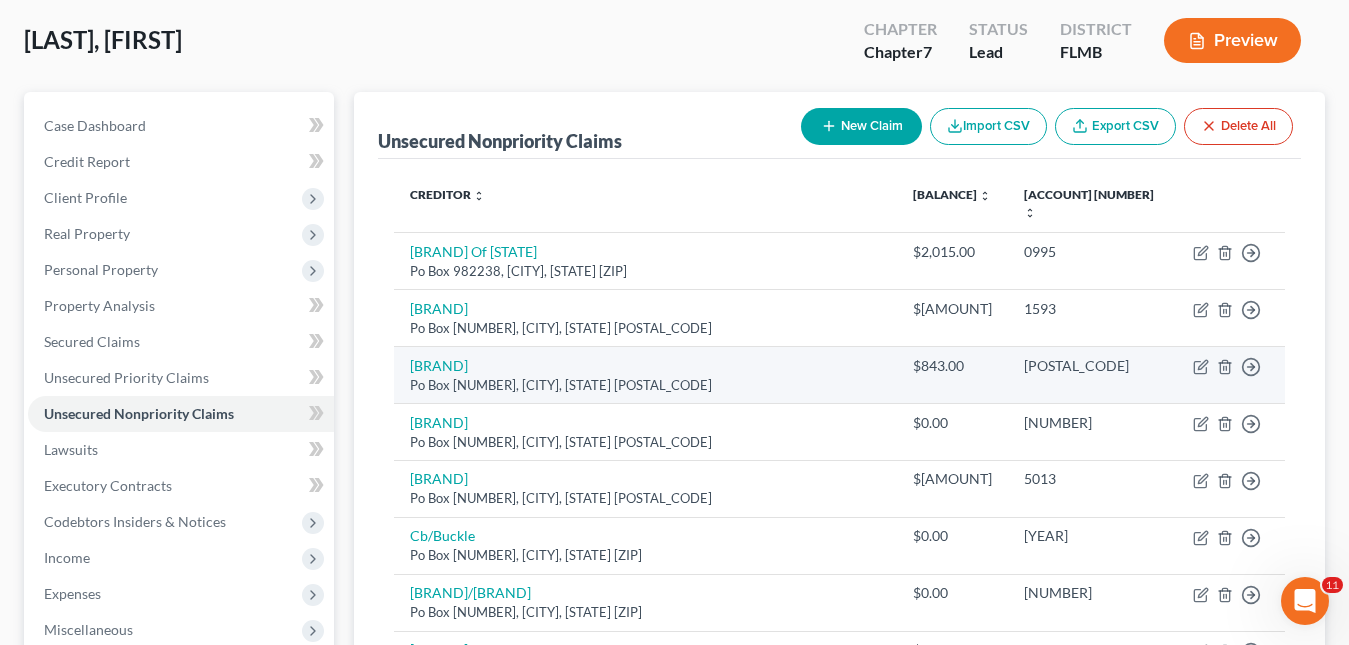 scroll, scrollTop: 200, scrollLeft: 0, axis: vertical 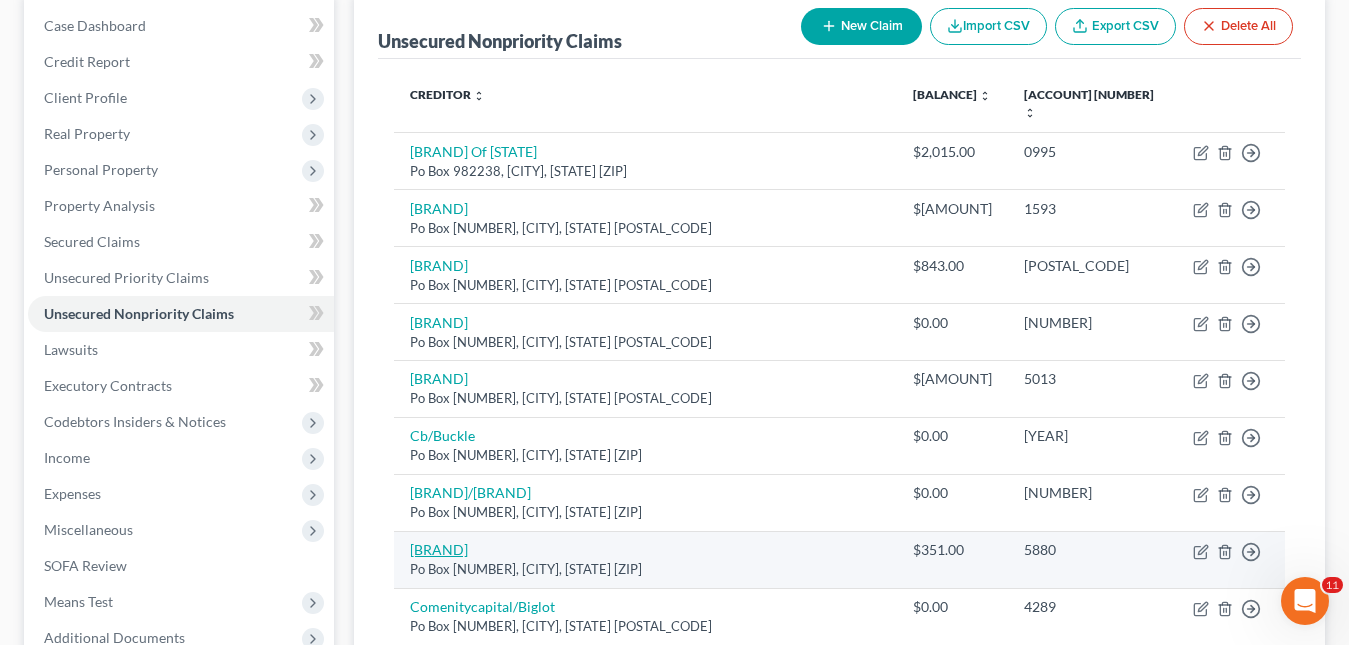 click on "[BRAND]" at bounding box center (439, 549) 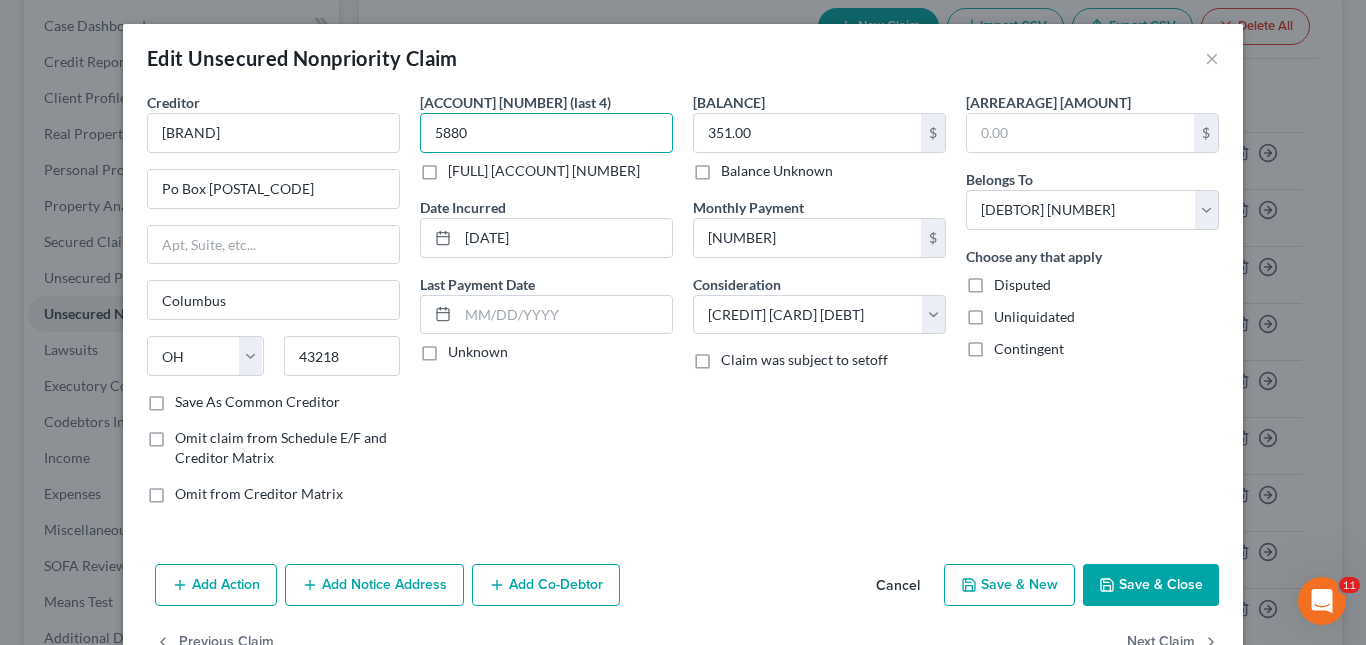 drag, startPoint x: 500, startPoint y: 136, endPoint x: 417, endPoint y: 144, distance: 83.38465 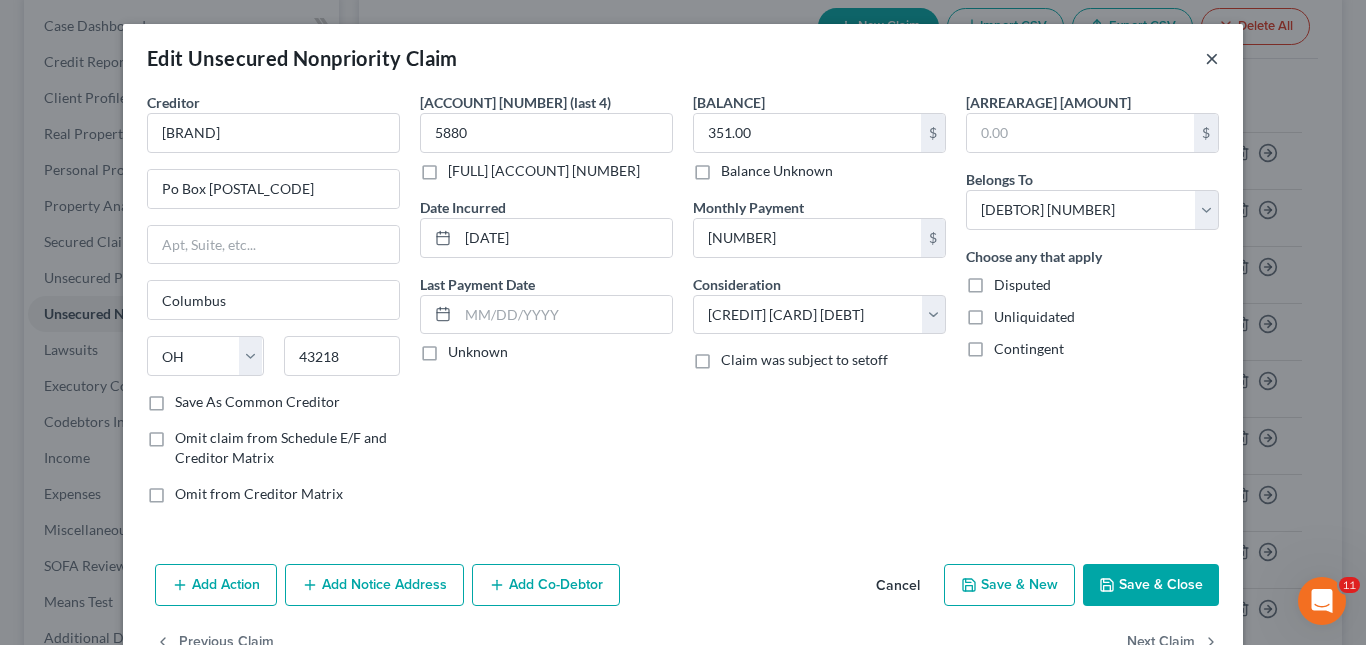 click on "×" at bounding box center [1212, 58] 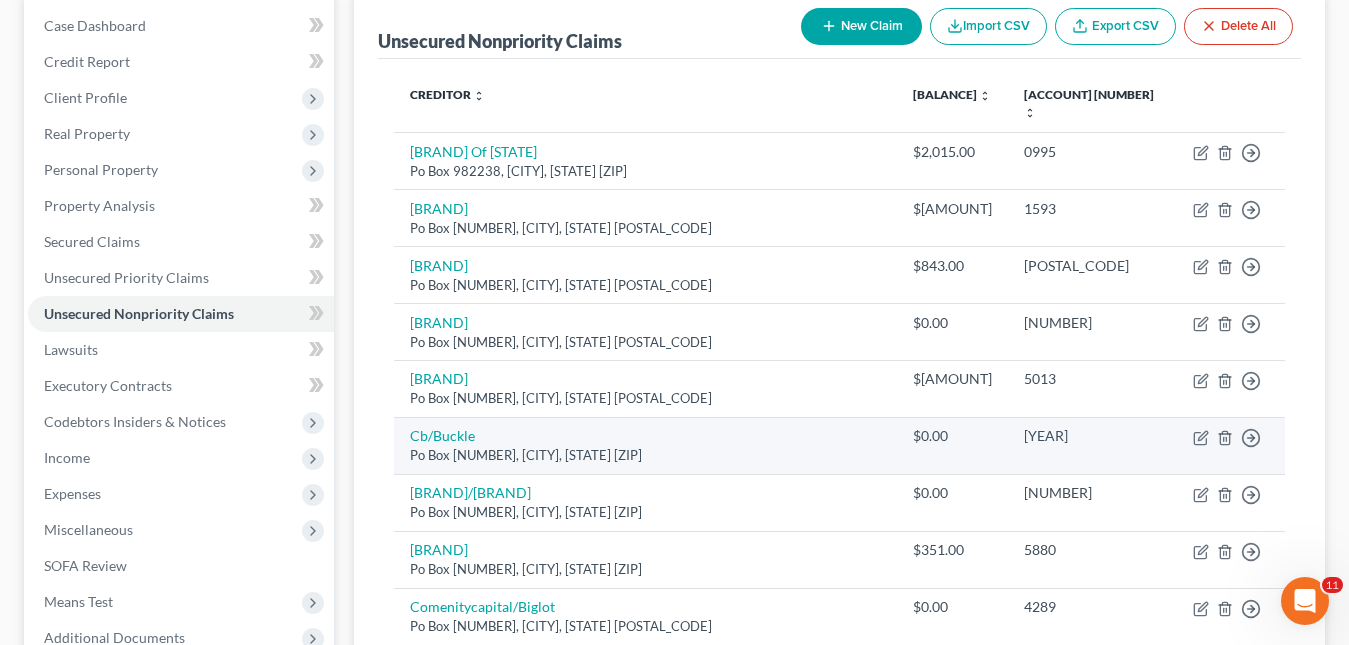 scroll, scrollTop: 300, scrollLeft: 0, axis: vertical 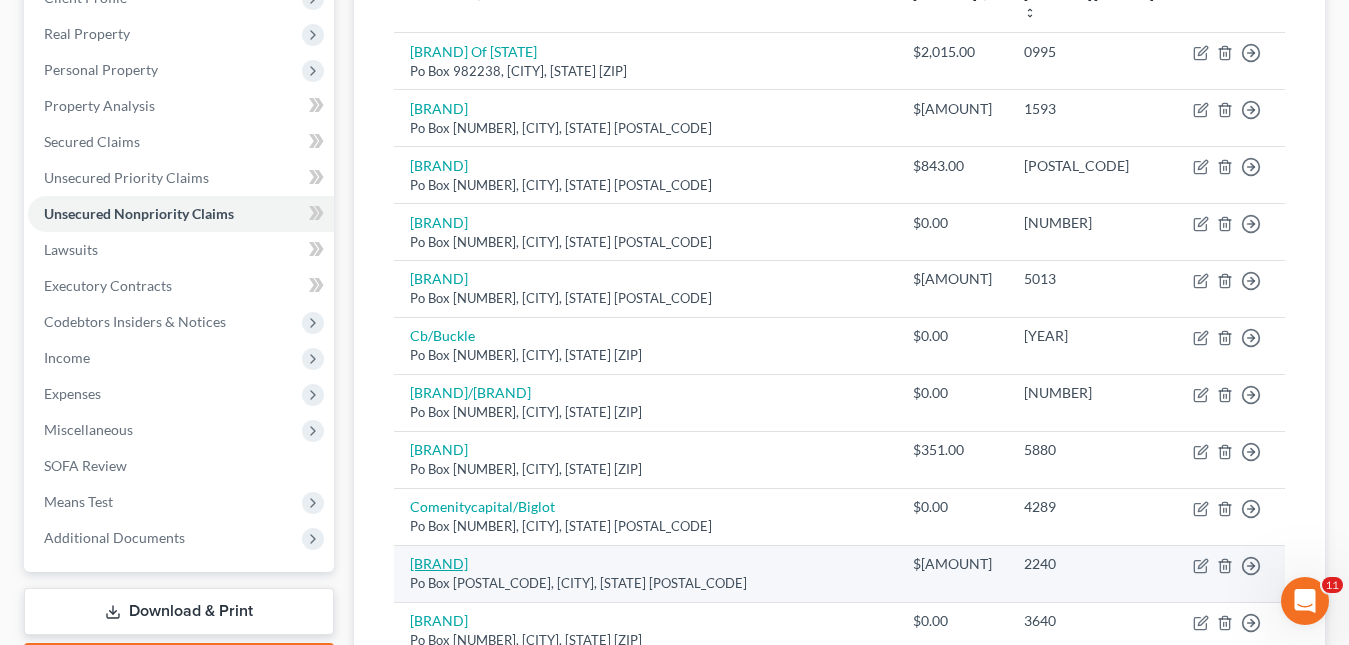 click on "[BRAND]" at bounding box center [439, 563] 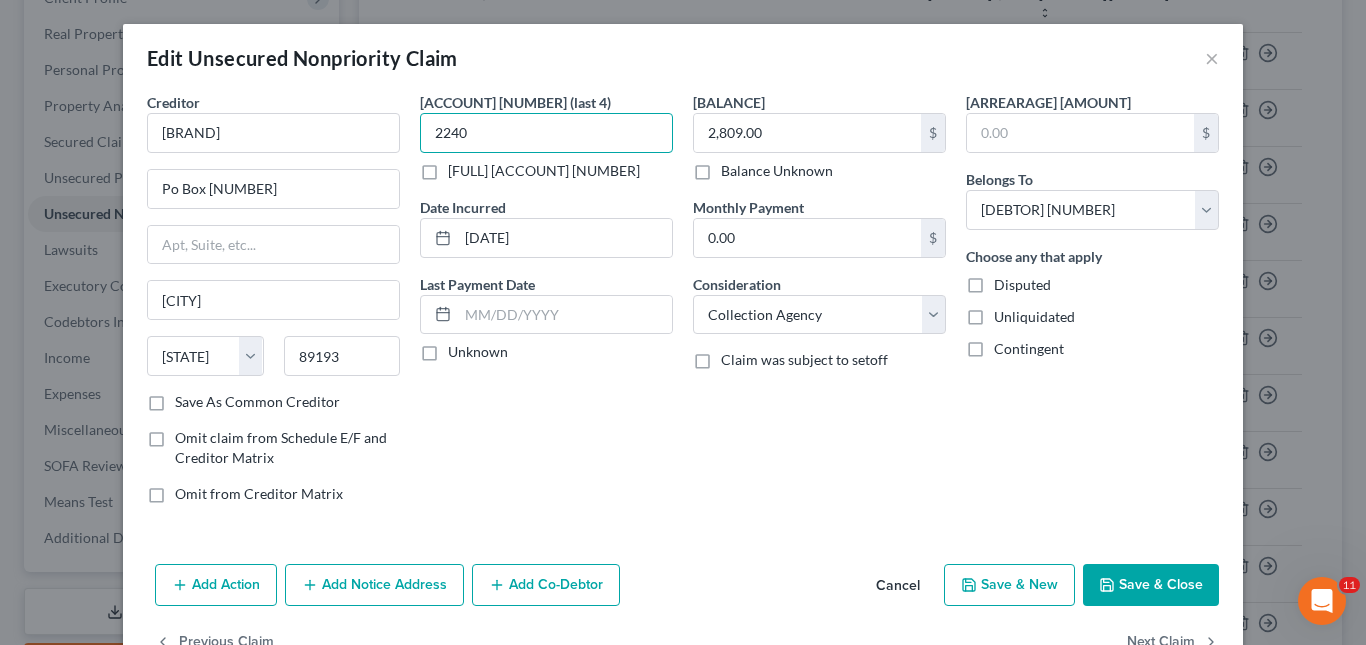 drag, startPoint x: 521, startPoint y: 130, endPoint x: 411, endPoint y: 134, distance: 110.0727 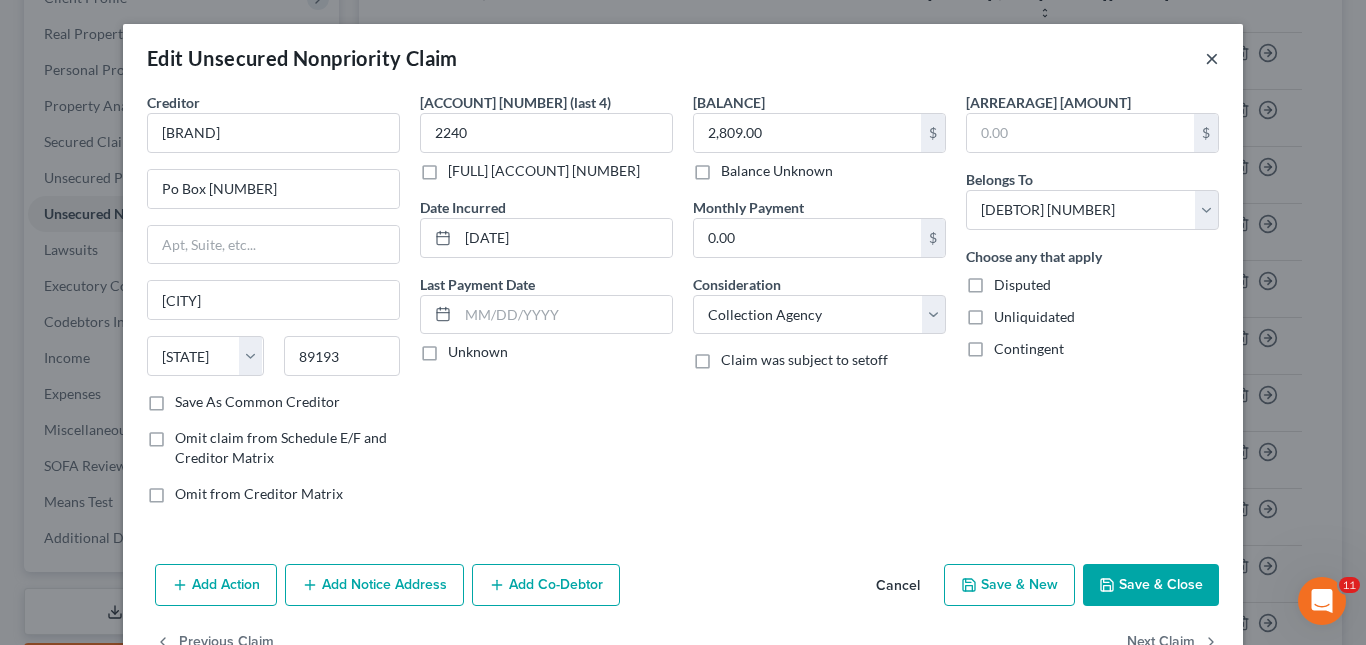 click on "×" at bounding box center [1212, 58] 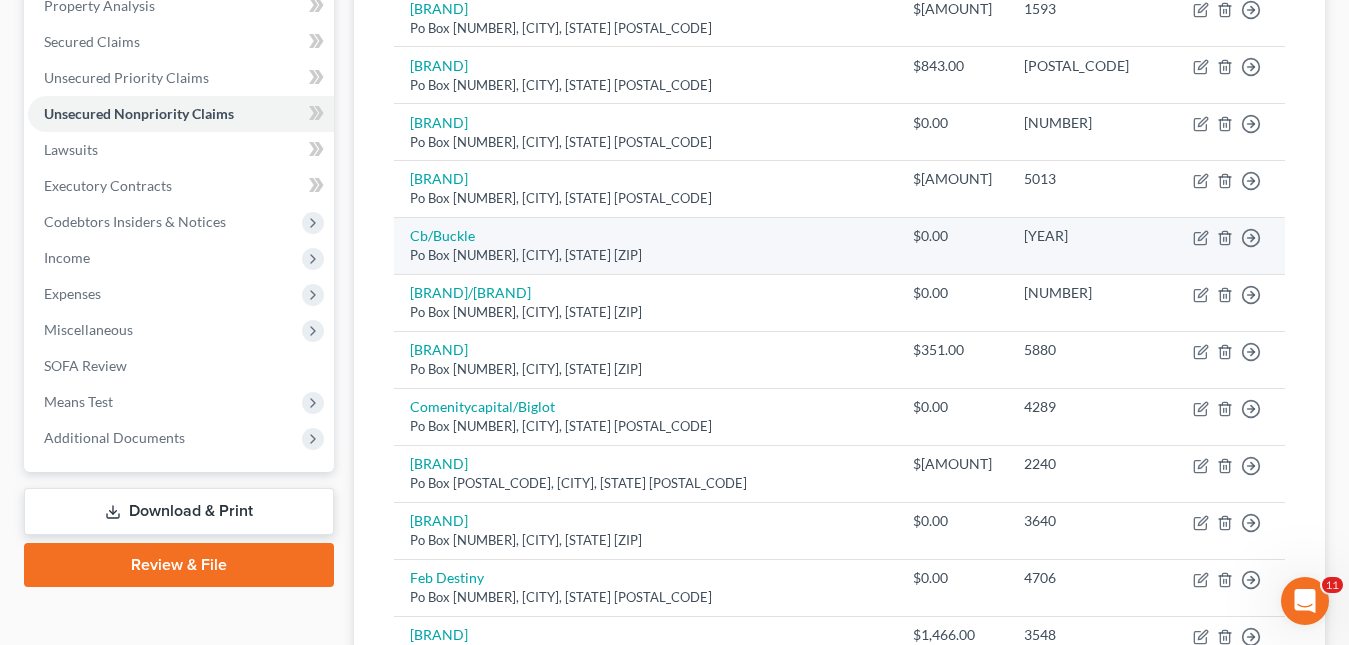 scroll, scrollTop: 500, scrollLeft: 0, axis: vertical 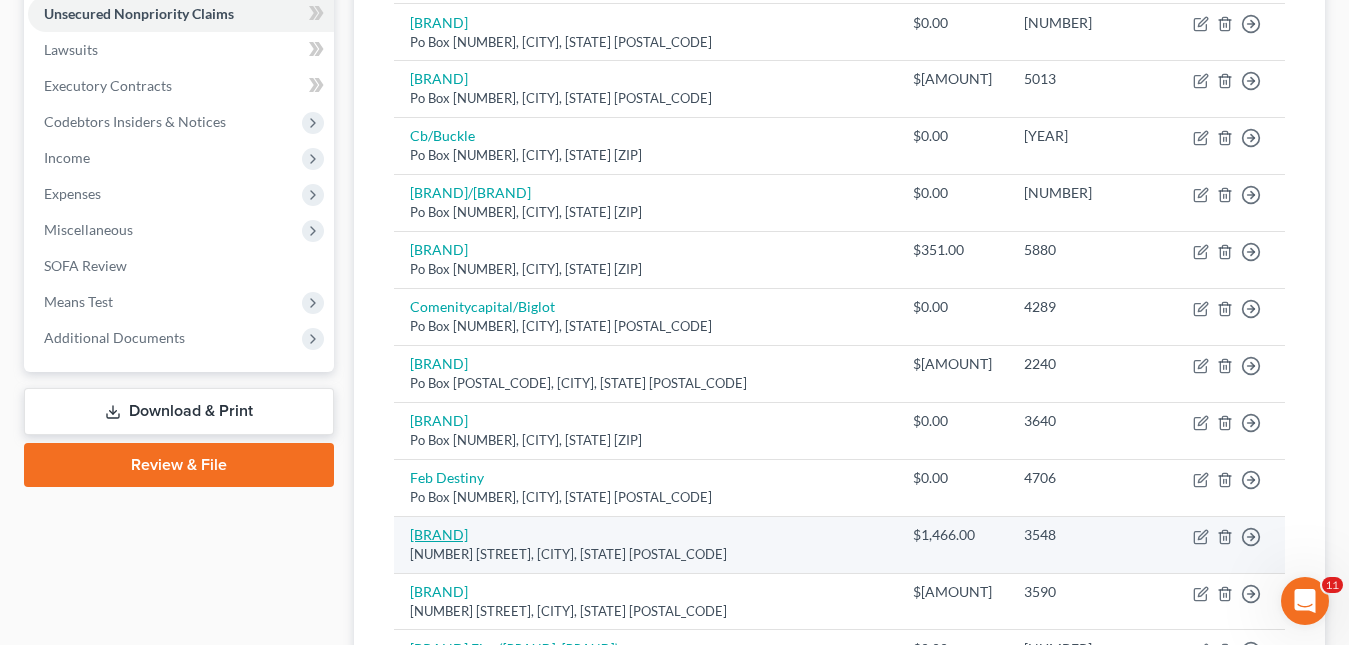 click on "[BRAND]" at bounding box center (439, 534) 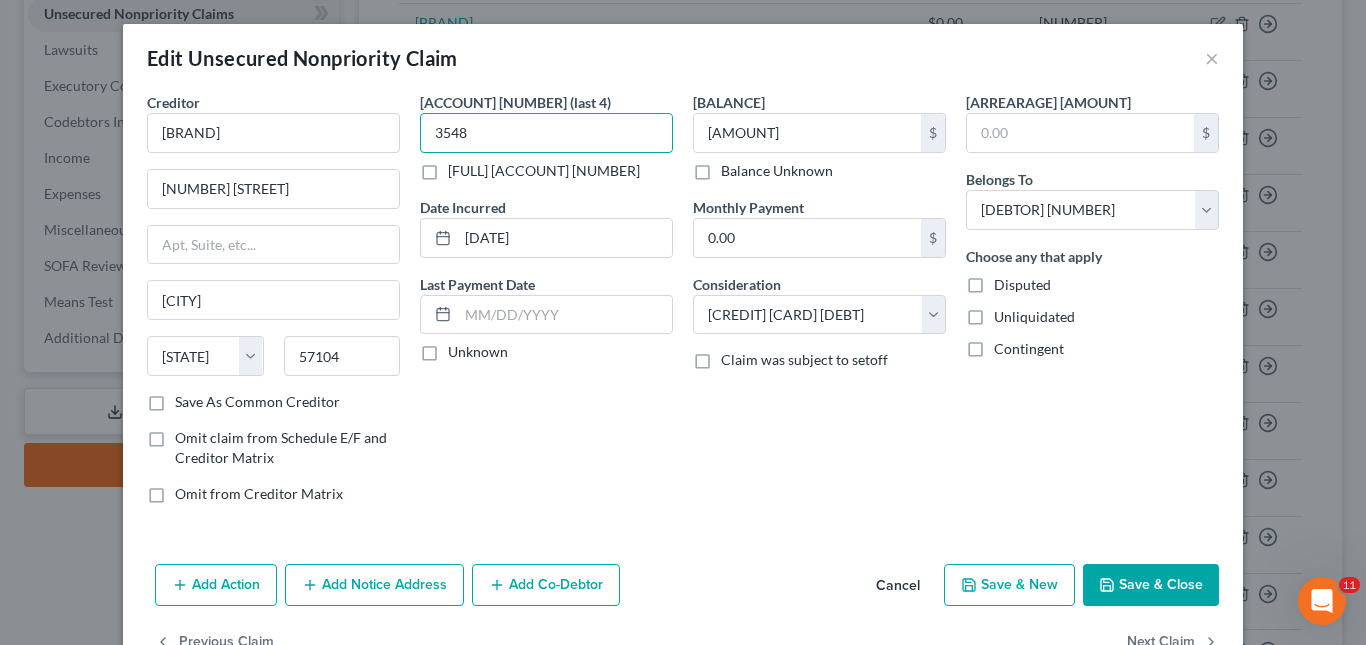 drag, startPoint x: 562, startPoint y: 127, endPoint x: 447, endPoint y: 128, distance: 115.00435 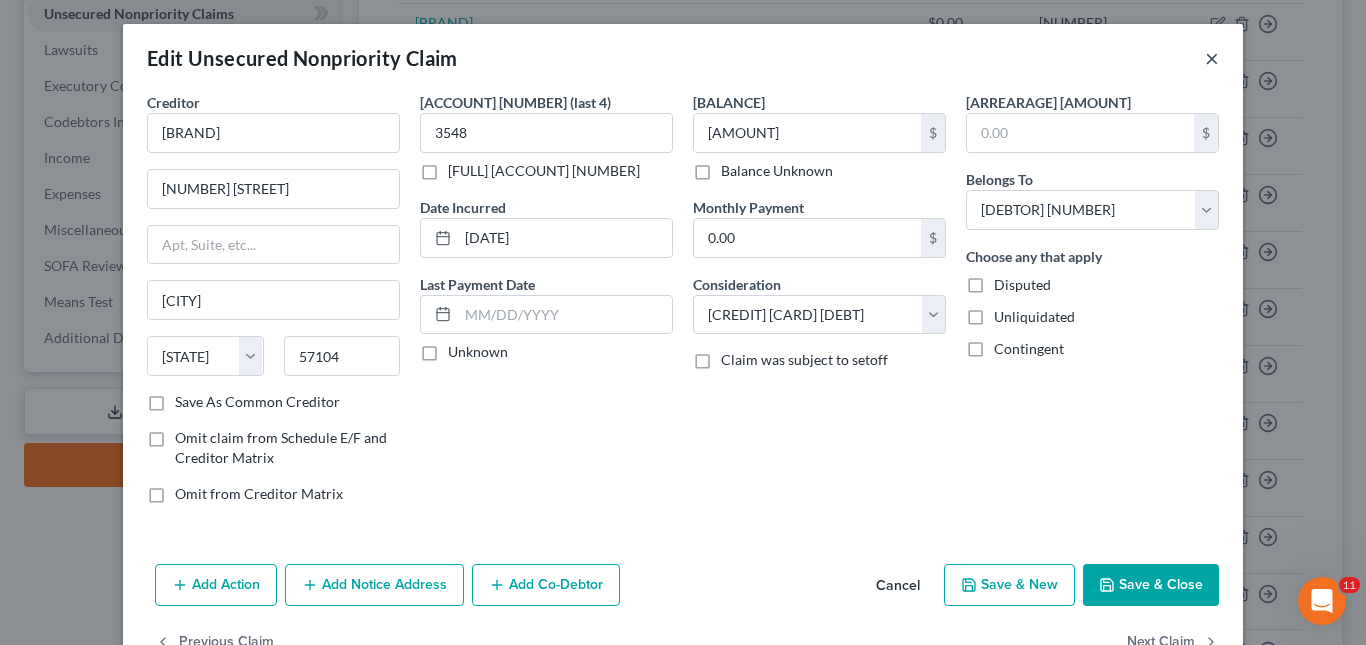 click on "×" at bounding box center (1212, 58) 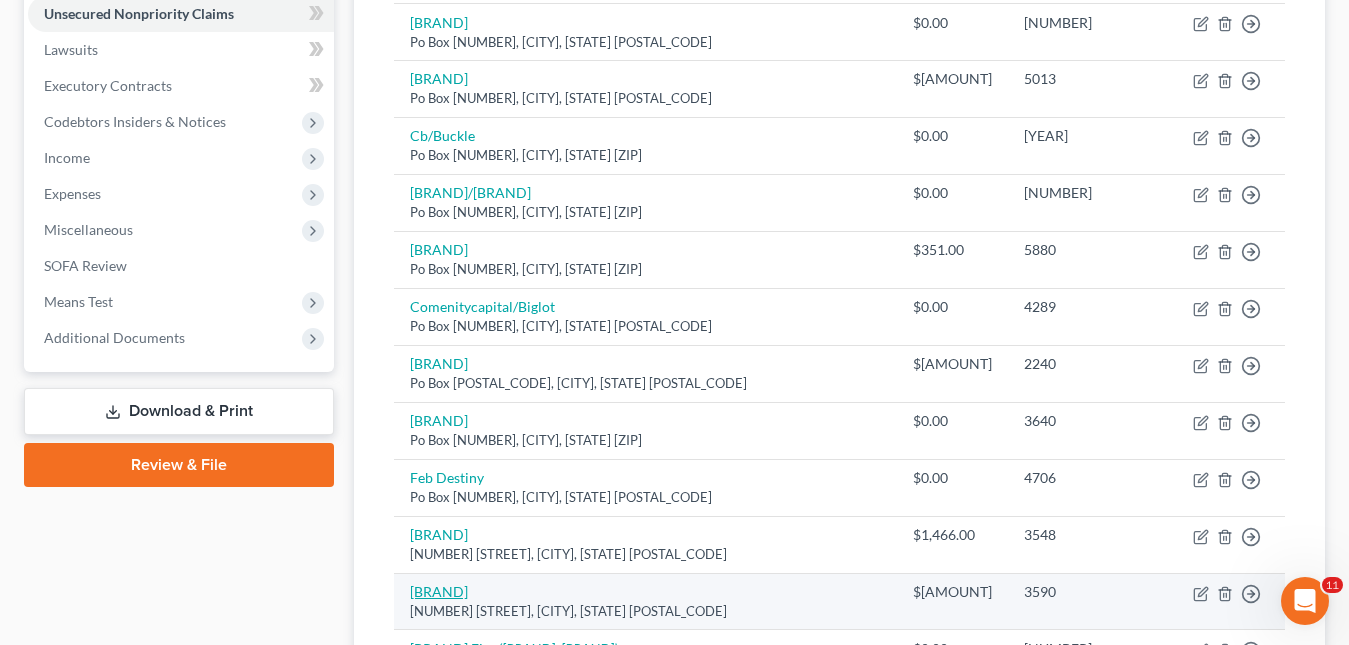 click on "[BRAND]" at bounding box center [439, 591] 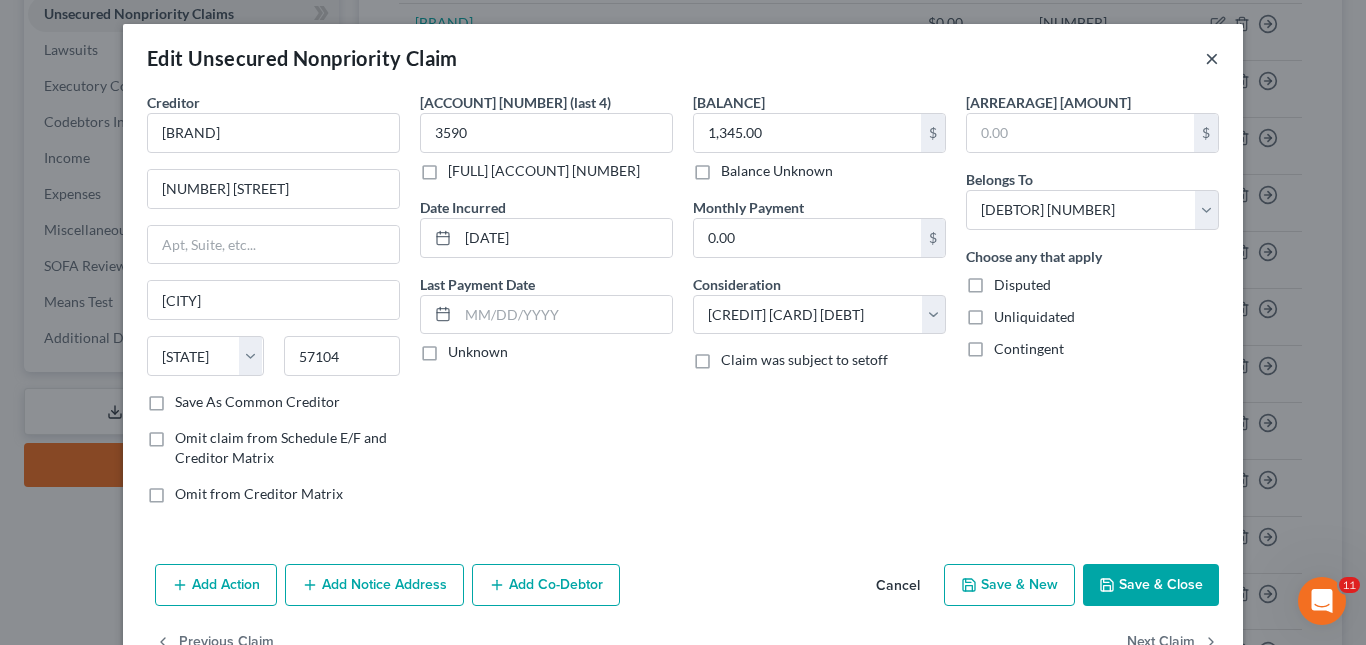 click on "×" at bounding box center [1212, 58] 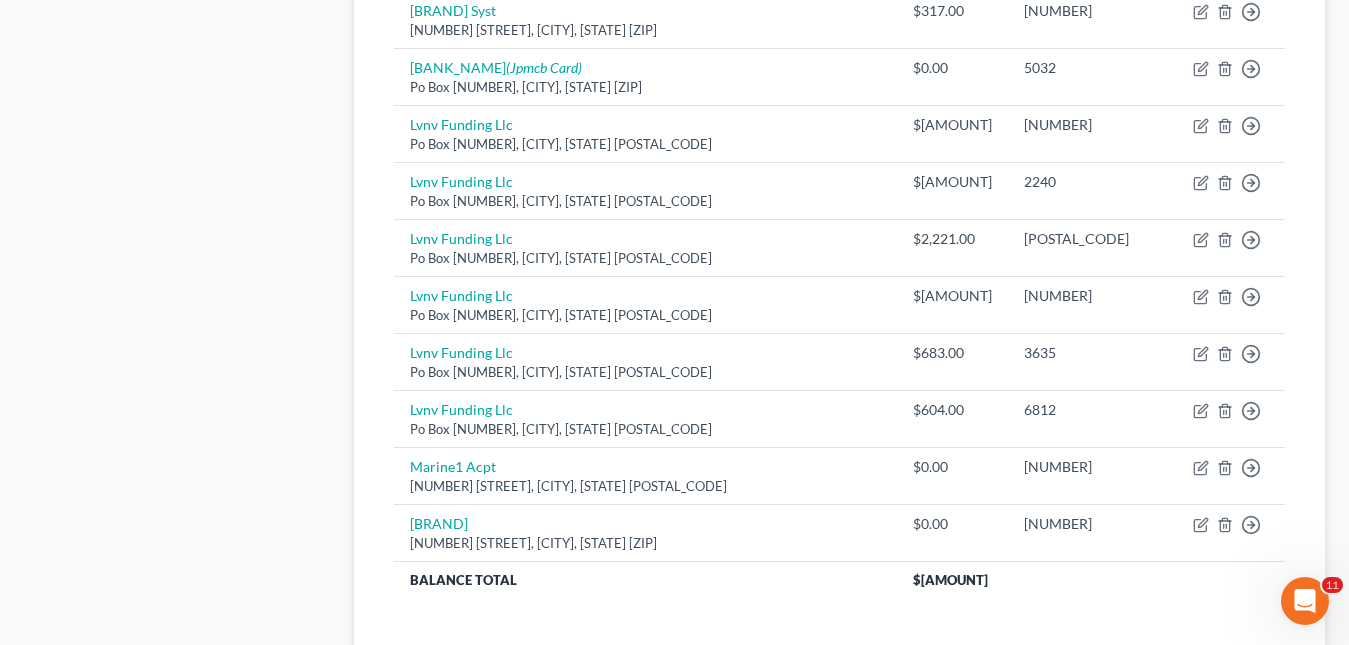 scroll, scrollTop: 1600, scrollLeft: 0, axis: vertical 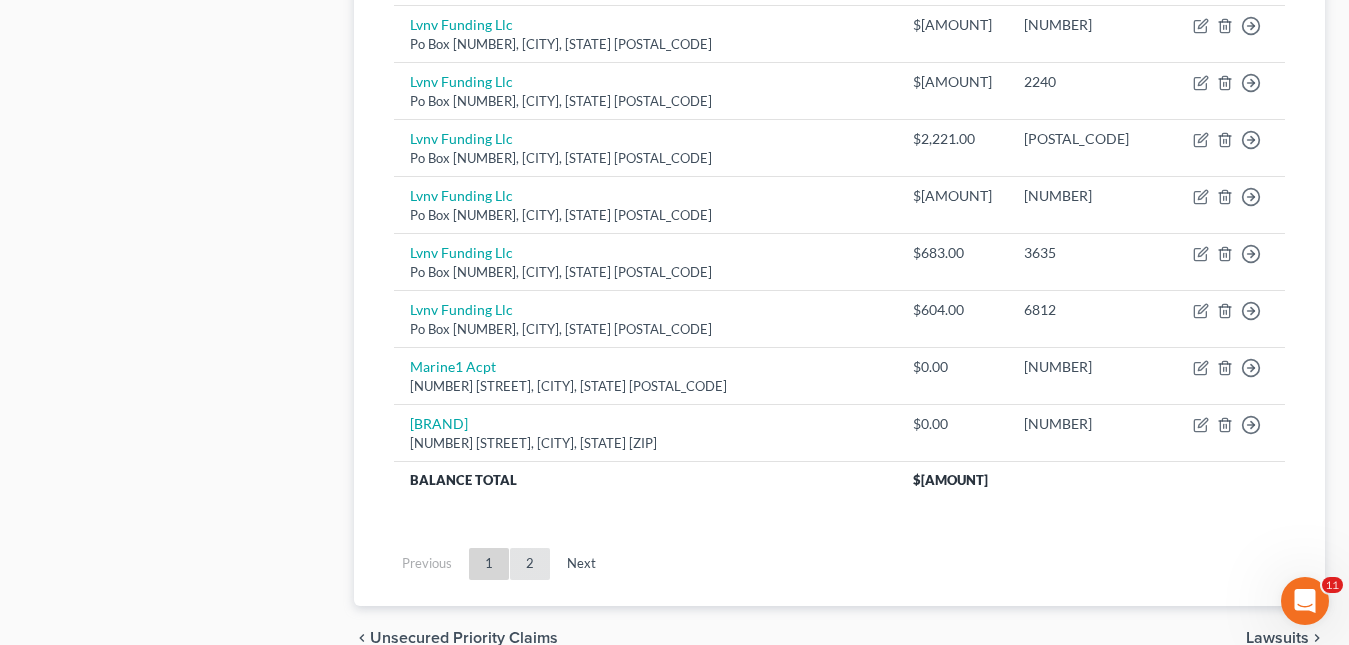 click on "2" at bounding box center (530, 564) 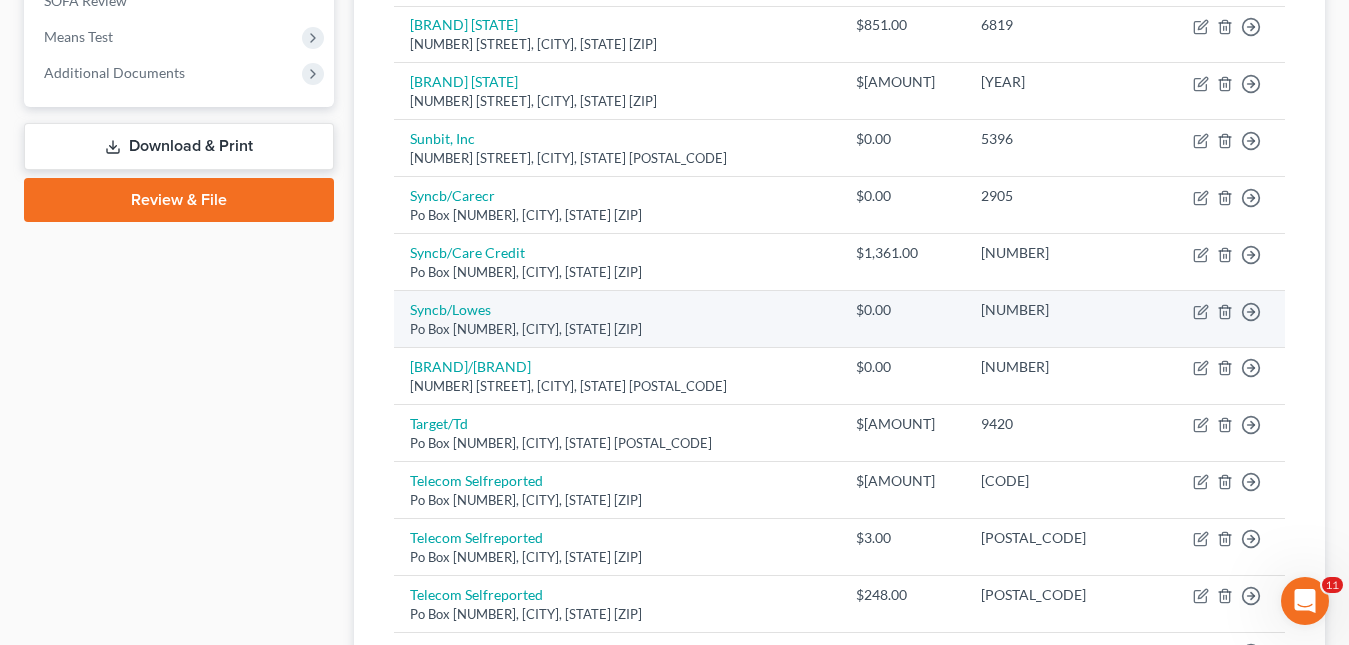 scroll, scrollTop: 165, scrollLeft: 0, axis: vertical 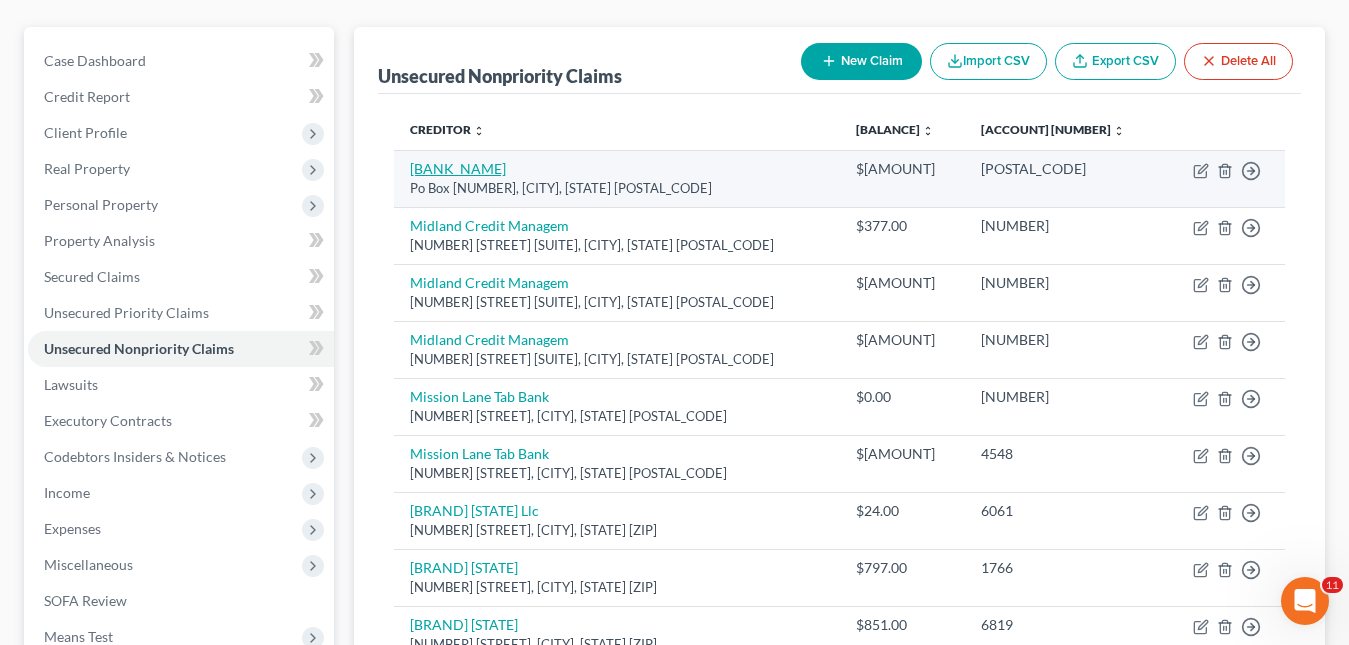 click on "[BANK_NAME]" at bounding box center (458, 168) 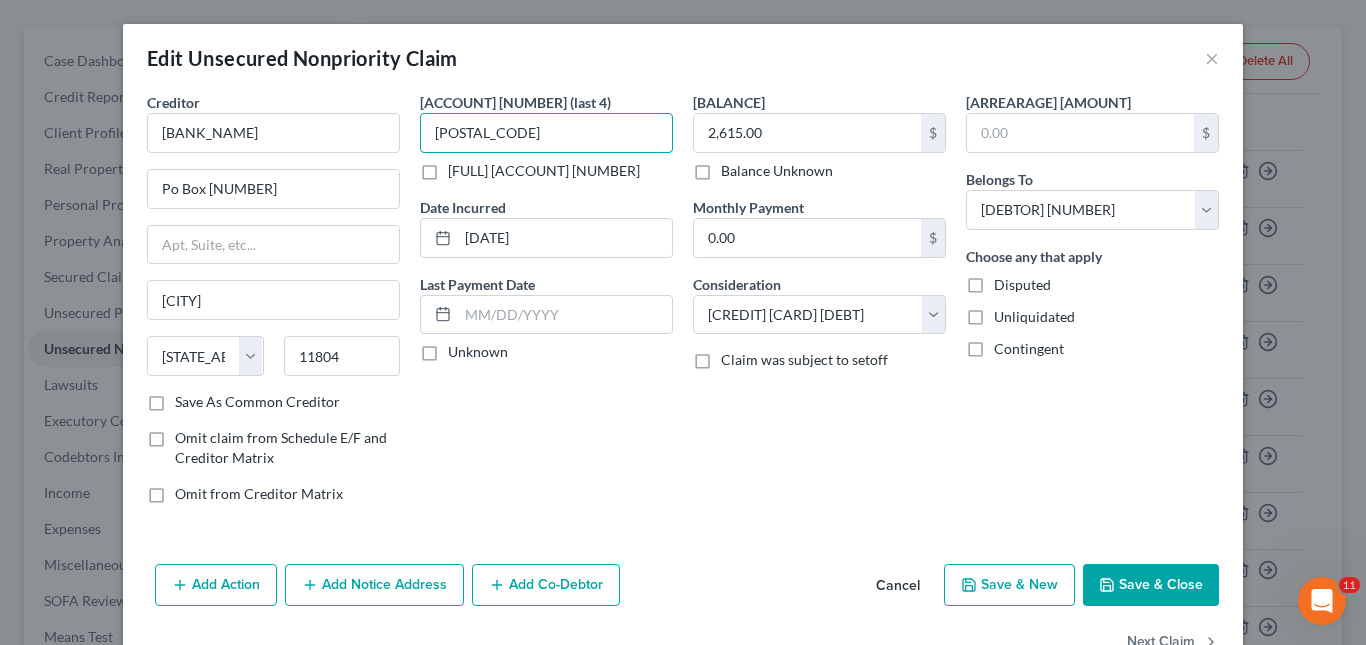 drag, startPoint x: 498, startPoint y: 140, endPoint x: 420, endPoint y: 137, distance: 78.05767 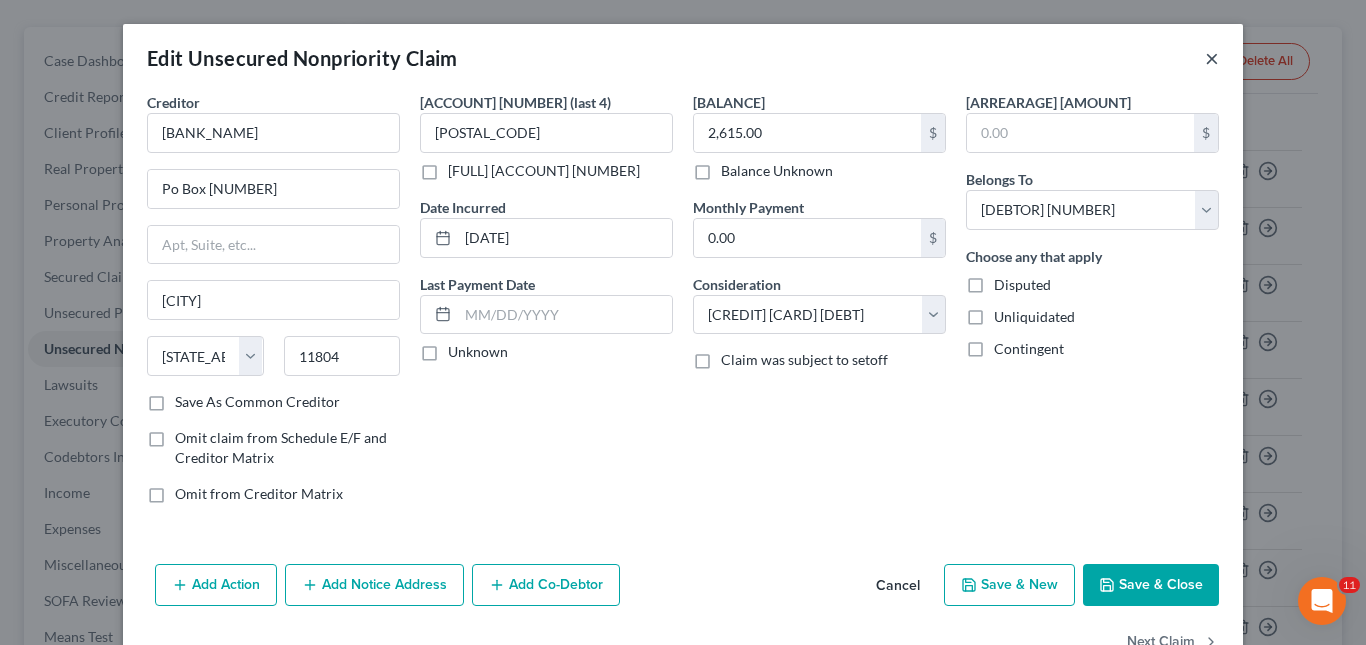 click on "×" at bounding box center [1212, 58] 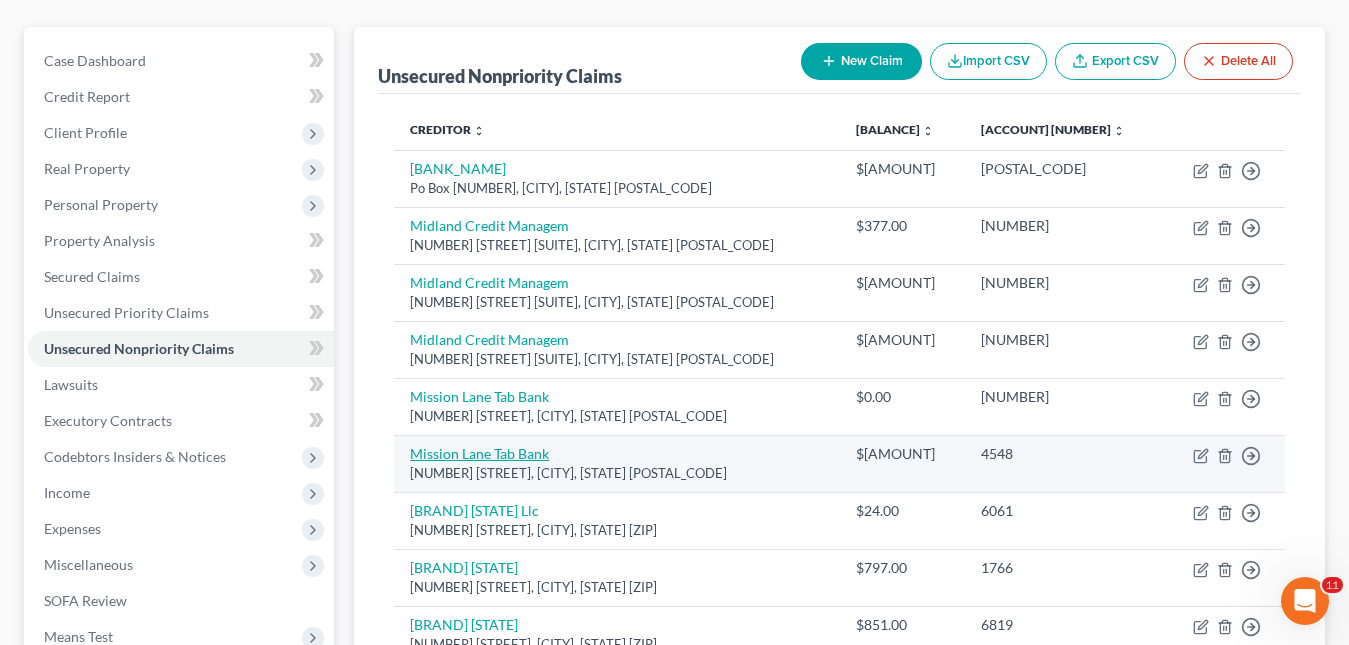 click on "Mission Lane Tab Bank" at bounding box center [479, 453] 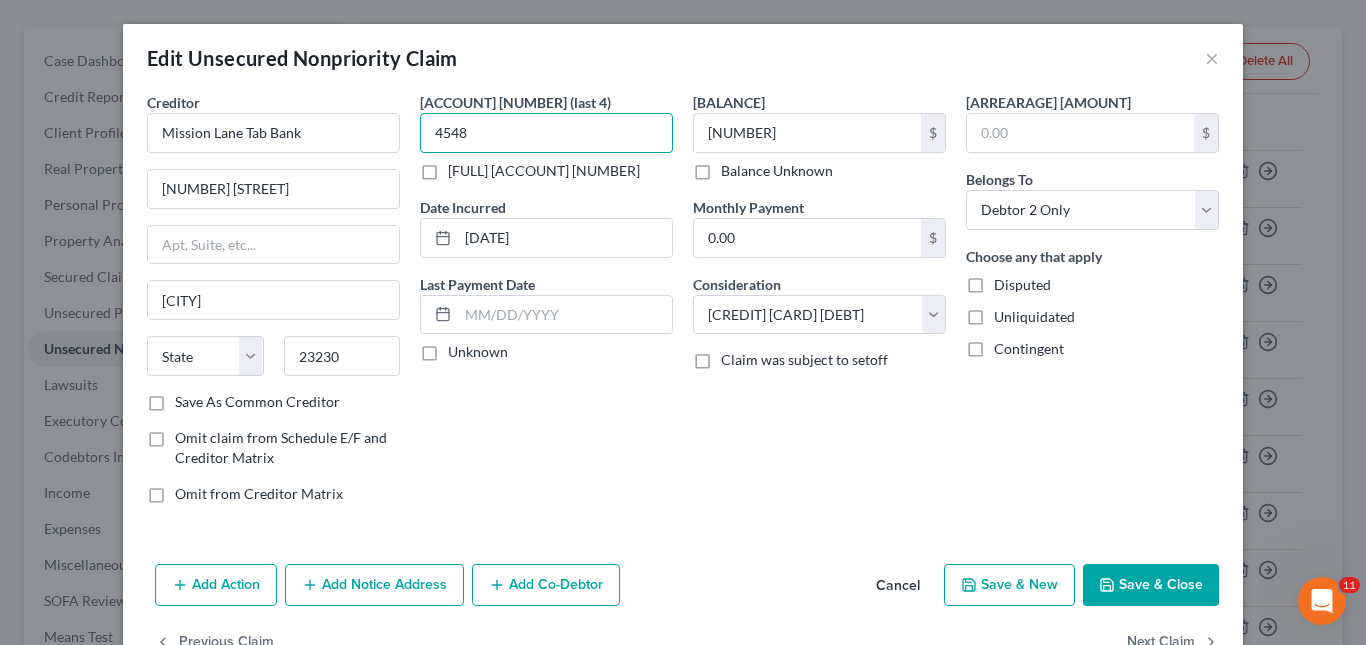 drag, startPoint x: 527, startPoint y: 137, endPoint x: 407, endPoint y: 143, distance: 120.14991 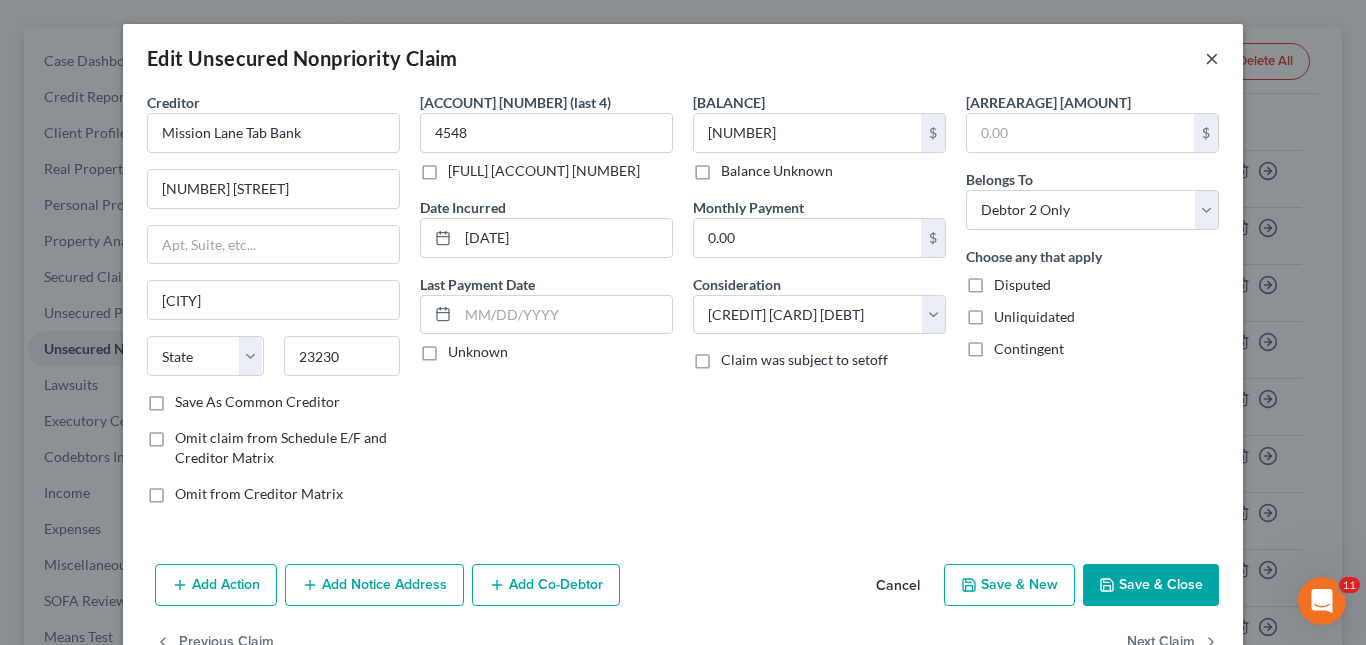drag, startPoint x: 1197, startPoint y: 60, endPoint x: 1112, endPoint y: 136, distance: 114.02193 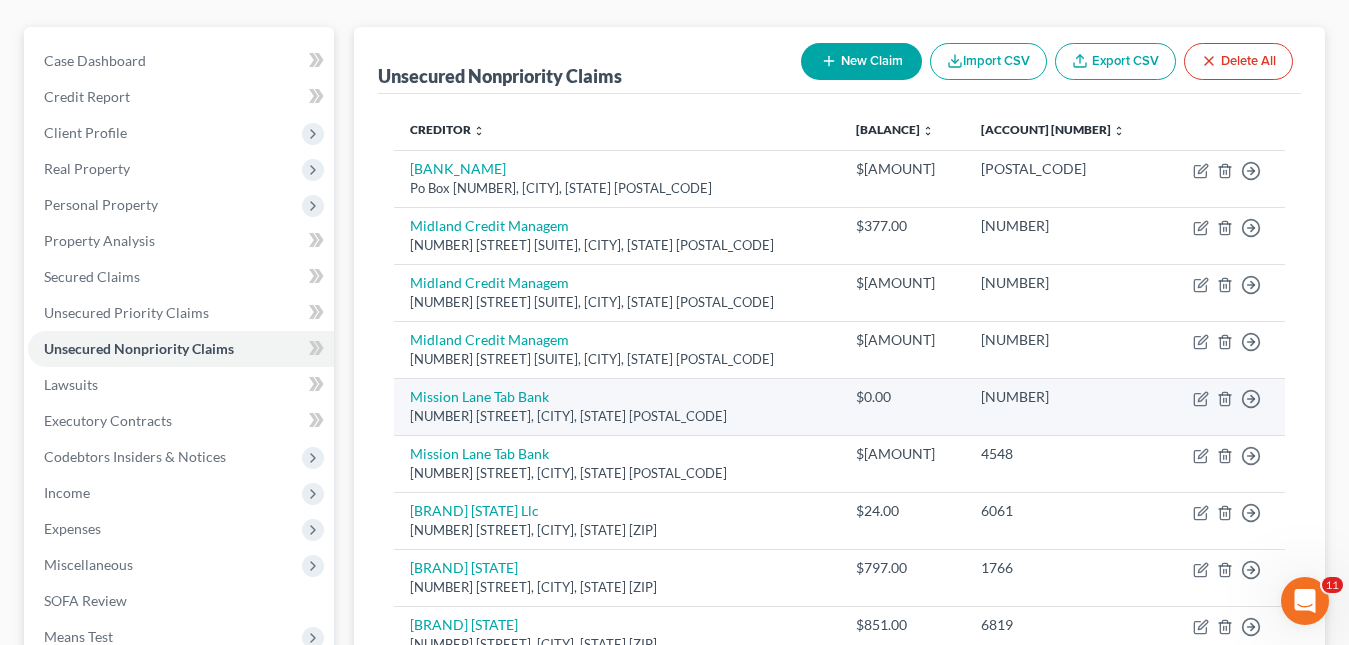 scroll, scrollTop: 265, scrollLeft: 0, axis: vertical 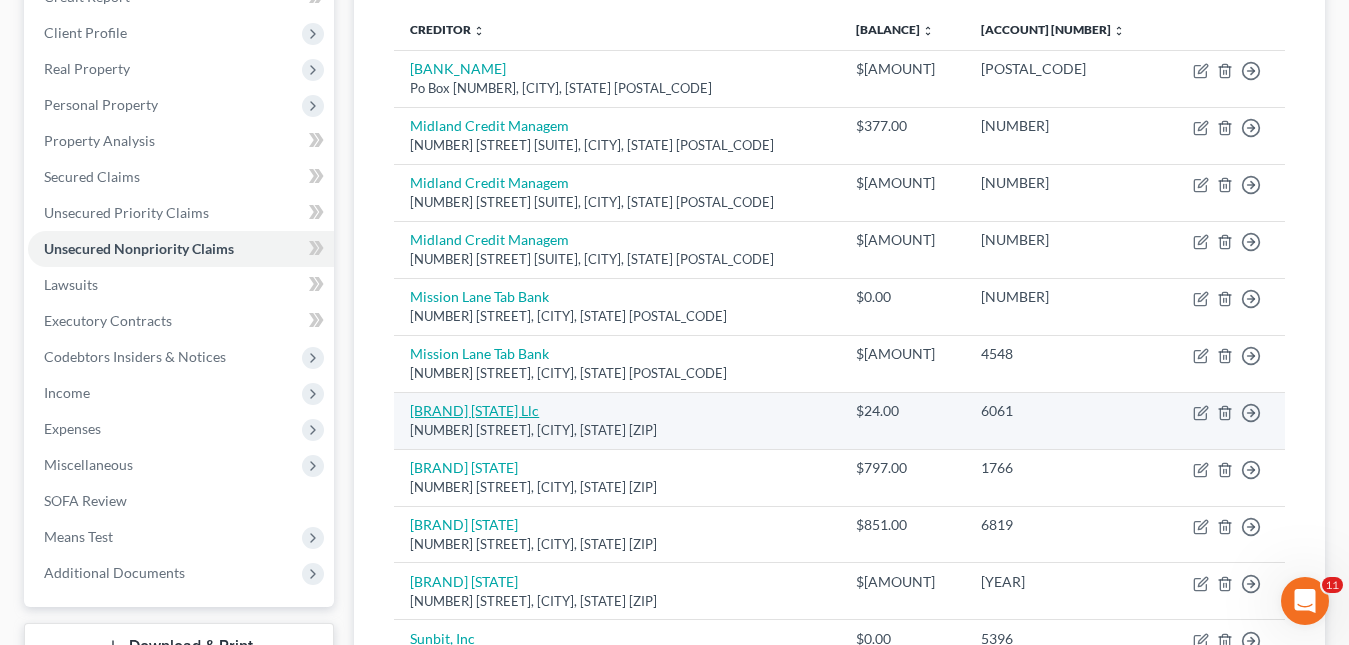 click on "[BRAND] [STATE] Llc" at bounding box center [474, 410] 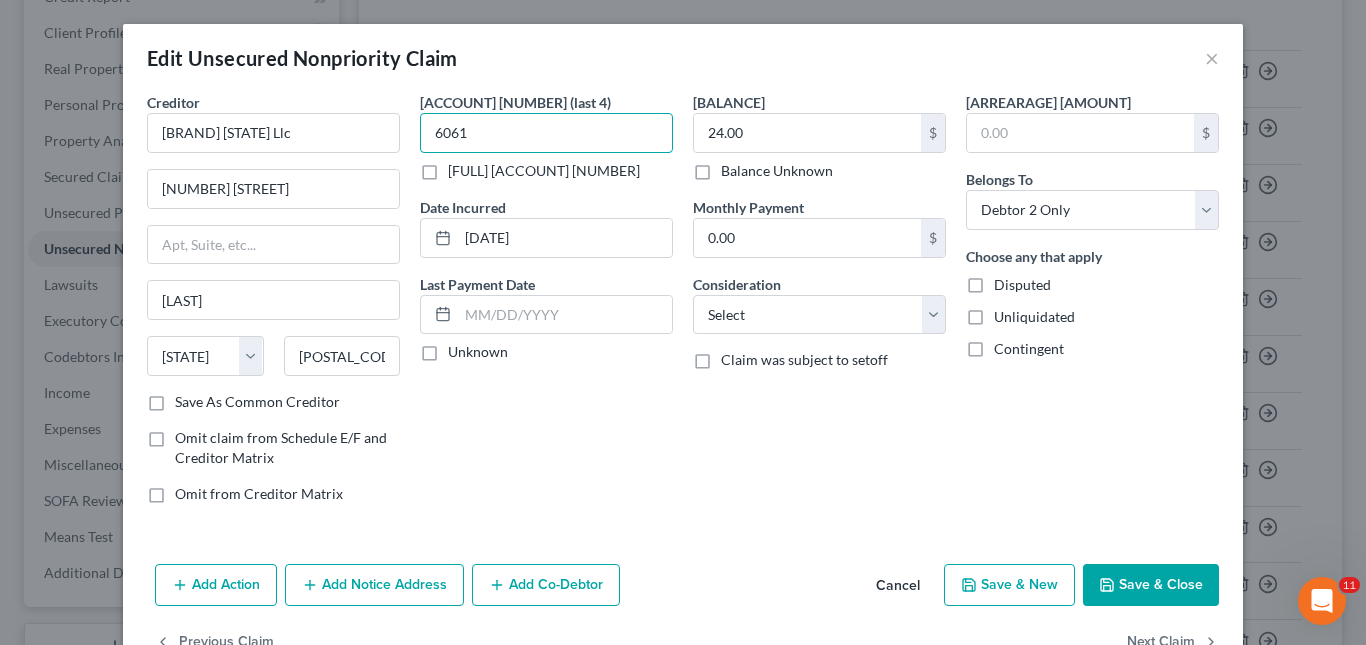 drag, startPoint x: 497, startPoint y: 137, endPoint x: 409, endPoint y: 138, distance: 88.005684 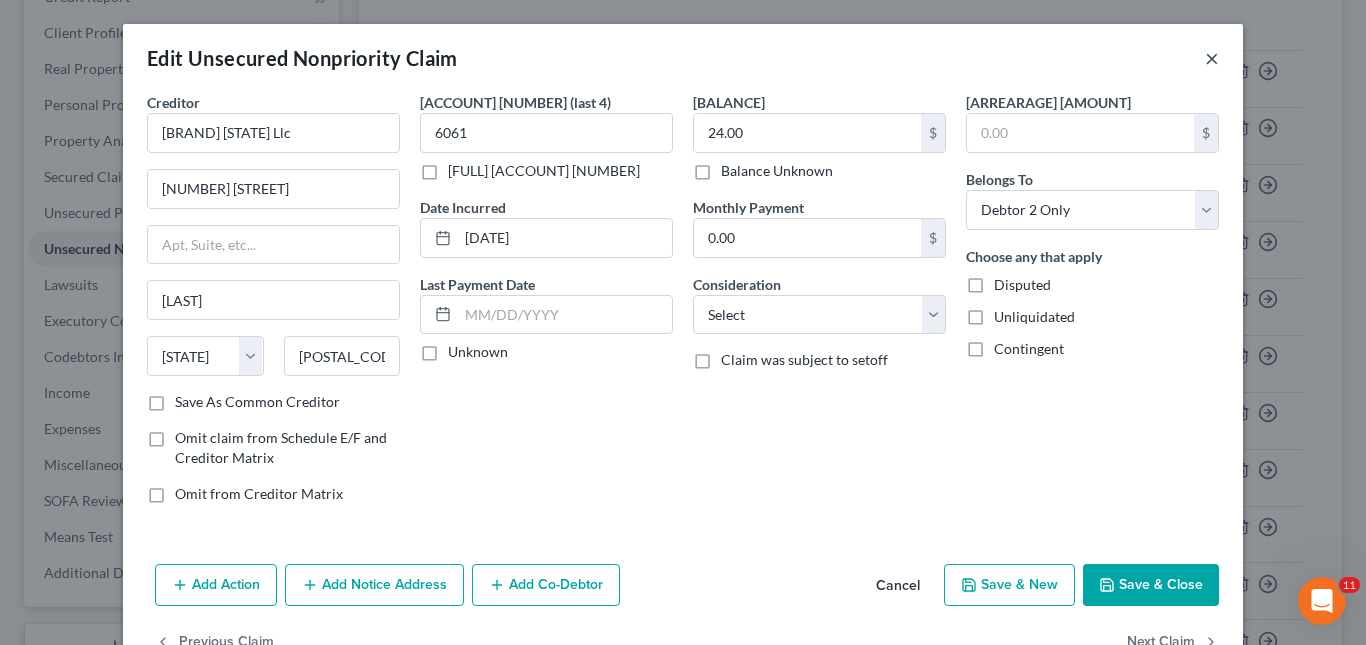 drag, startPoint x: 1203, startPoint y: 68, endPoint x: 1057, endPoint y: 187, distance: 188.3534 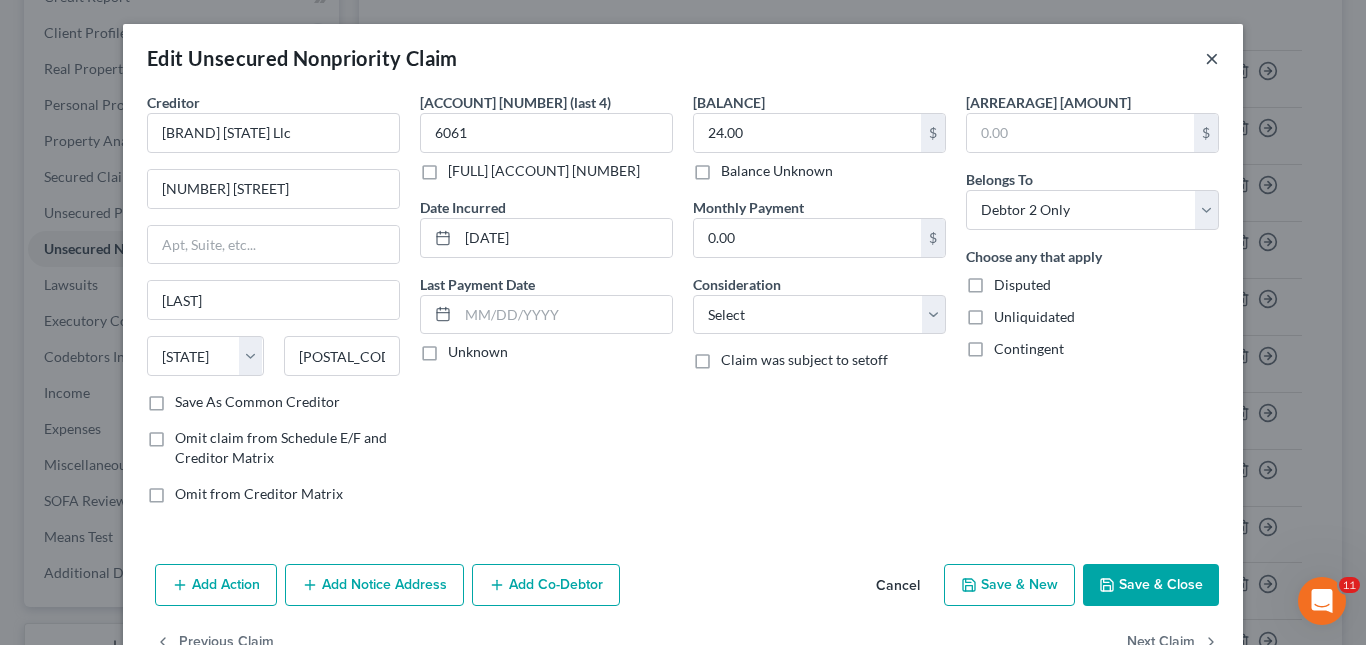 click on "×" at bounding box center [1212, 58] 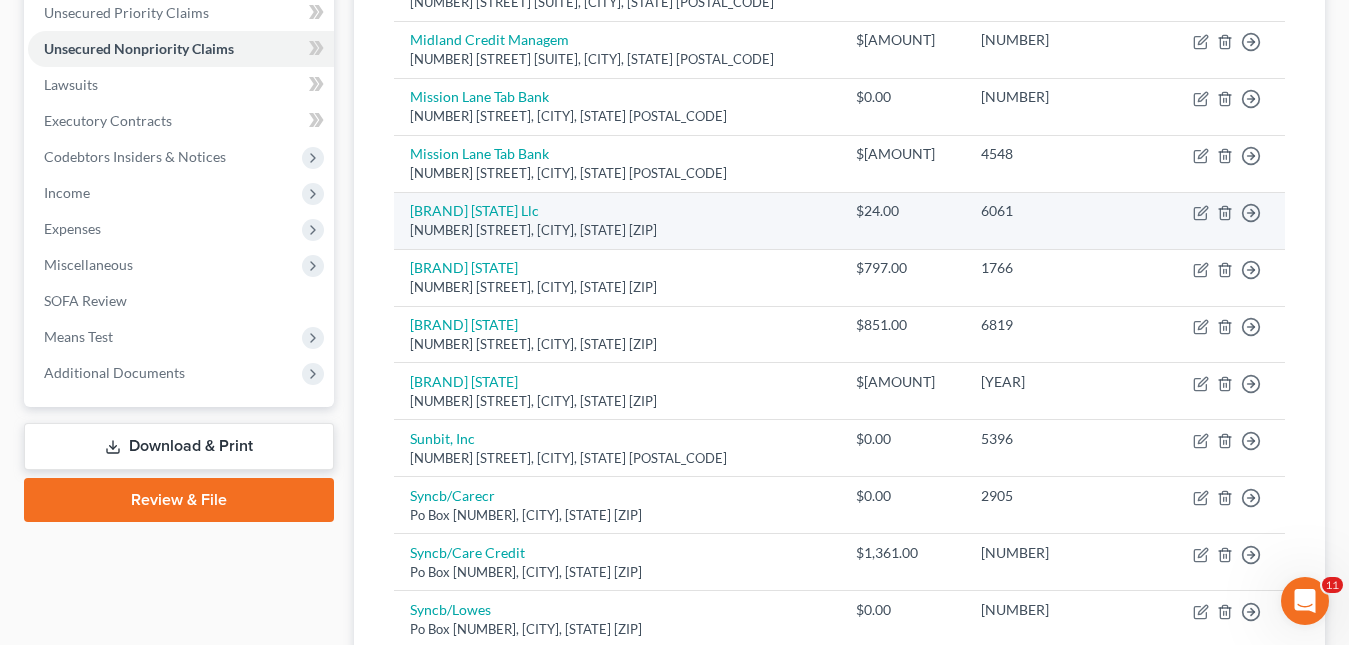 scroll, scrollTop: 565, scrollLeft: 0, axis: vertical 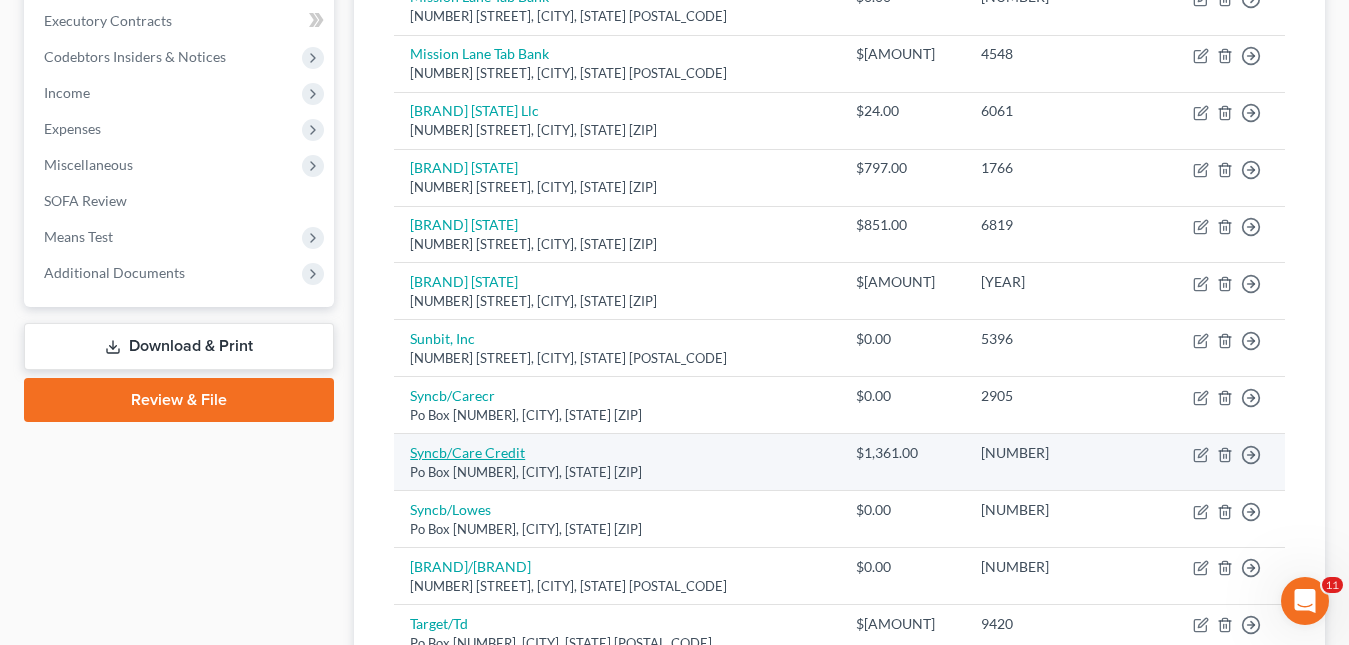 click on "Syncb/Care Credit" at bounding box center [467, 452] 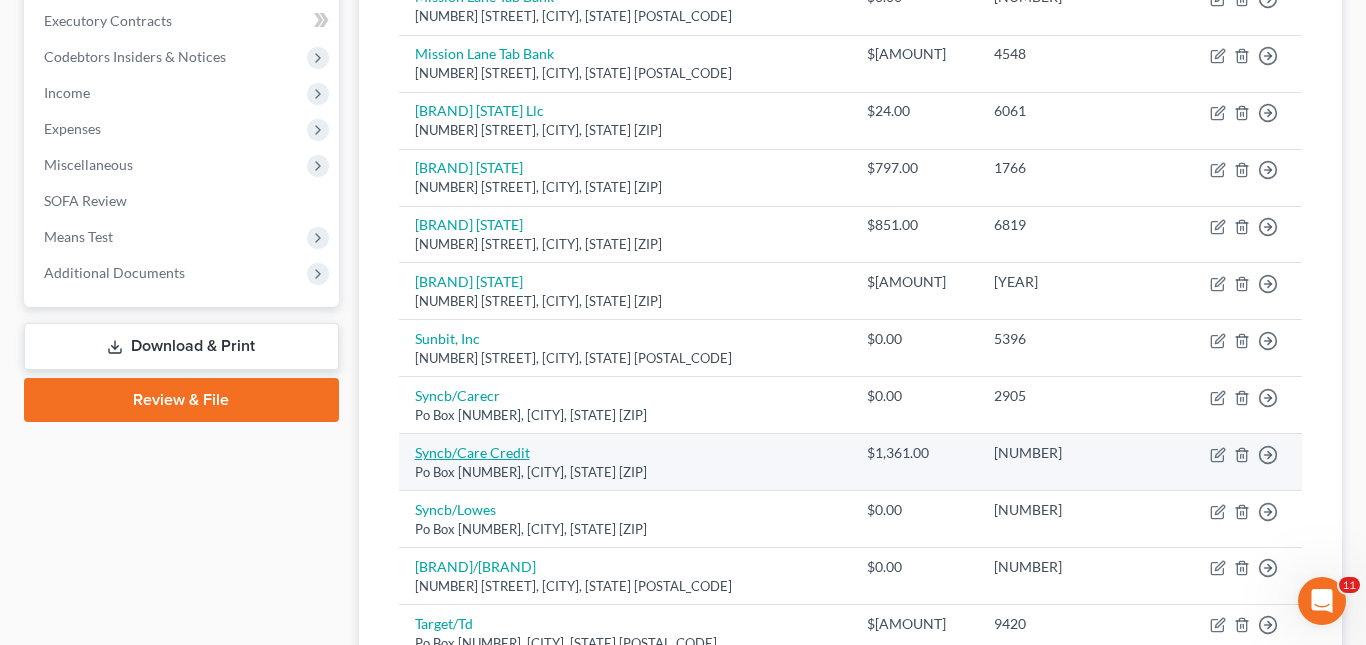 select on "[NUMBER]" 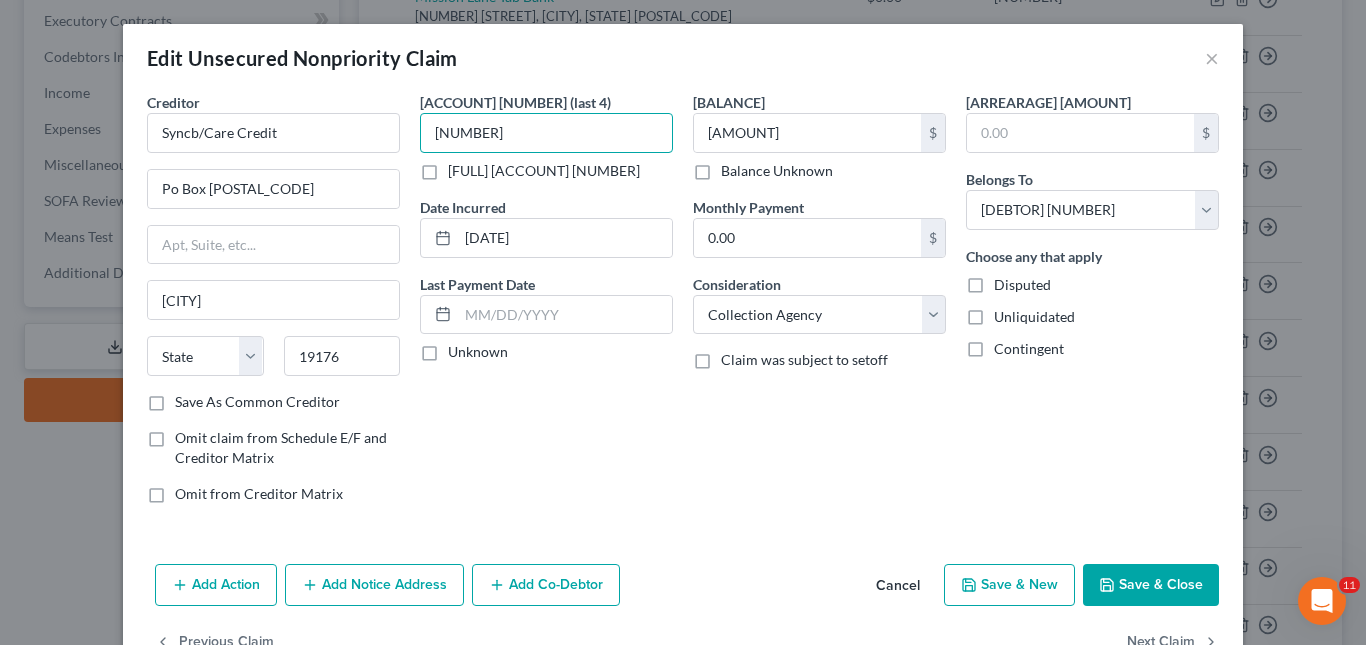 drag, startPoint x: 499, startPoint y: 139, endPoint x: 410, endPoint y: 130, distance: 89.453896 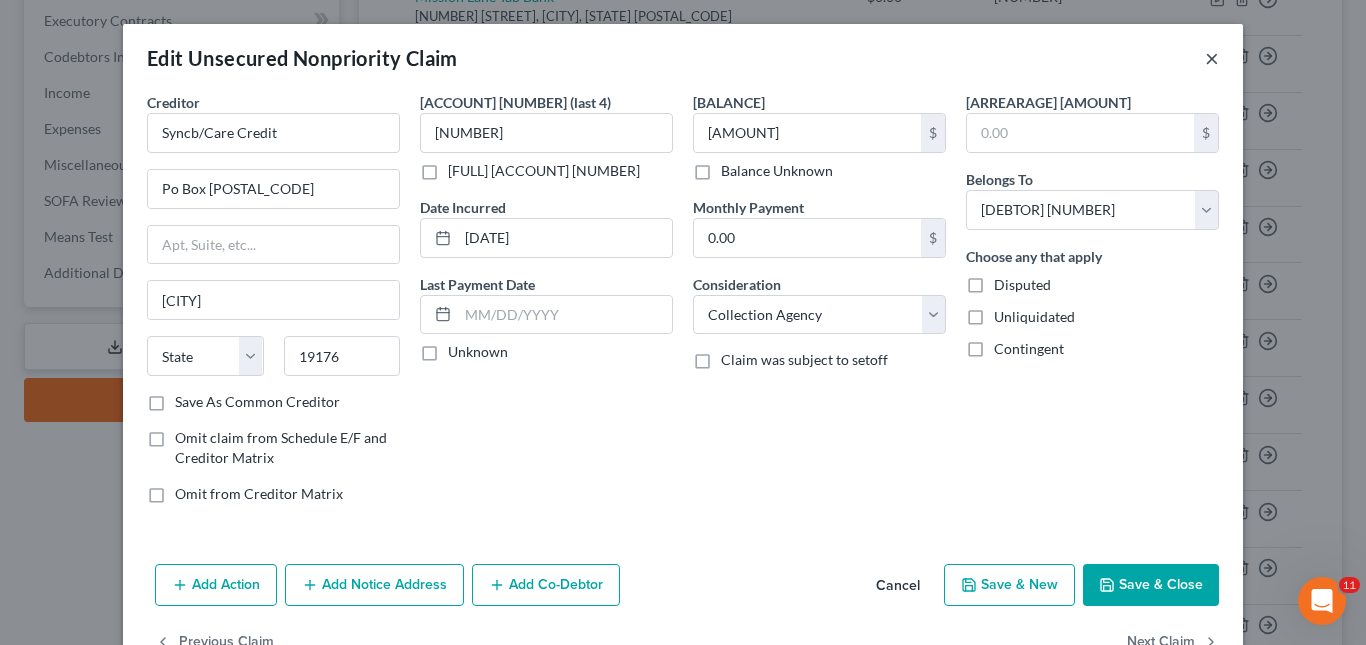 click on "×" at bounding box center (1212, 58) 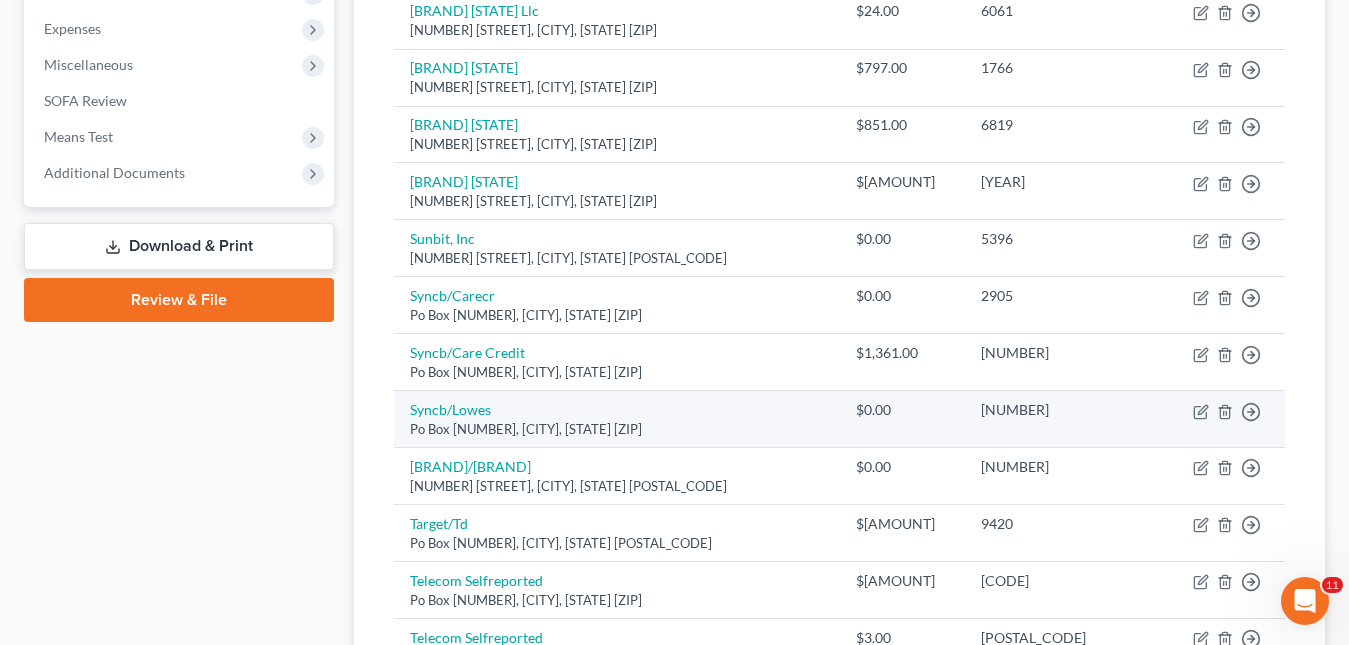 scroll, scrollTop: 765, scrollLeft: 0, axis: vertical 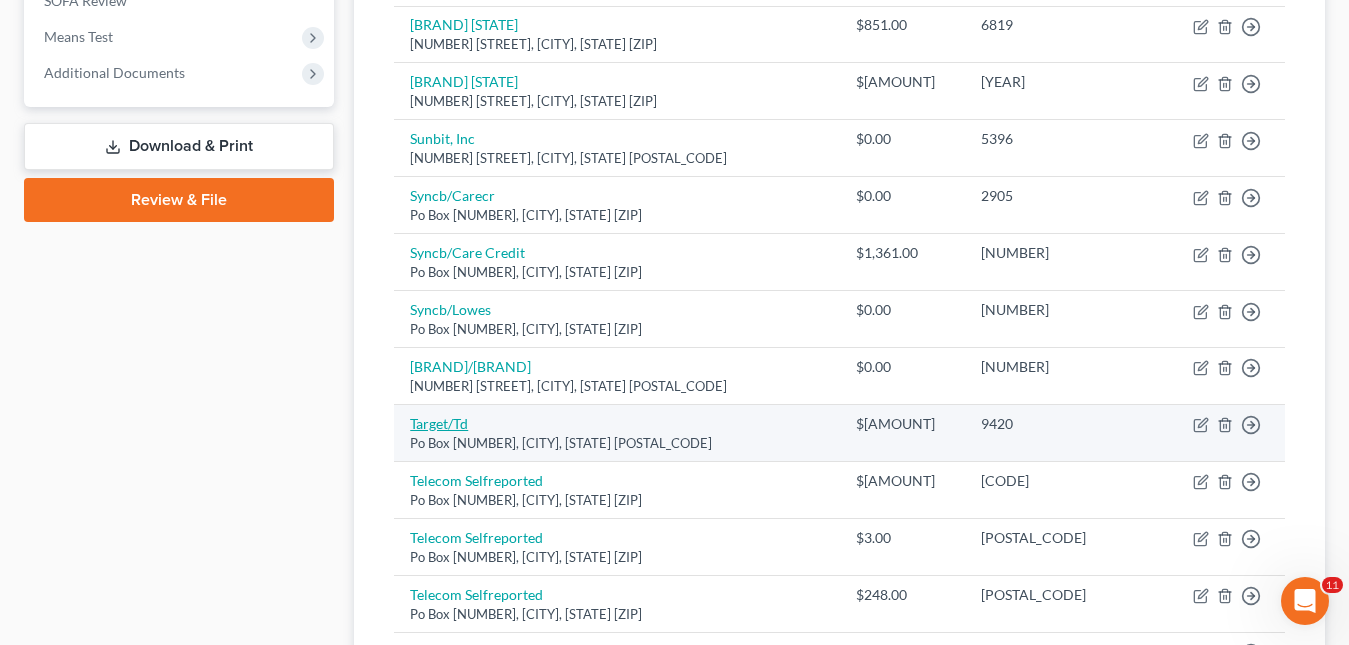 click on "Target/Td" at bounding box center [439, 423] 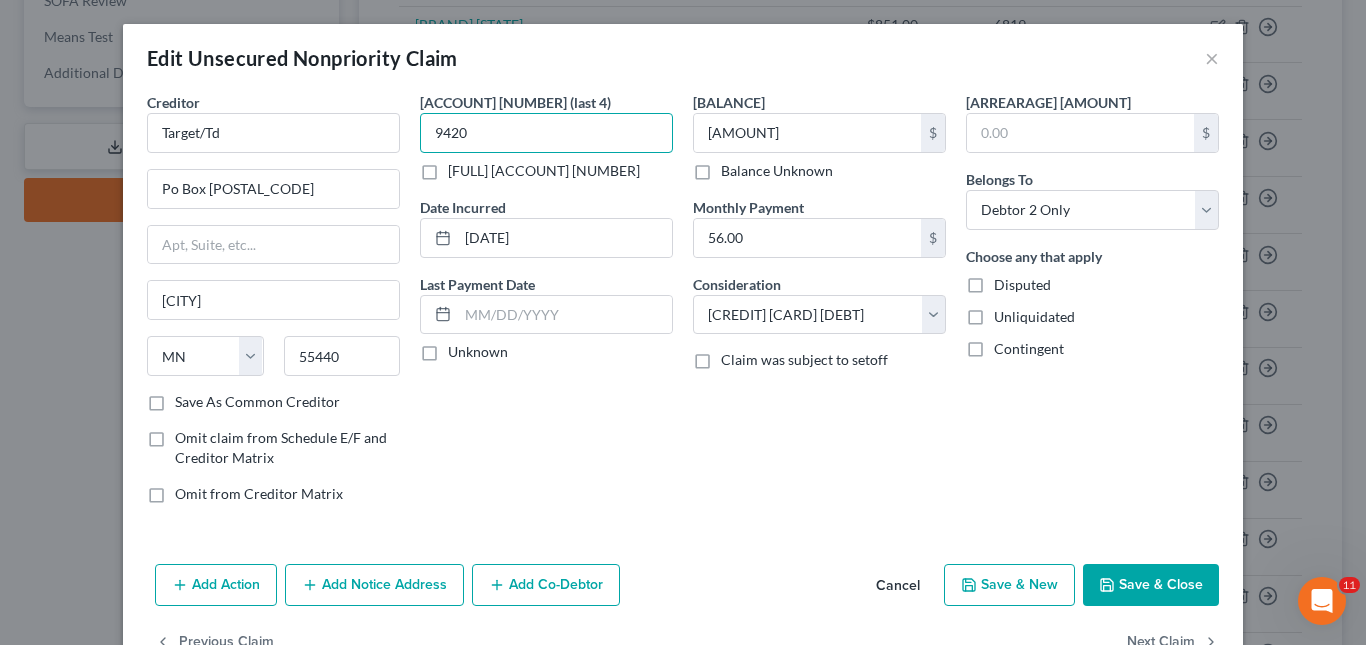 drag, startPoint x: 462, startPoint y: 130, endPoint x: 434, endPoint y: 133, distance: 28.160255 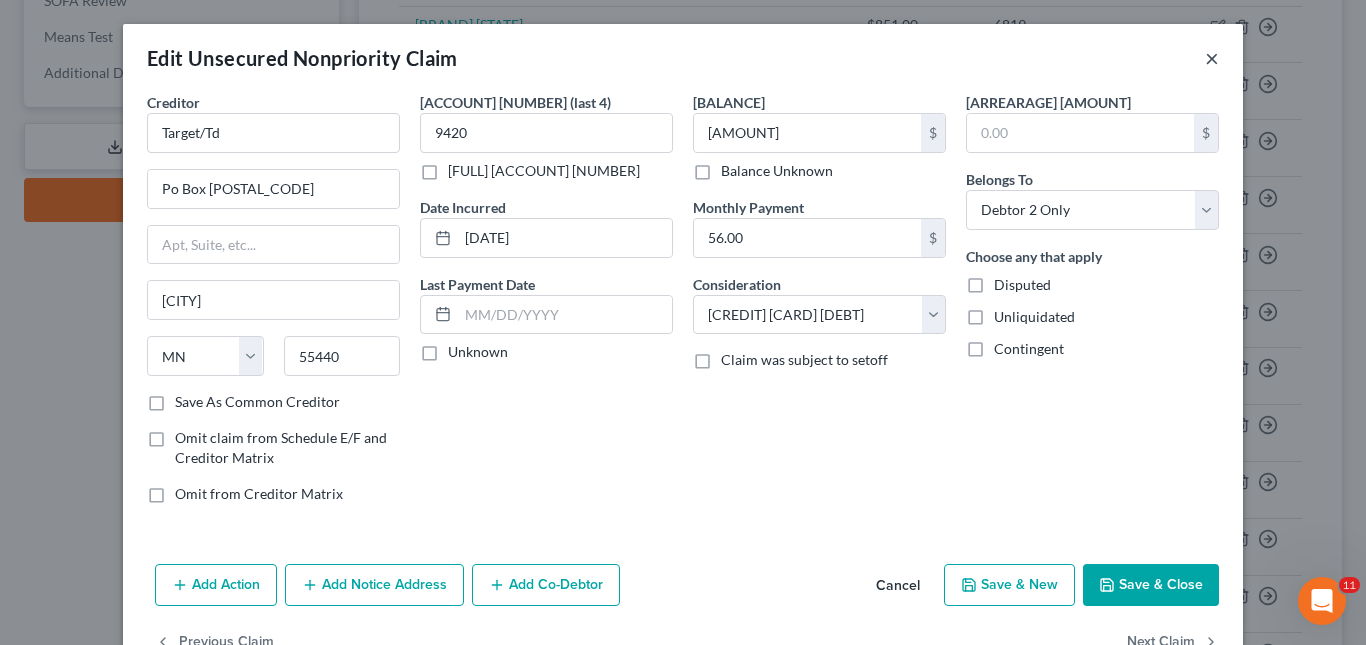 click on "×" at bounding box center (1212, 58) 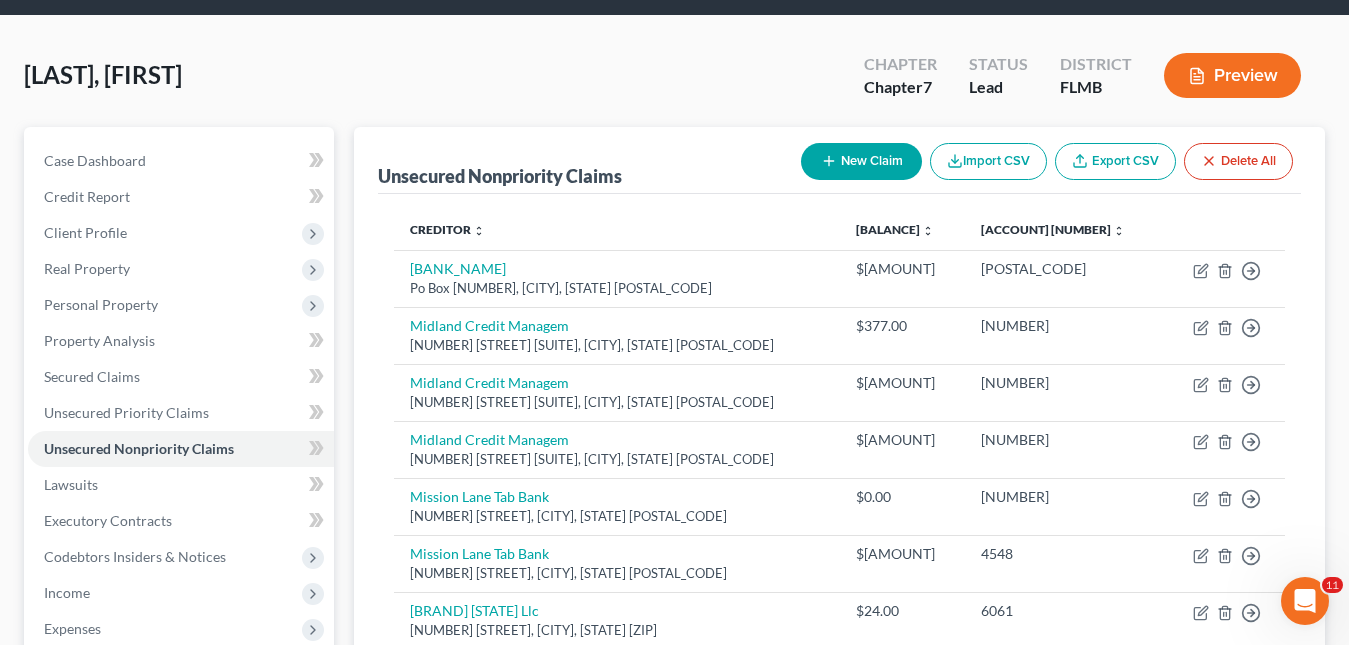 scroll, scrollTop: 0, scrollLeft: 0, axis: both 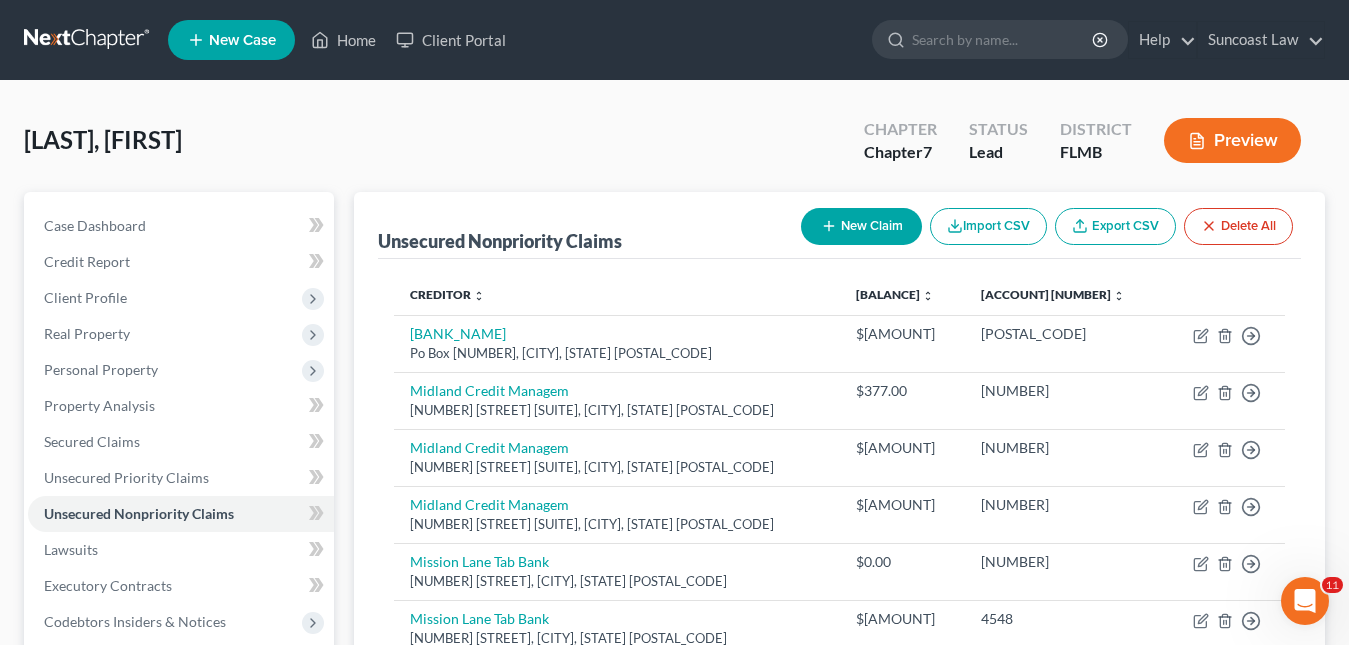 click on "New Case" at bounding box center [231, 40] 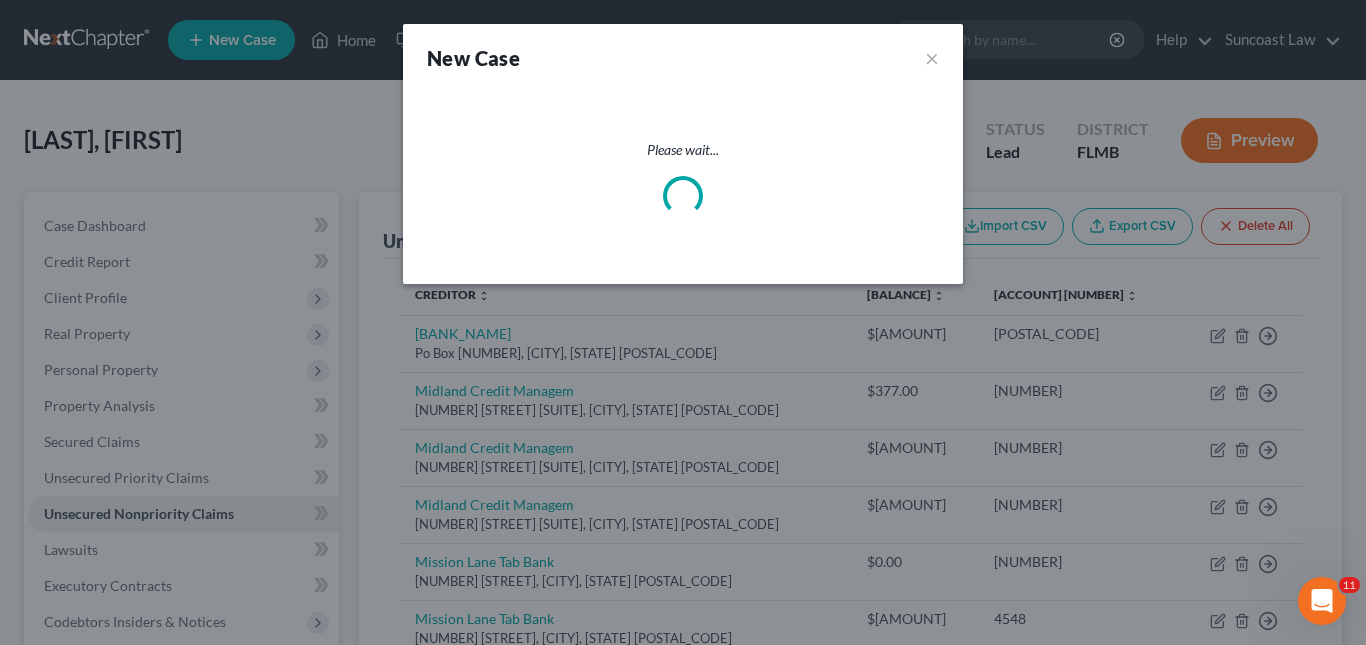 select on "15" 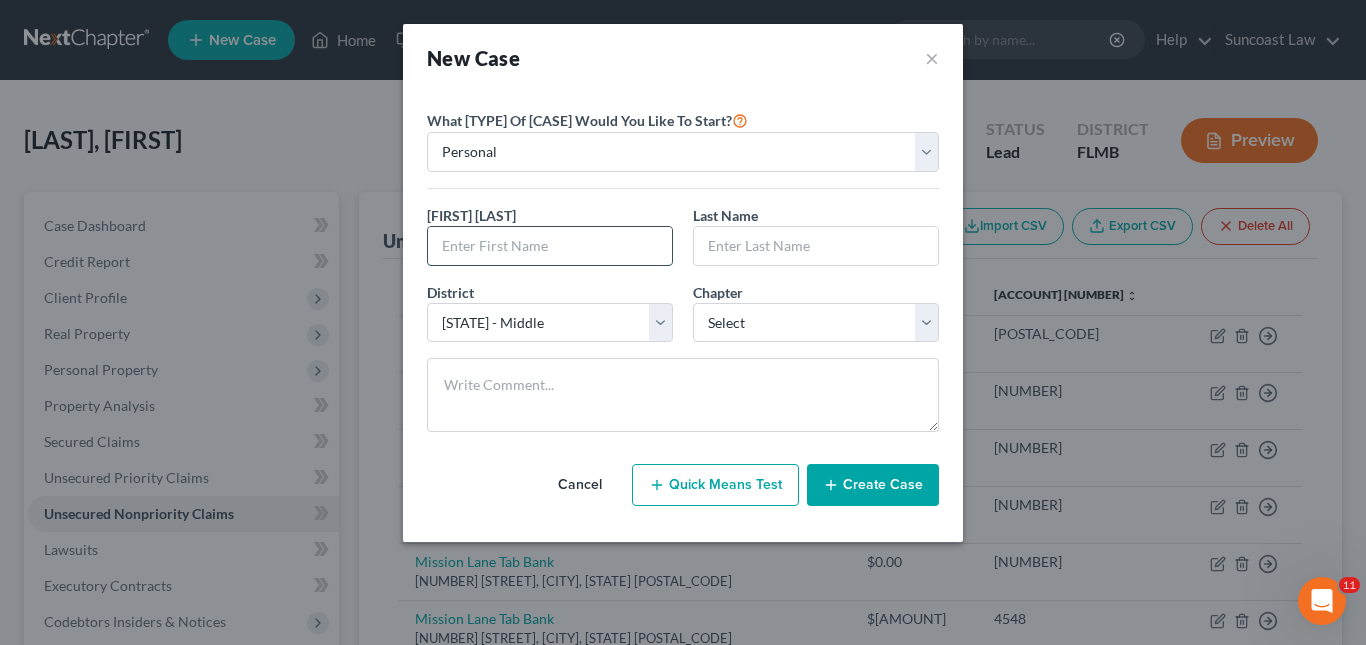 click at bounding box center [550, 246] 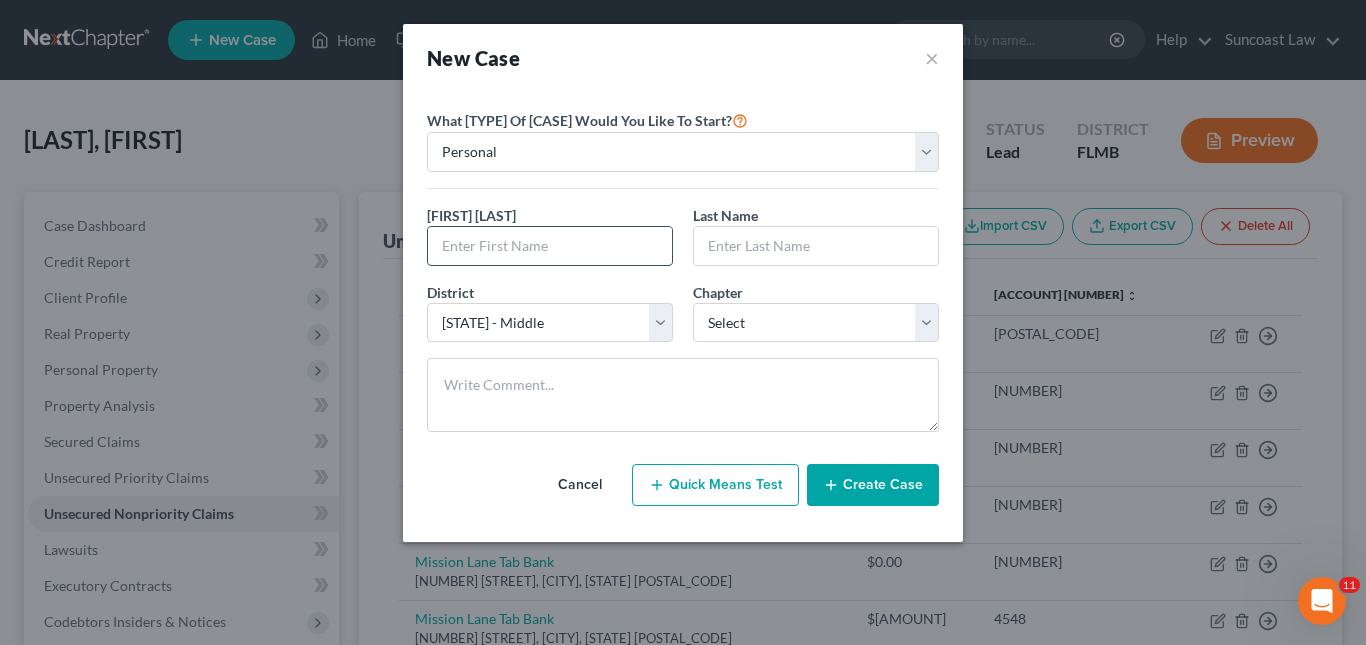 paste on "[FIRST] [LAST]" 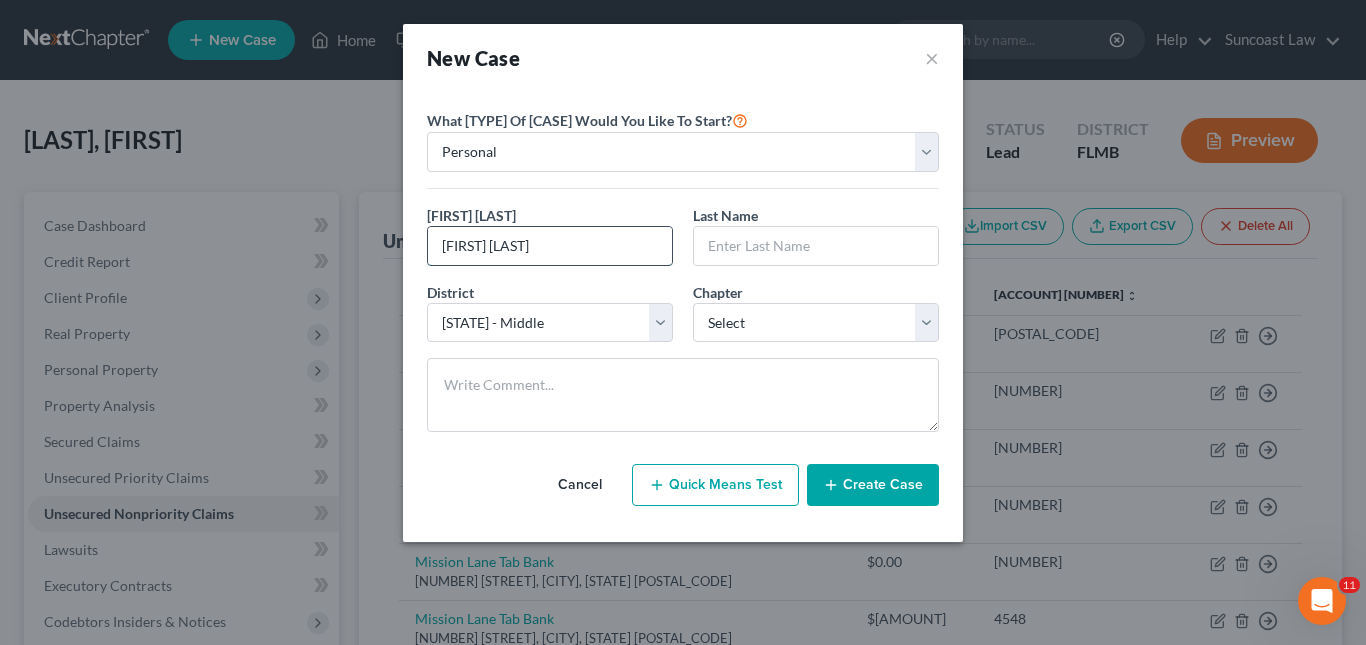drag, startPoint x: 482, startPoint y: 249, endPoint x: 517, endPoint y: 254, distance: 35.35534 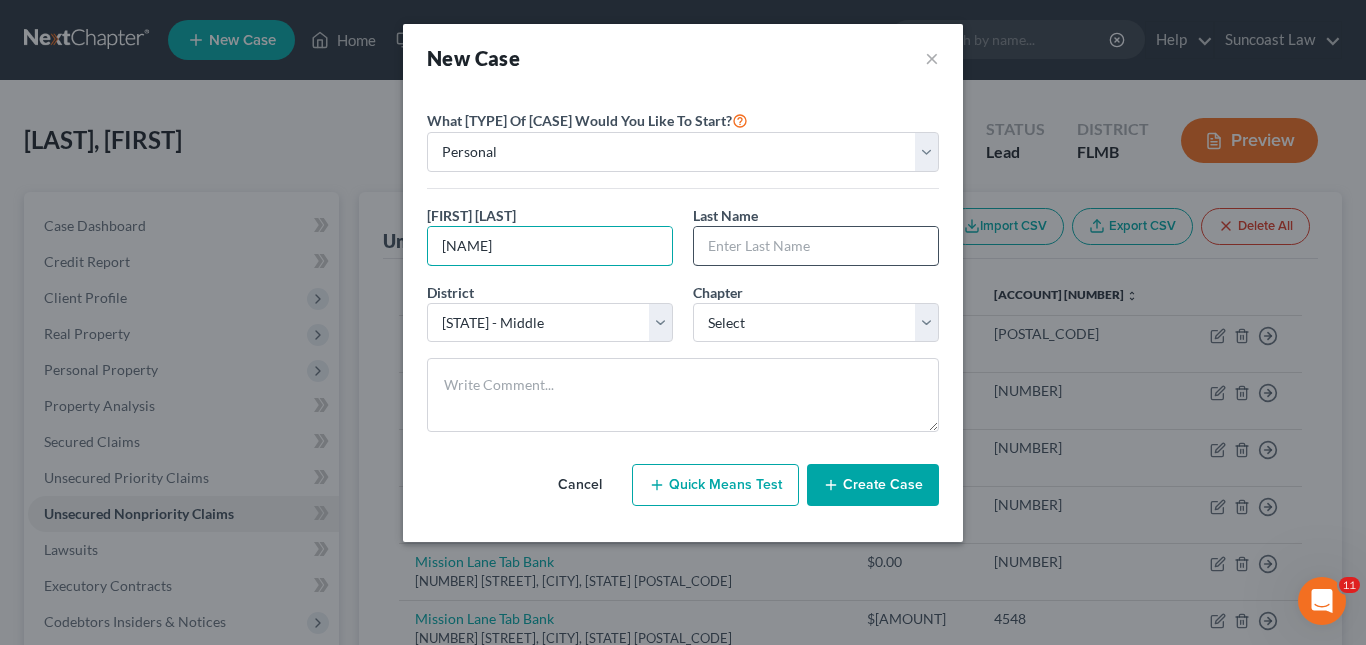 type on "[NAME]" 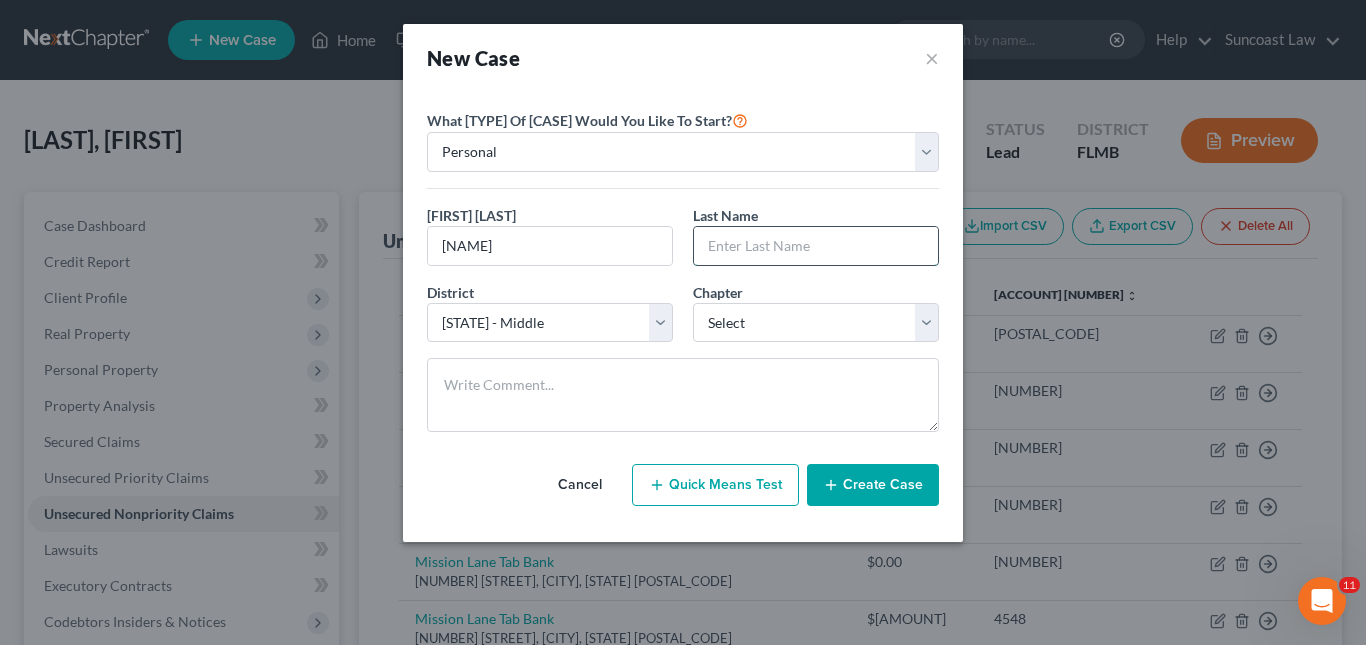 click at bounding box center [816, 246] 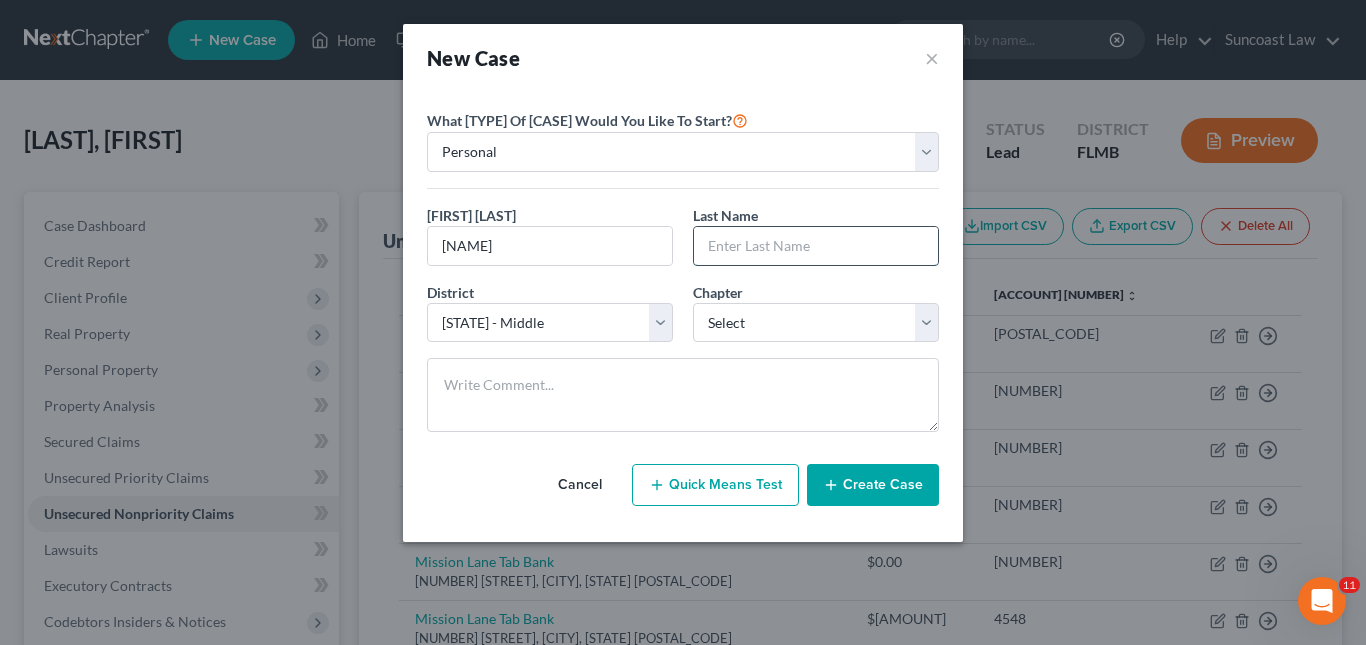 paste on "[LAST]" 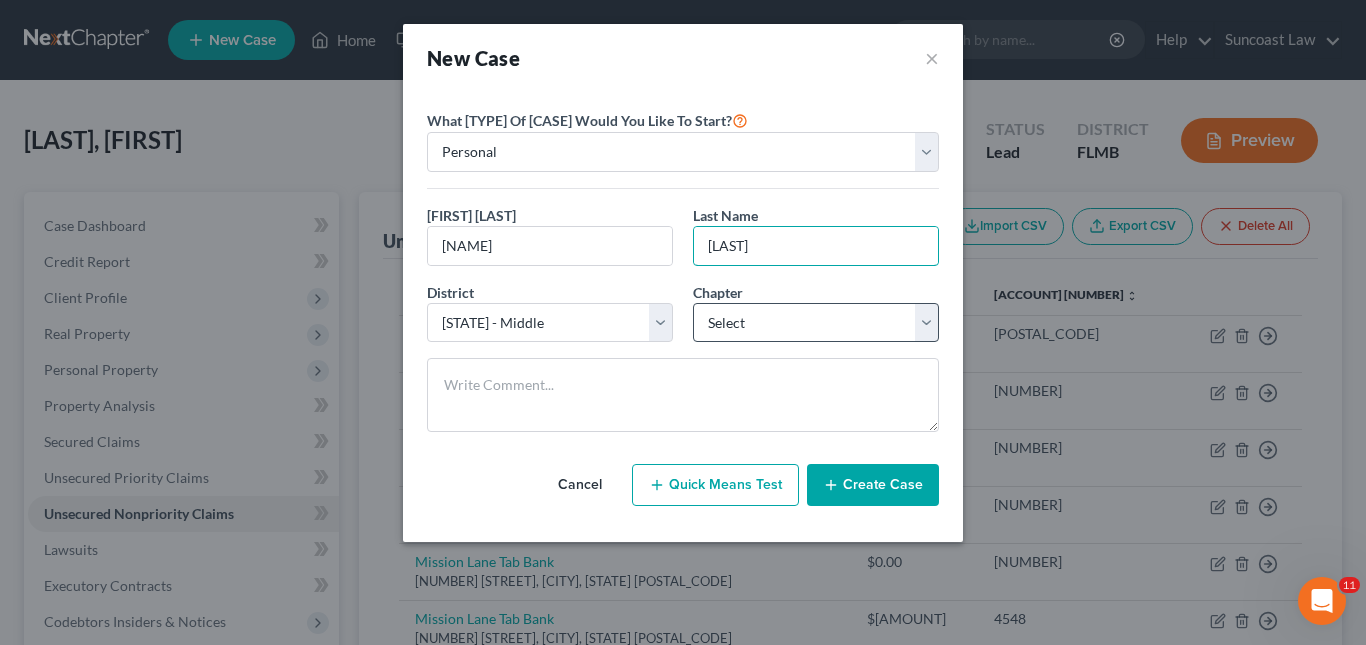 type on "[LAST]" 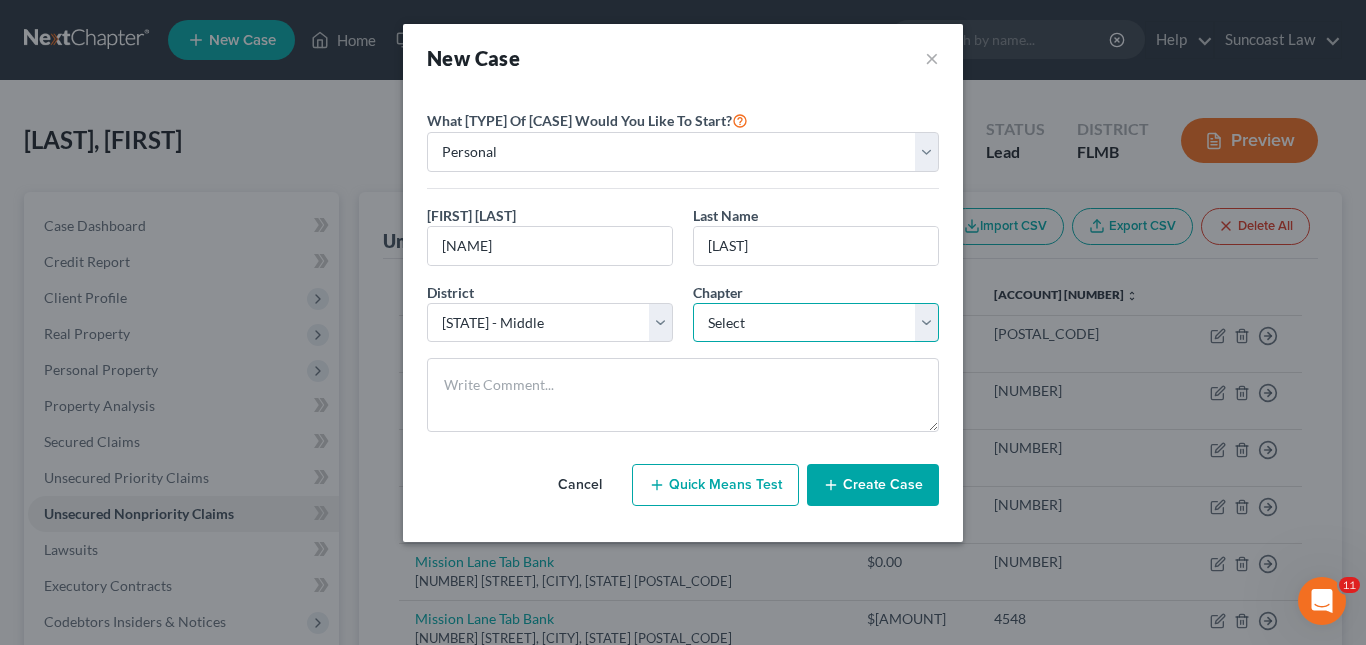drag, startPoint x: 923, startPoint y: 326, endPoint x: 905, endPoint y: 341, distance: 23.43075 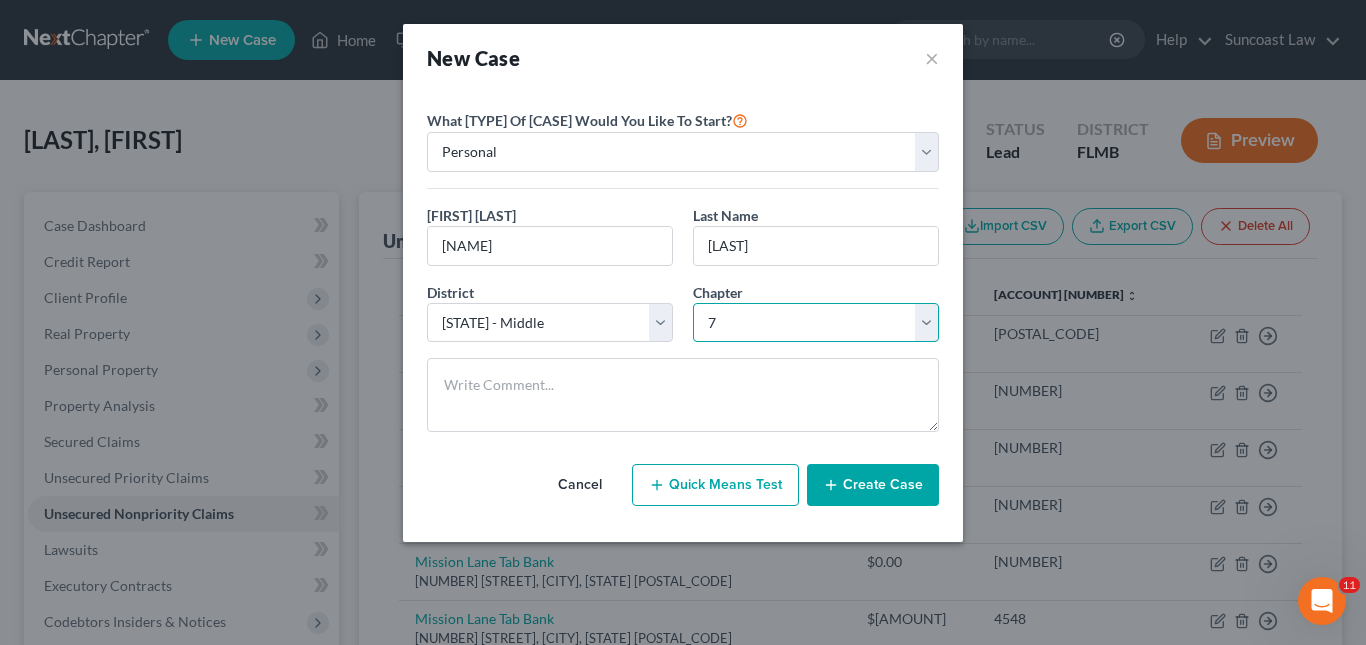 click on "Select 7 11 12 13" at bounding box center [816, 323] 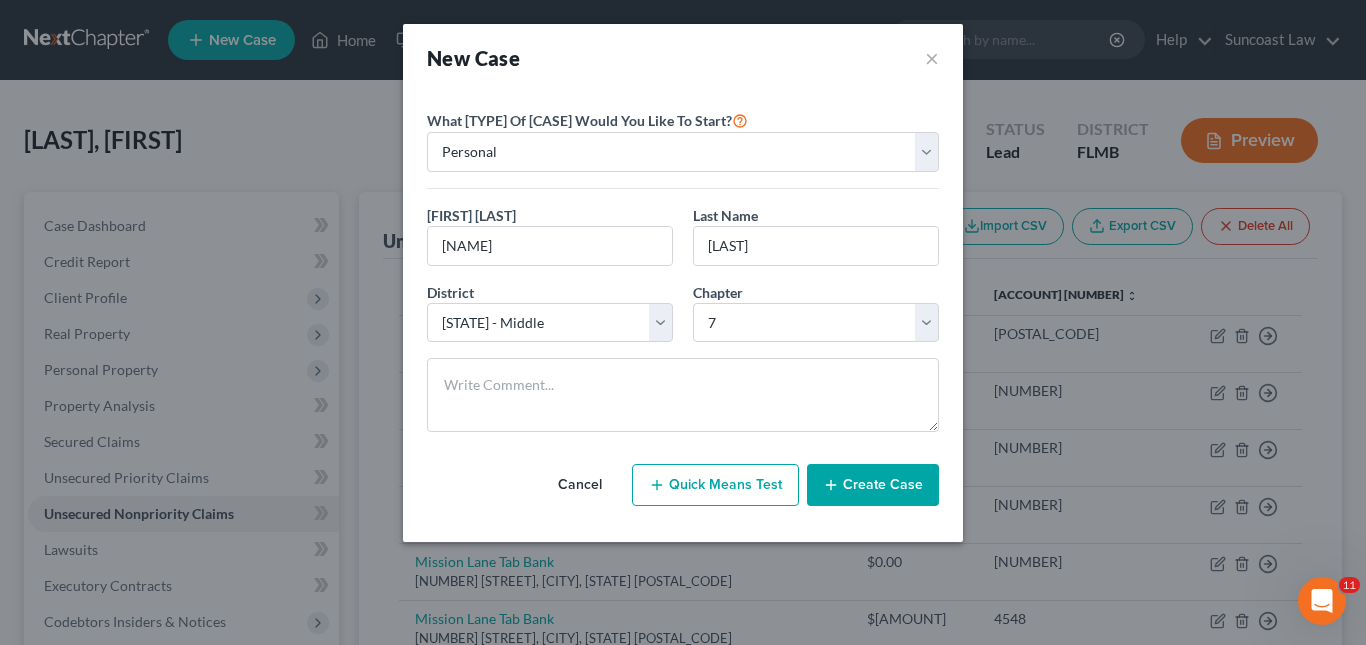 click on "Create Case" at bounding box center (873, 485) 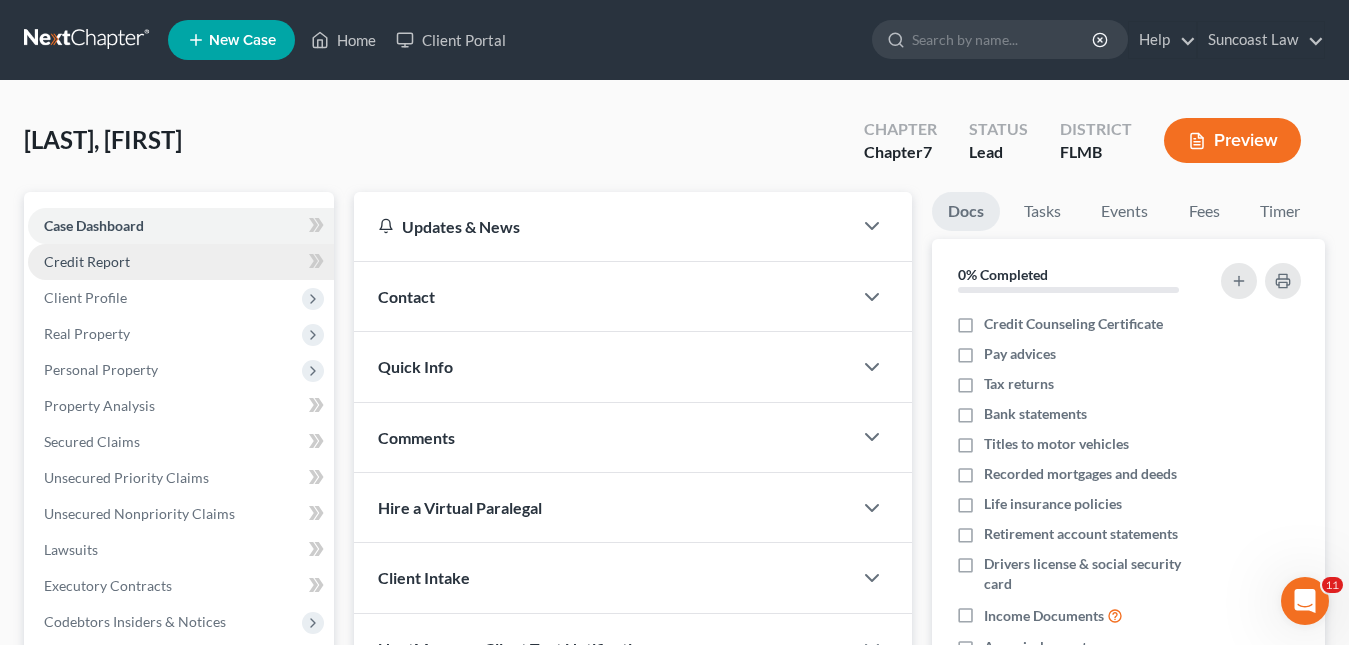 click on "Credit Report" at bounding box center [87, 261] 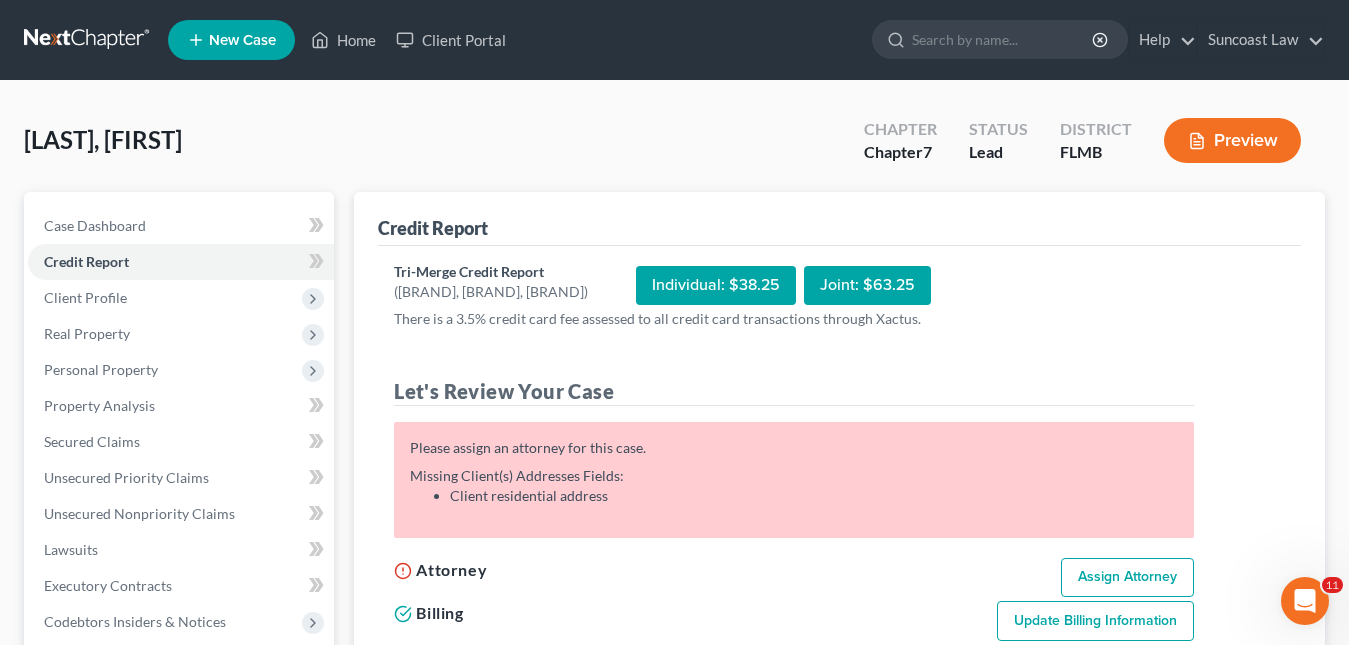 click on "Assign Attorney" at bounding box center [1127, 578] 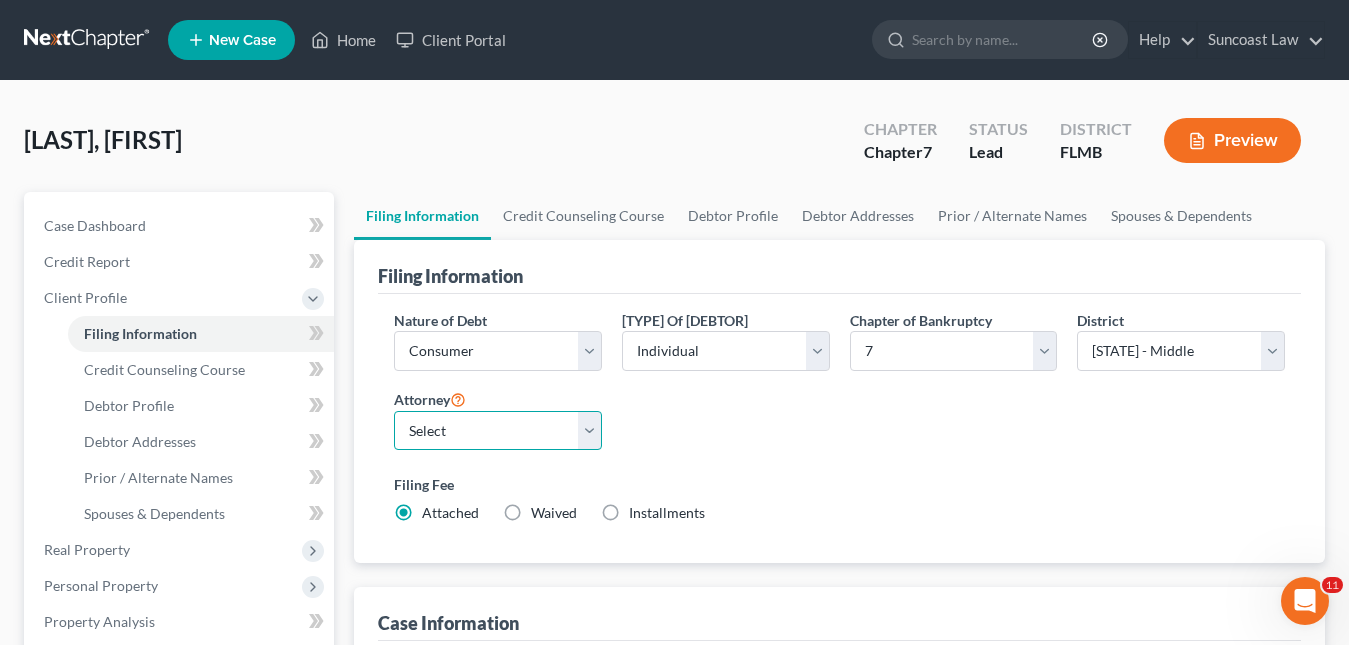 click on "Select [LAST] [LAST] - [STATE][BRAND] [LAST] [LAST] - [STATE][BRAND]" at bounding box center [498, 431] 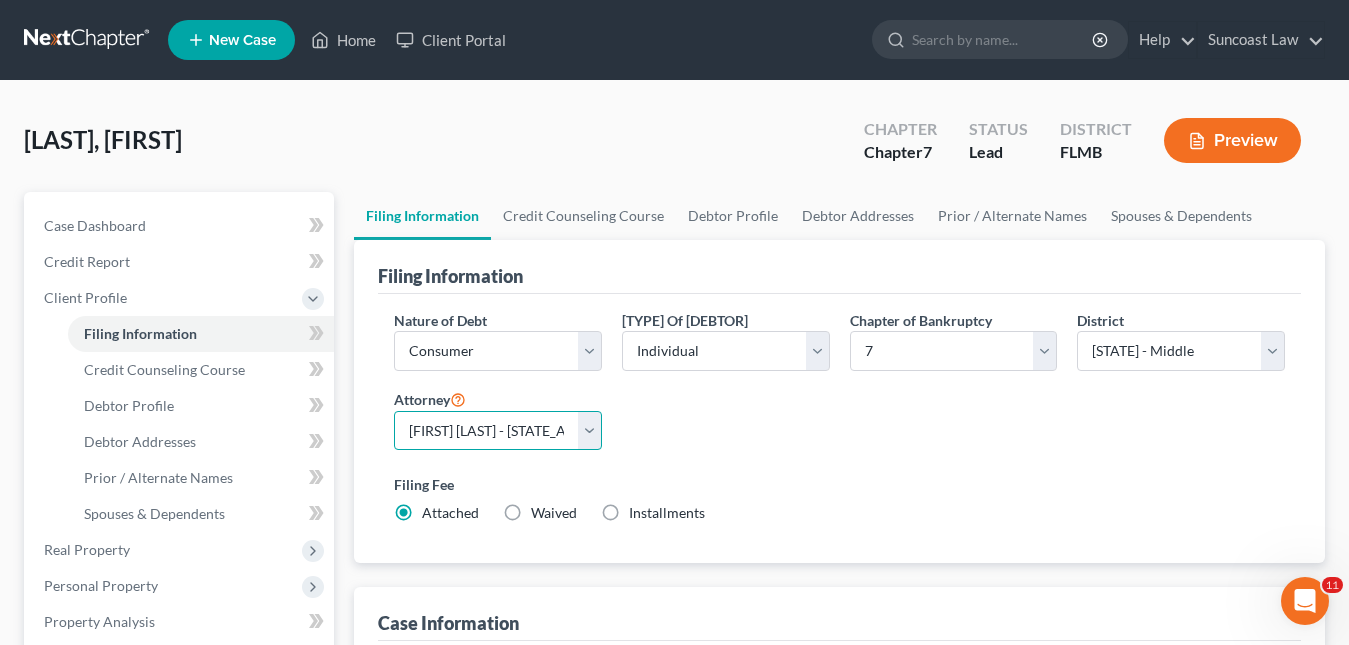 click on "Select [LAST] [LAST] - [STATE][BRAND] [LAST] [LAST] - [STATE][BRAND]" at bounding box center [498, 431] 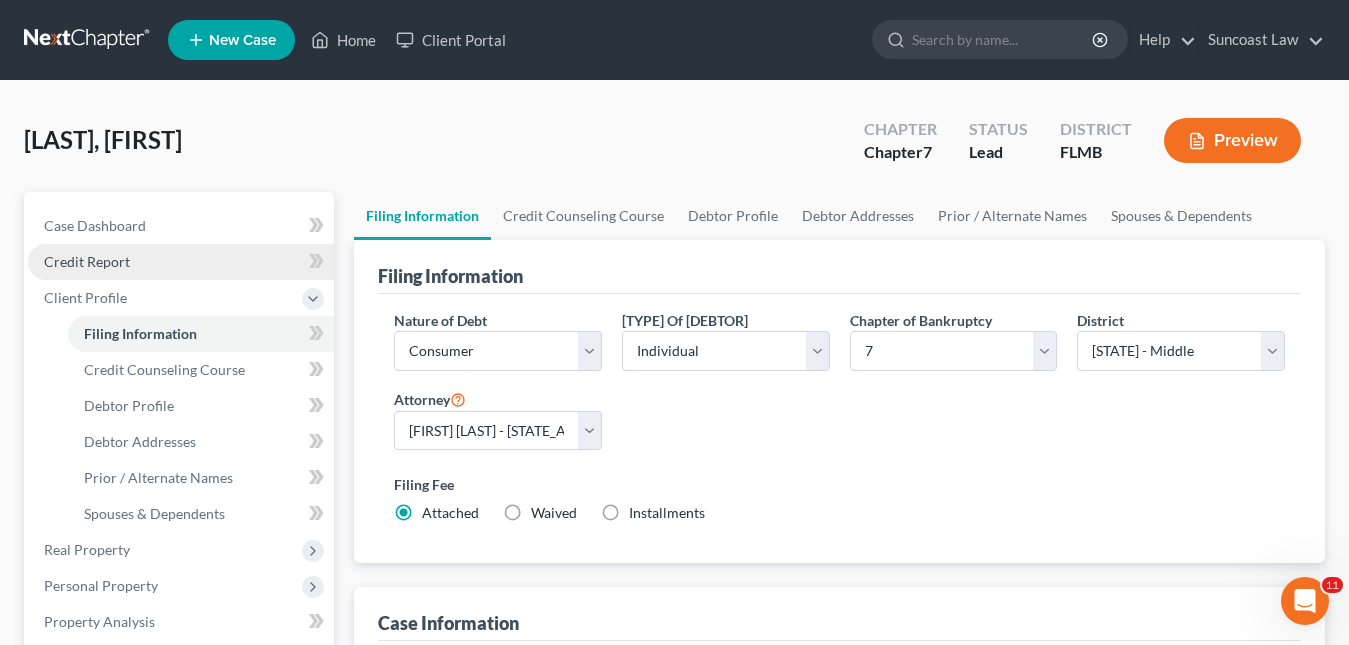 click on "Credit Report" at bounding box center (87, 261) 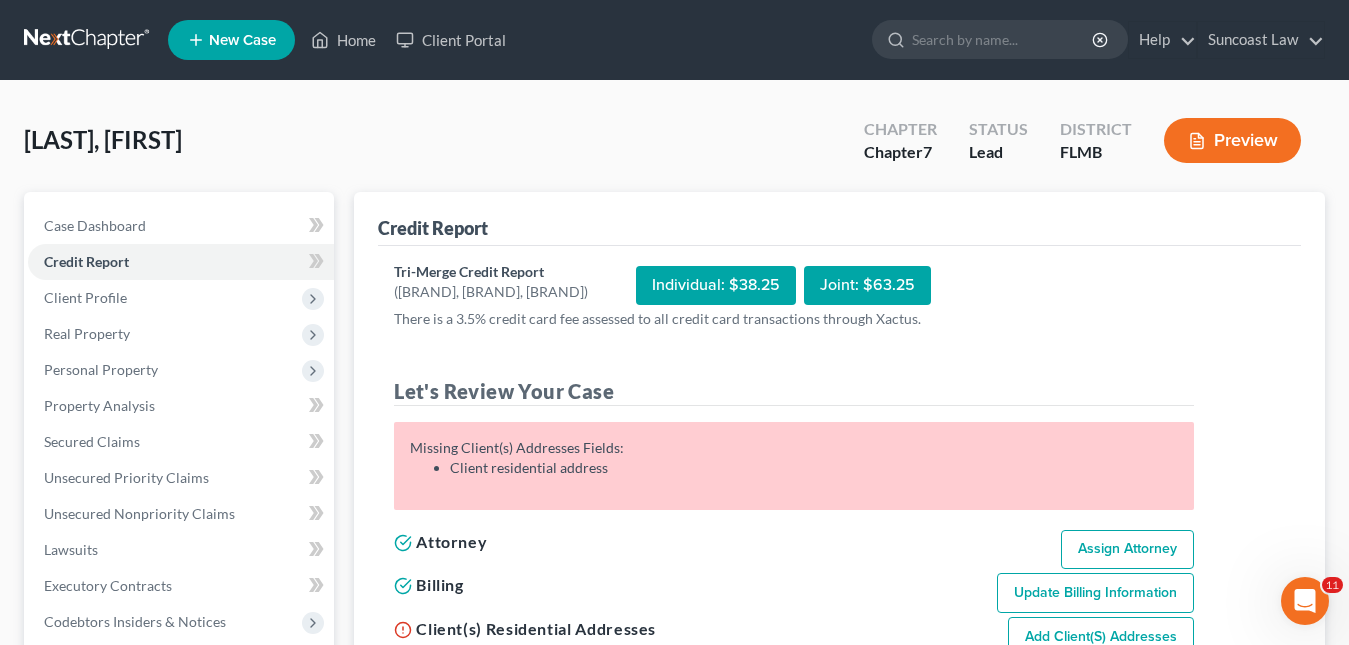 scroll, scrollTop: 200, scrollLeft: 0, axis: vertical 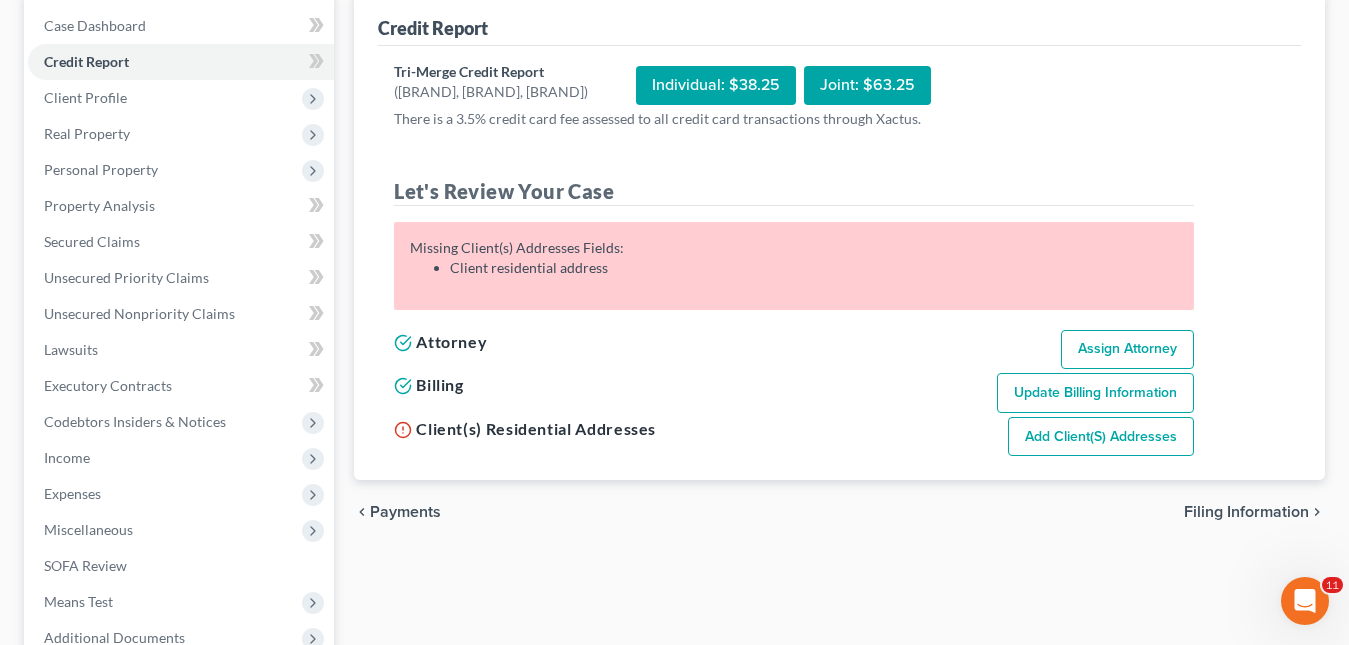 click on "Add Client(s) Addresses" at bounding box center [1101, 437] 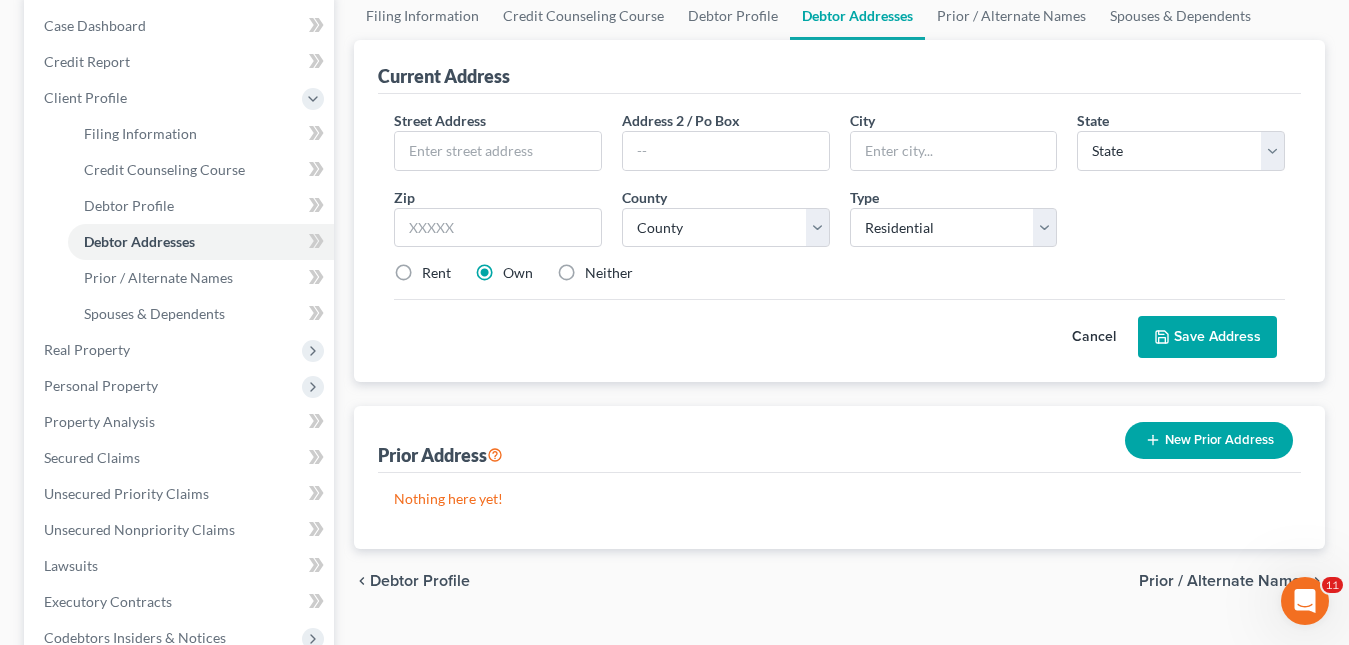 scroll, scrollTop: 0, scrollLeft: 0, axis: both 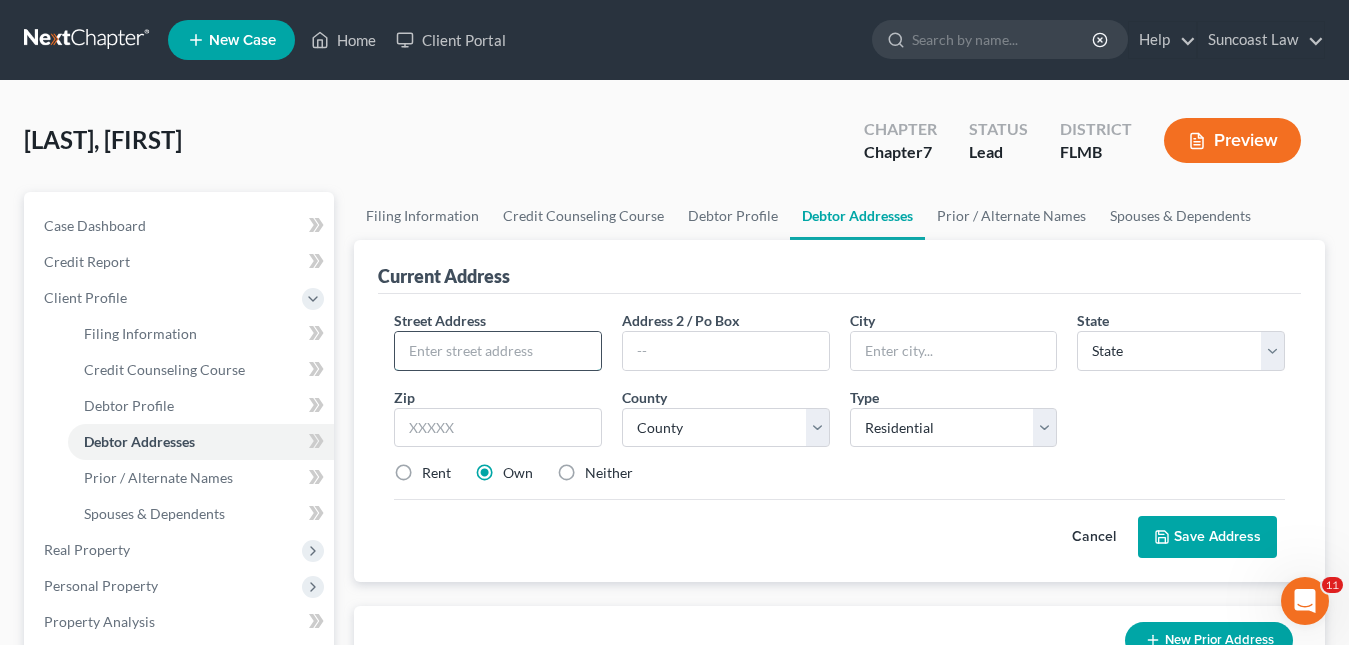 click at bounding box center (498, 351) 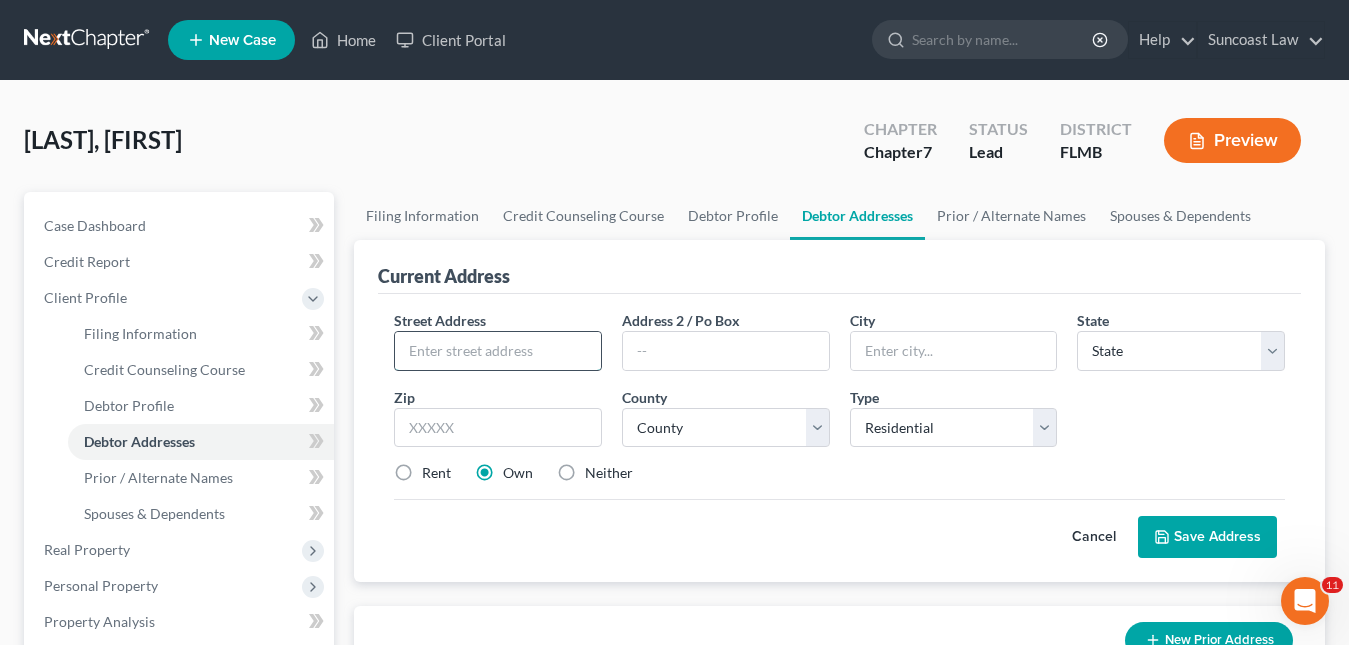 paste on "[NUMBER] [STREET]" 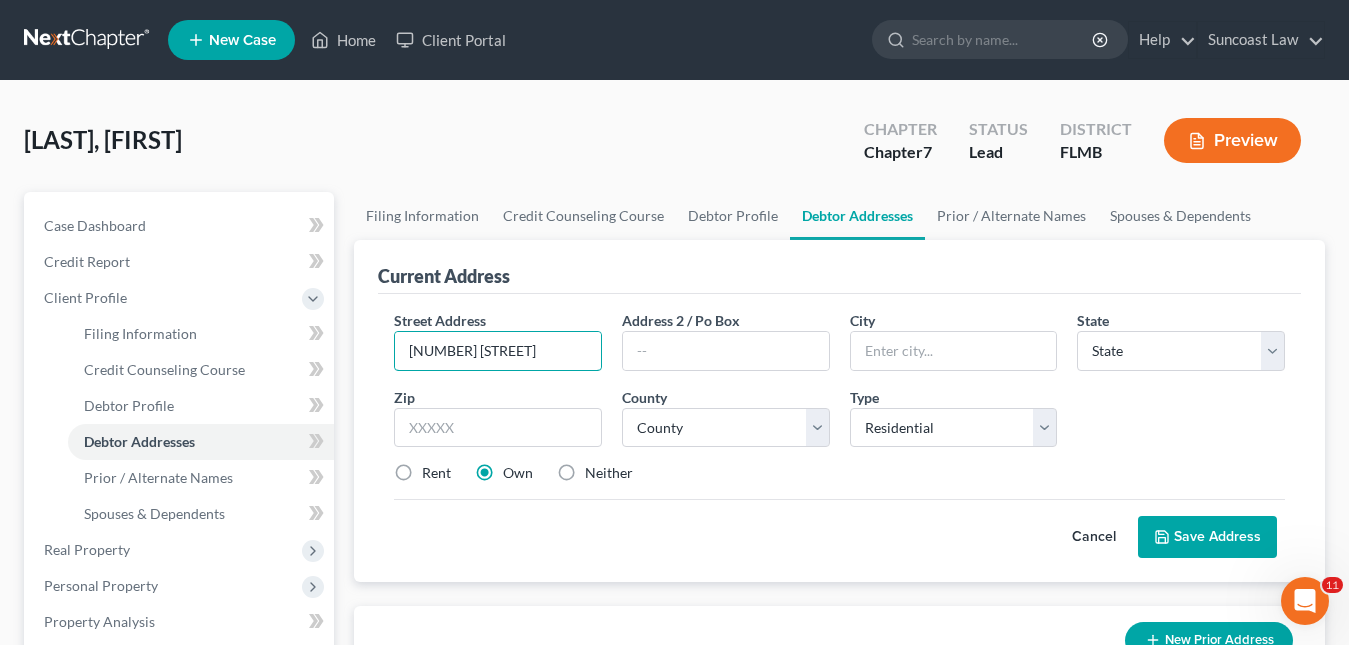 type on "[NUMBER] [STREET]" 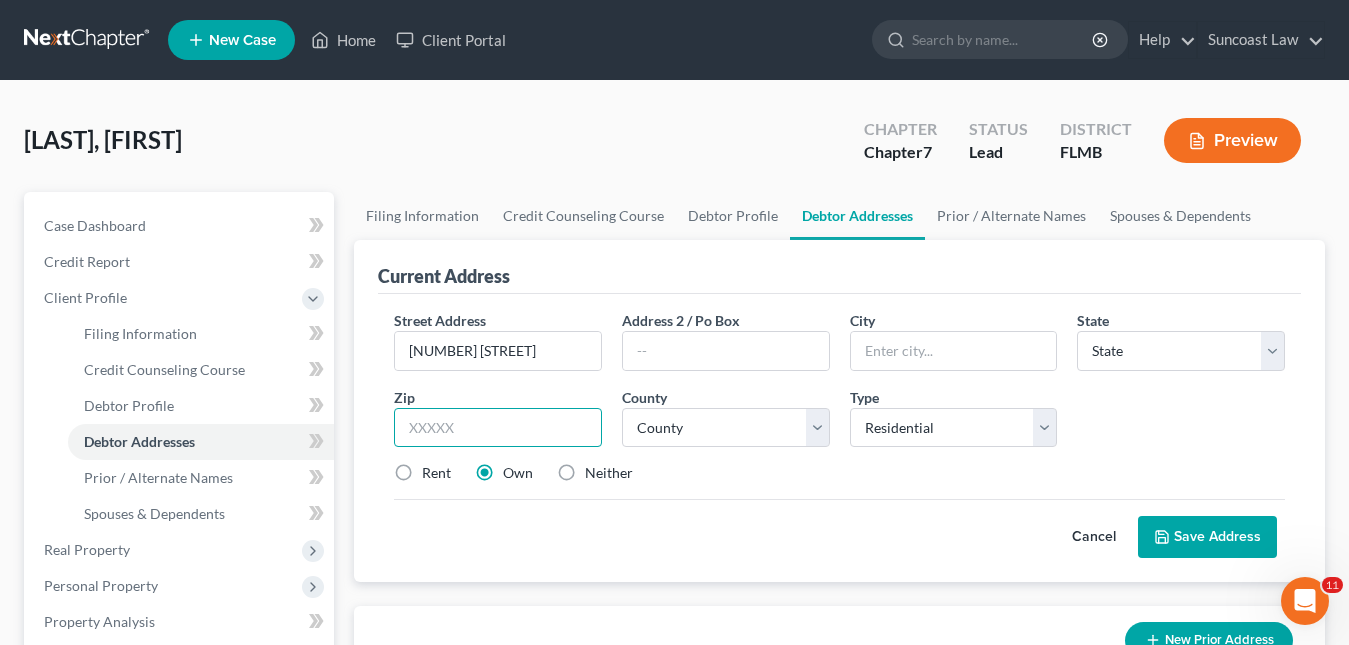 click at bounding box center [498, 428] 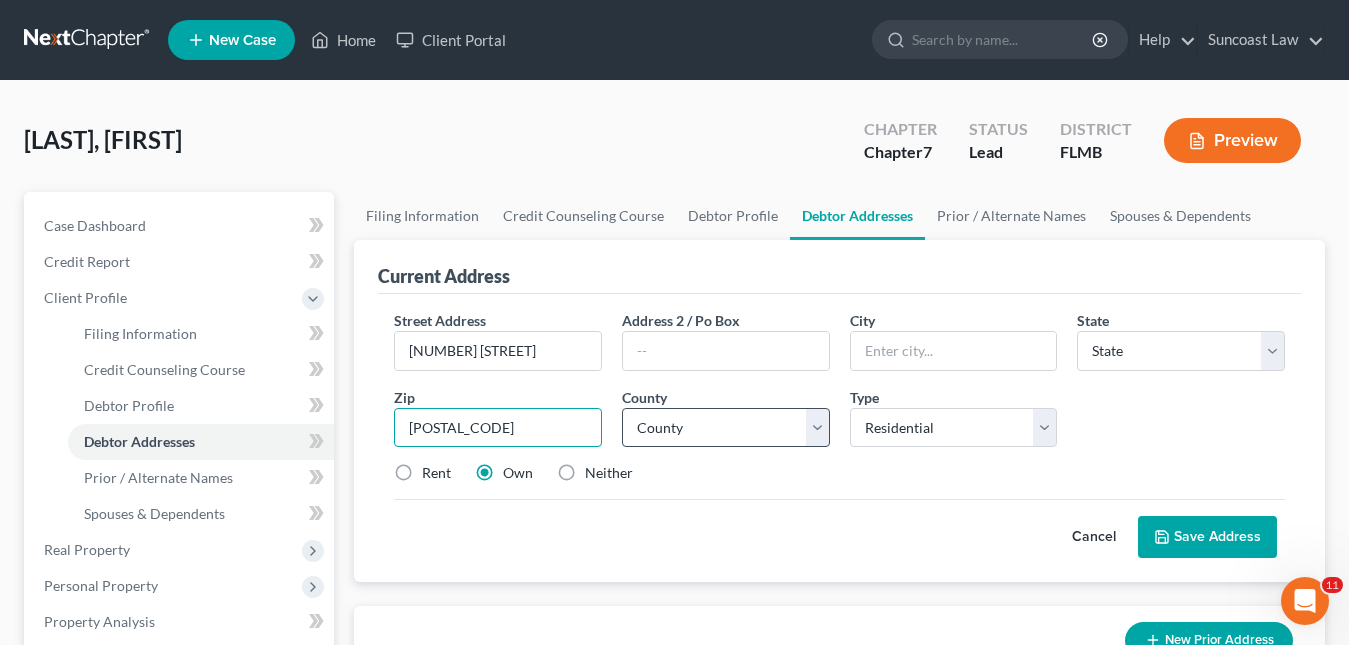 type on "[POSTAL_CODE]" 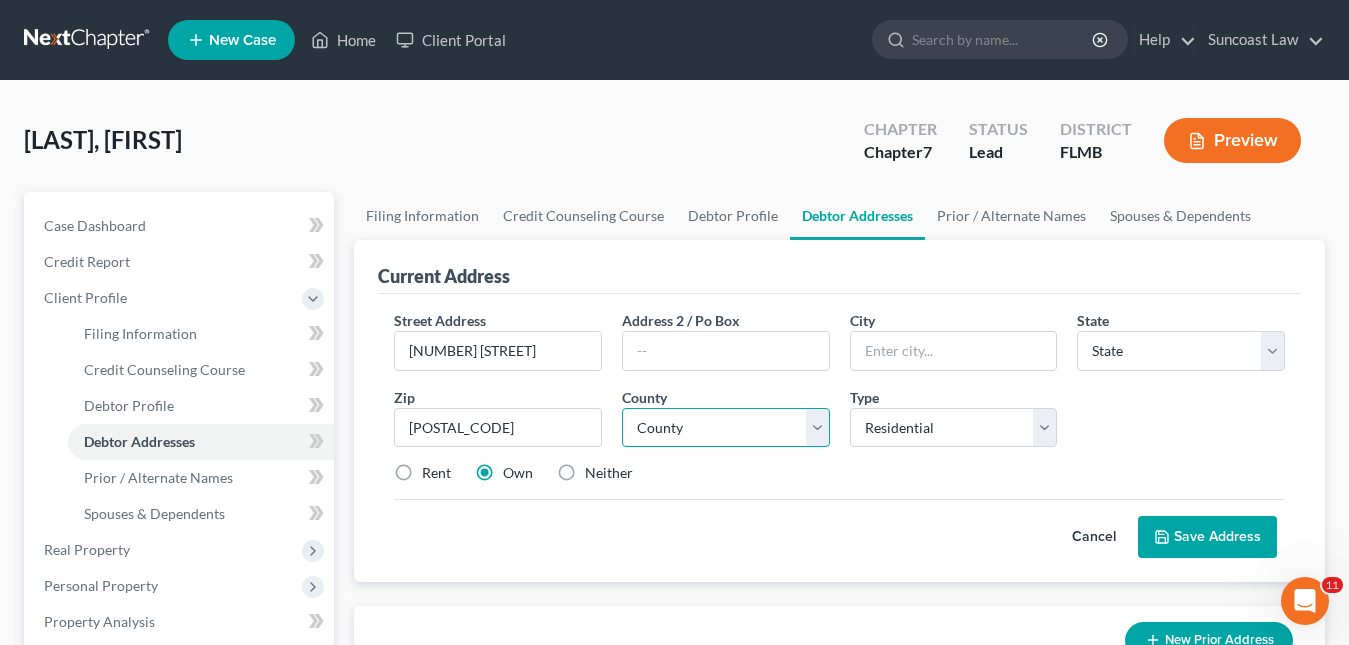 type on "[CITY]" 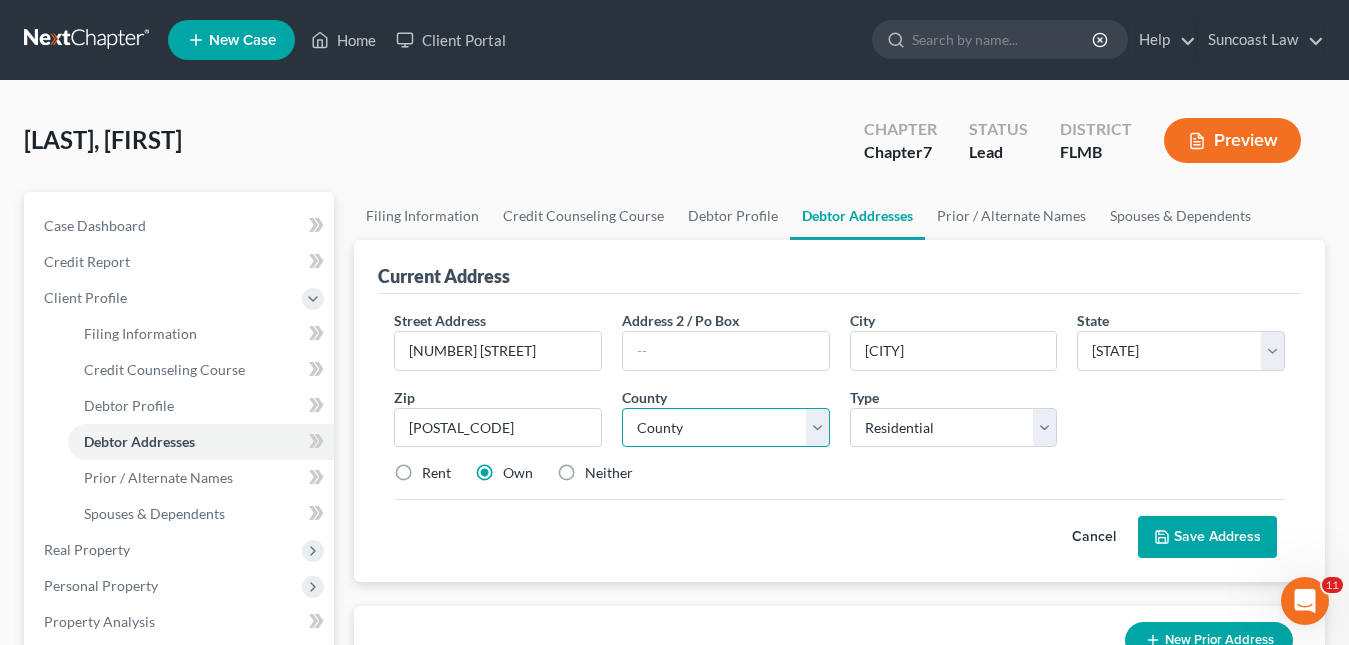 click on "County" at bounding box center [726, 428] 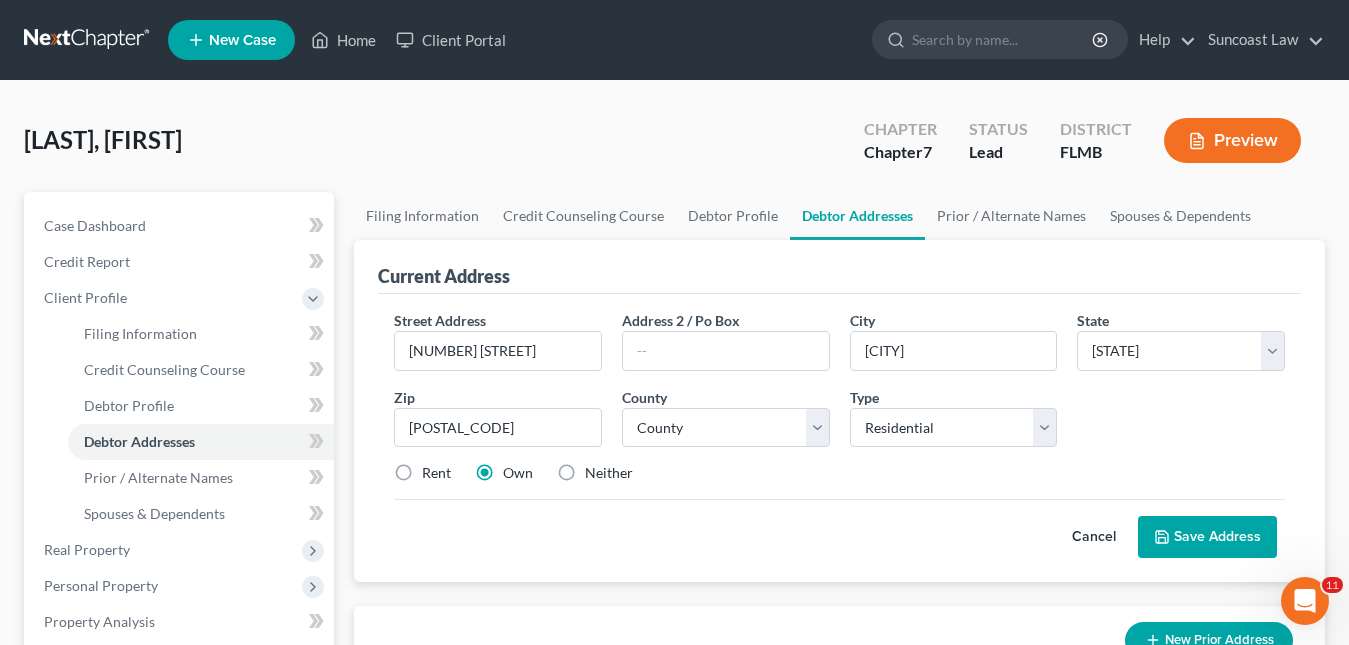click on "Save Address" at bounding box center [1207, 537] 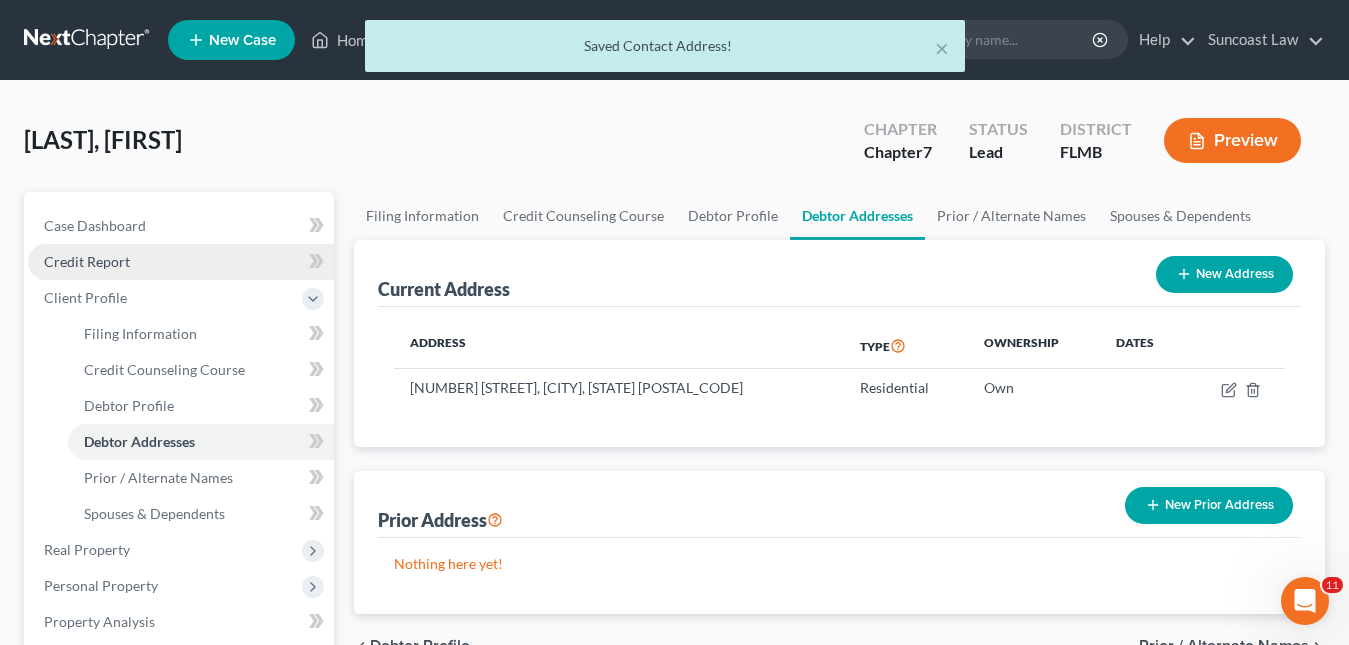 click on "Credit Report" at bounding box center (87, 261) 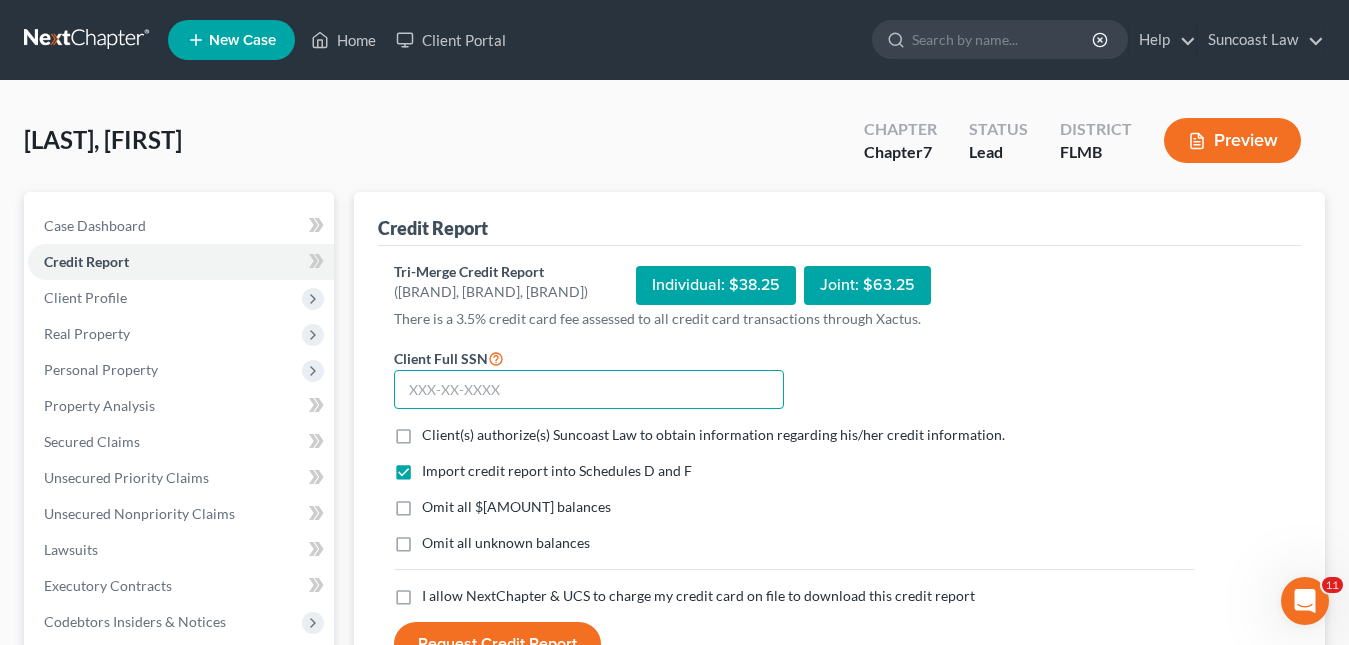 click at bounding box center (589, 390) 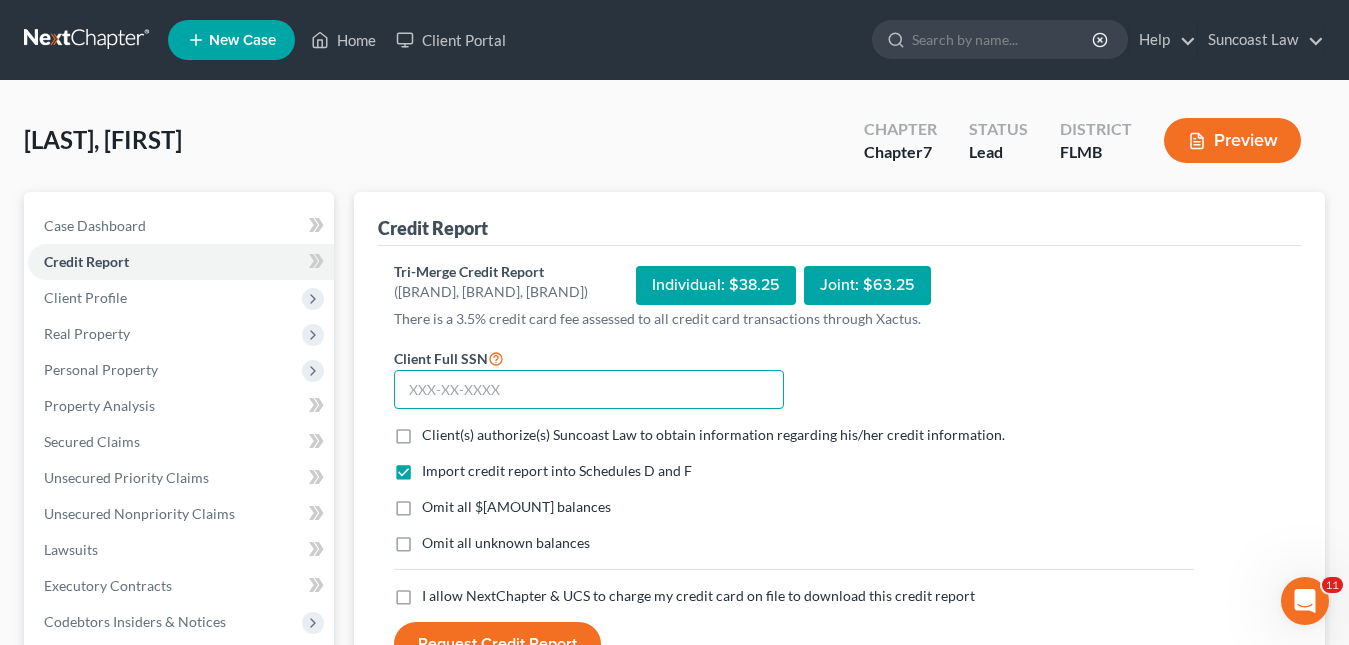paste on "[PHONE]" 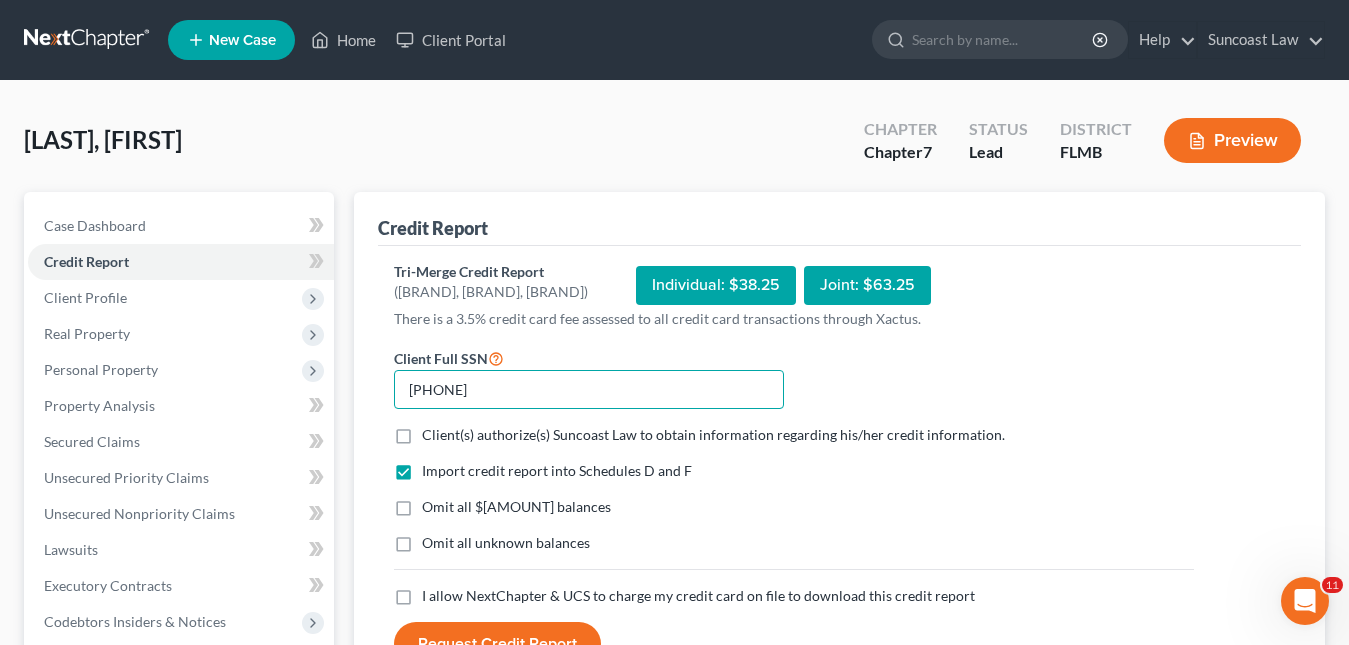 type on "[PHONE]" 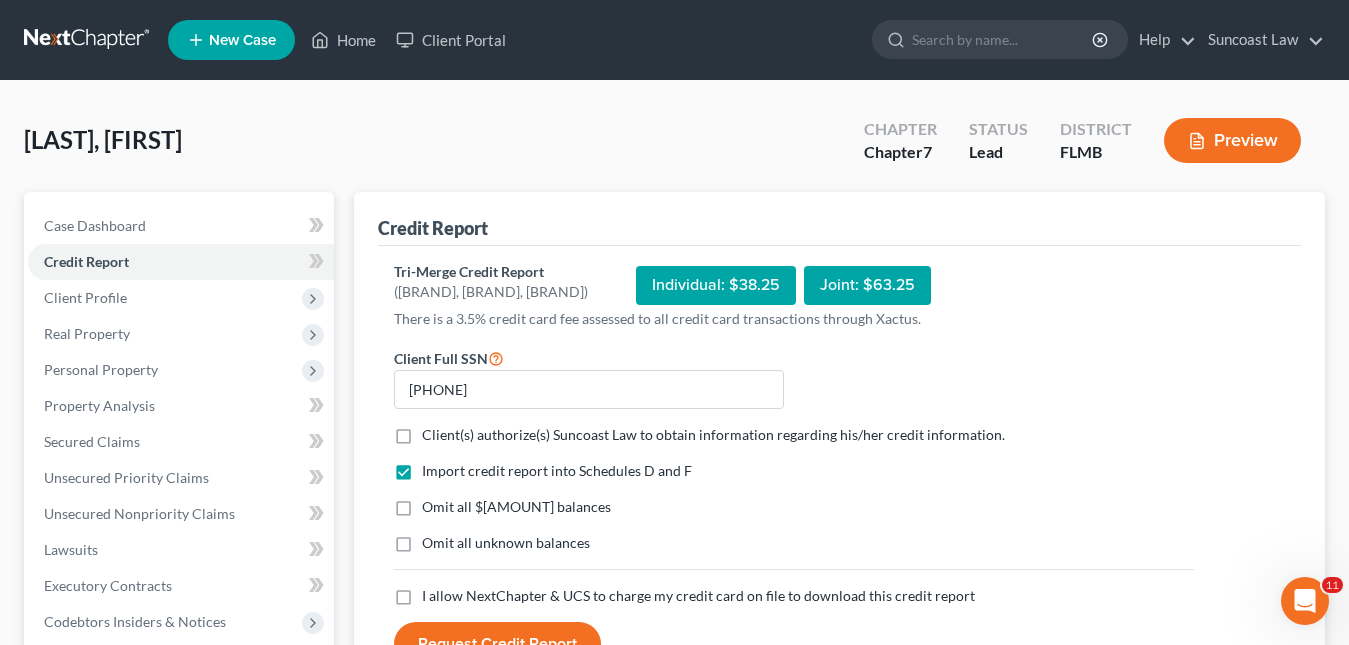 click on "Client(s) authorize(s) Suncoast Law to obtain information regarding his/her credit information.
*" at bounding box center [713, 435] 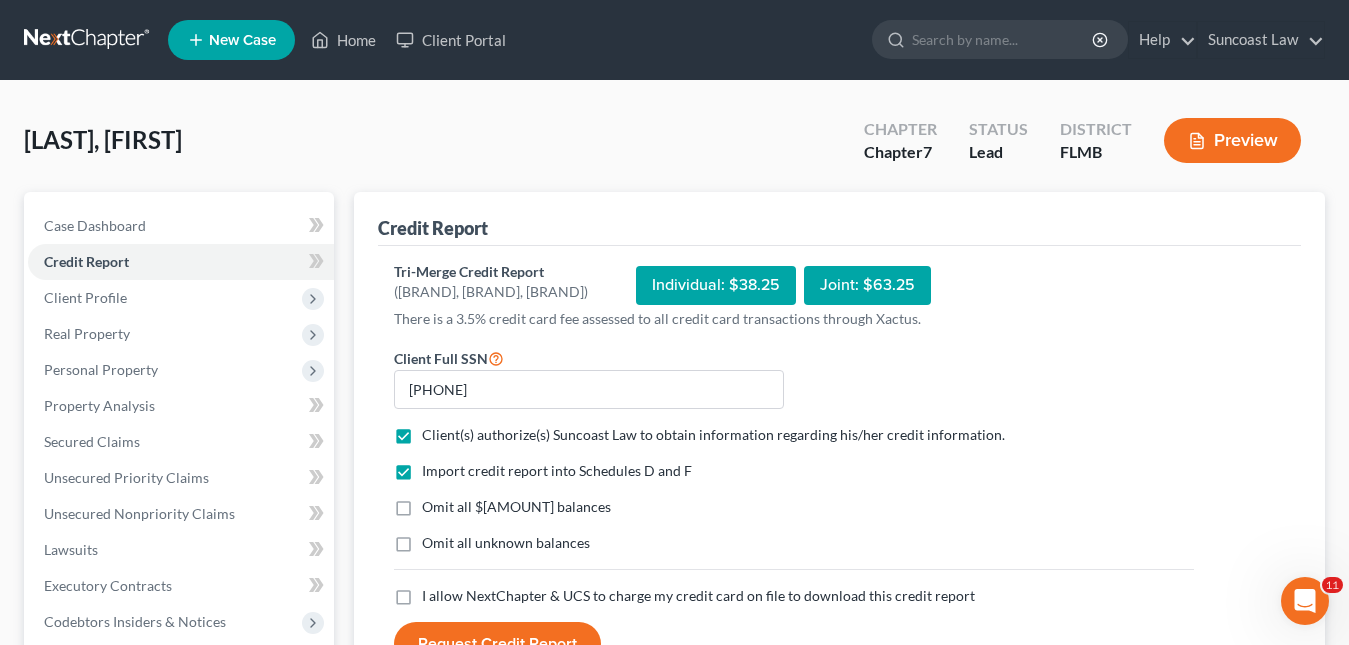 drag, startPoint x: 395, startPoint y: 599, endPoint x: 474, endPoint y: 574, distance: 82.86133 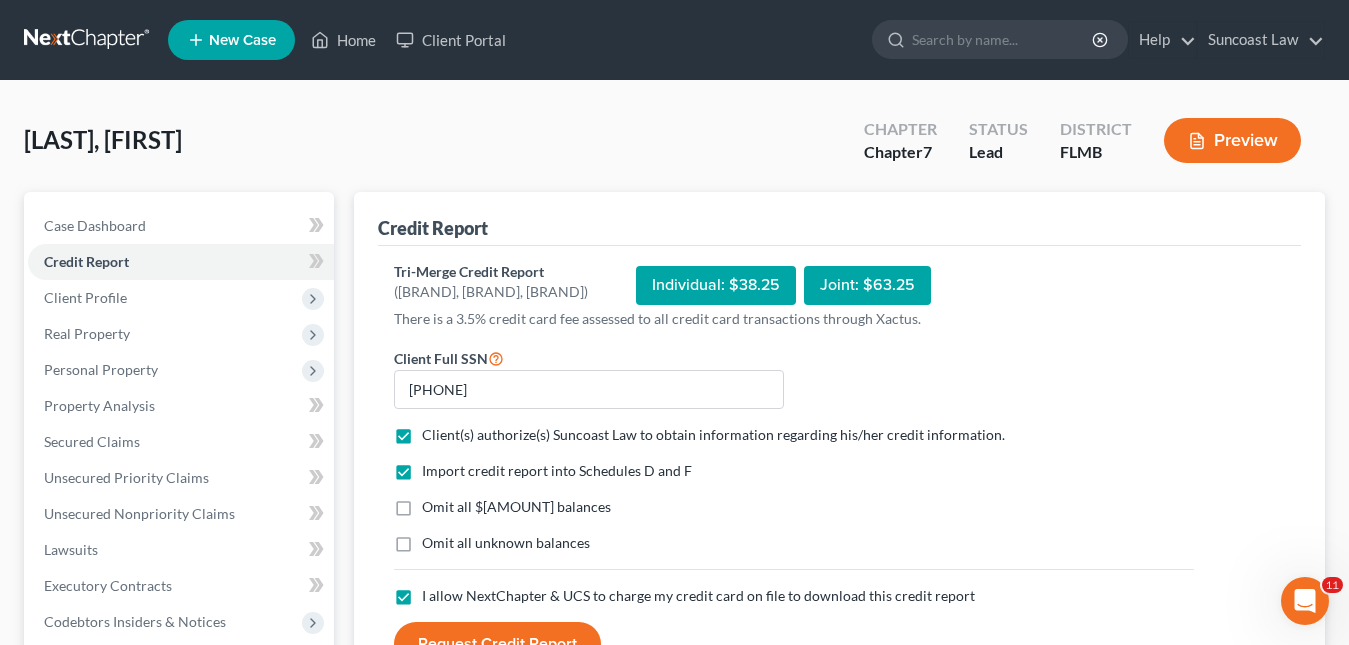 scroll, scrollTop: 100, scrollLeft: 0, axis: vertical 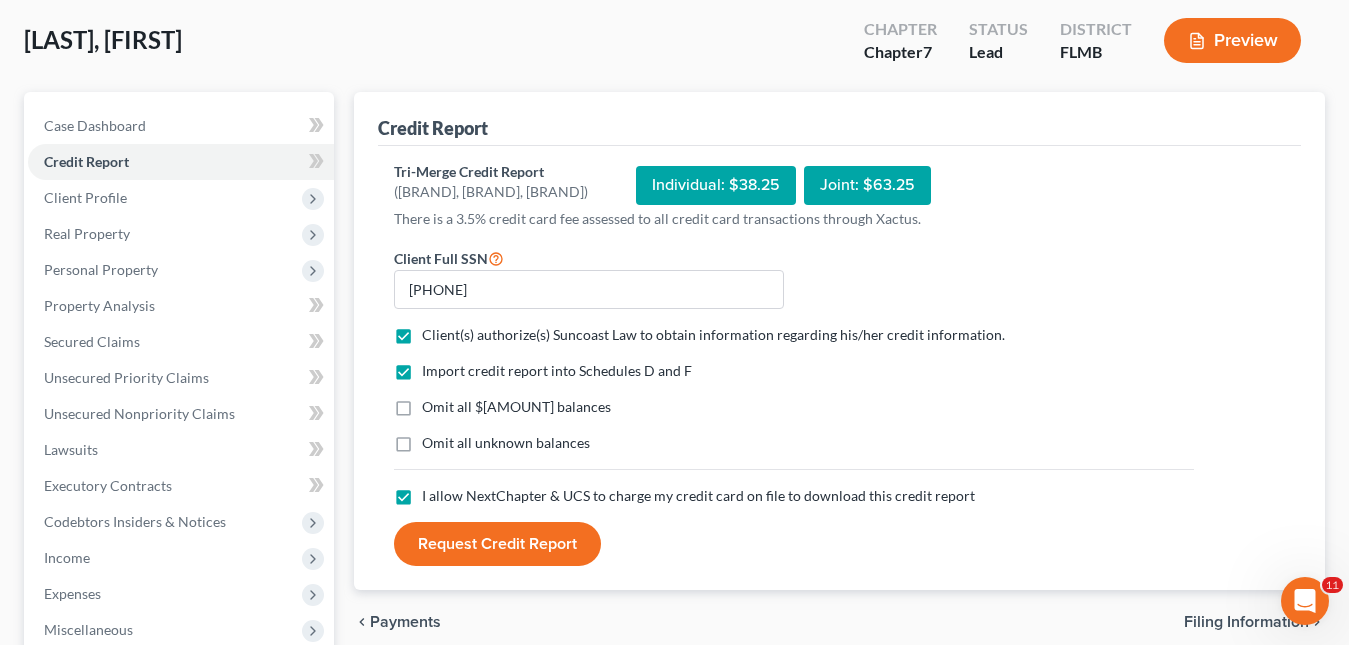 click on "Request Credit Report" at bounding box center [497, 544] 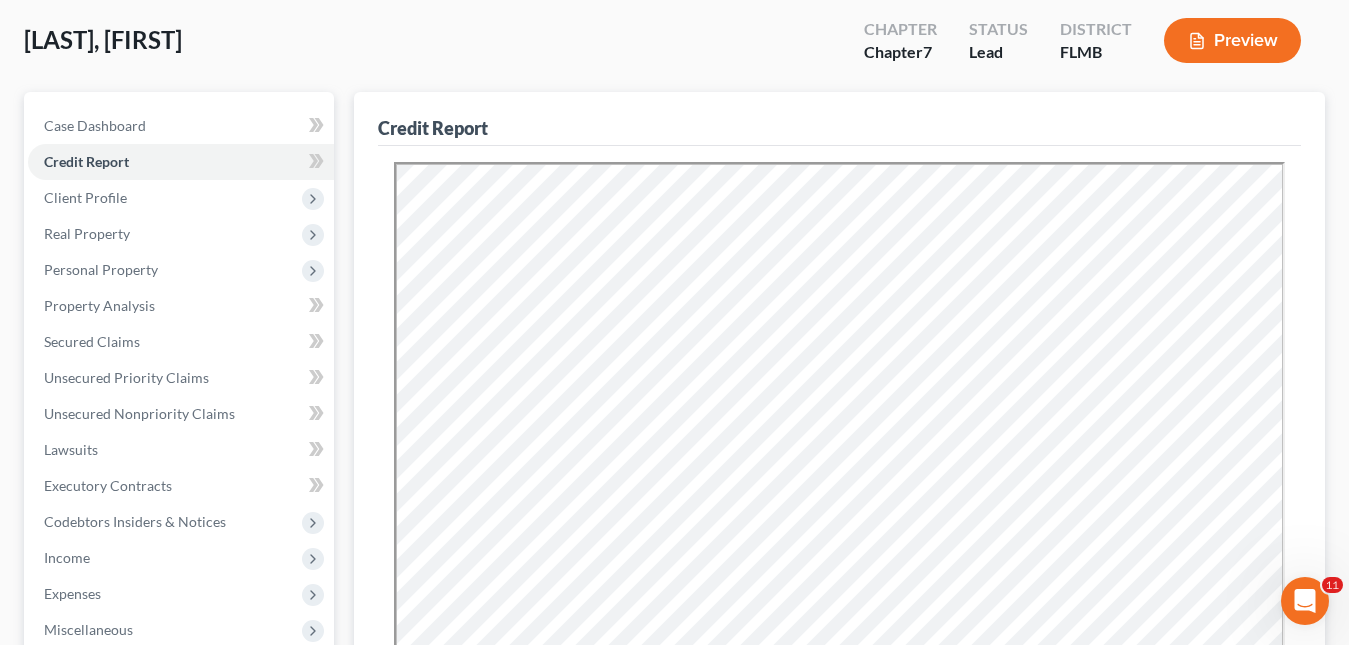scroll, scrollTop: 0, scrollLeft: 0, axis: both 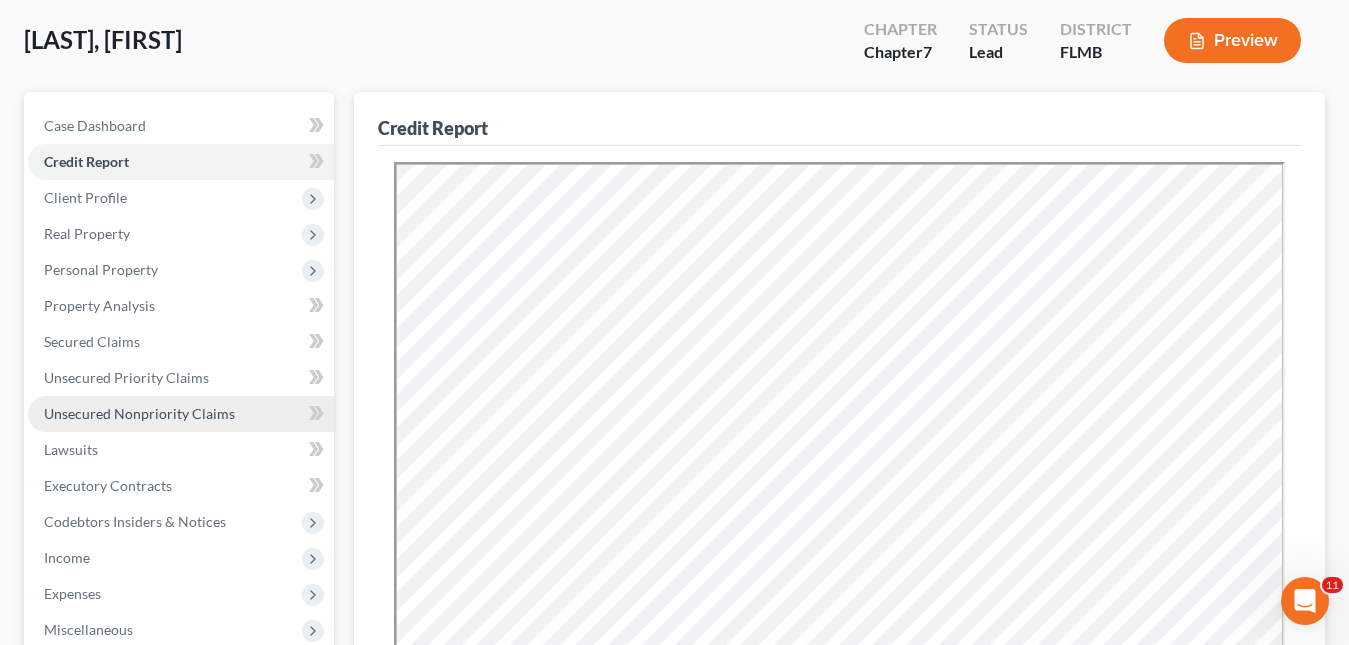 click on "Unsecured Nonpriority Claims" at bounding box center (139, 413) 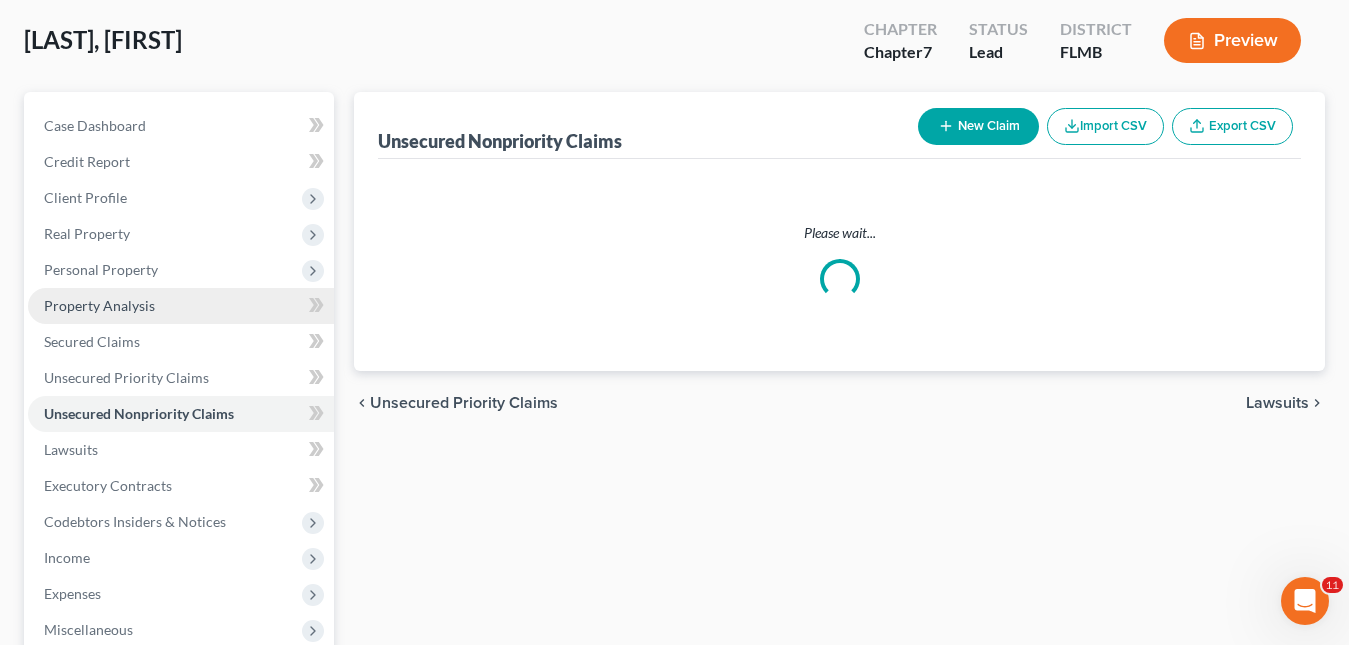 scroll, scrollTop: 0, scrollLeft: 0, axis: both 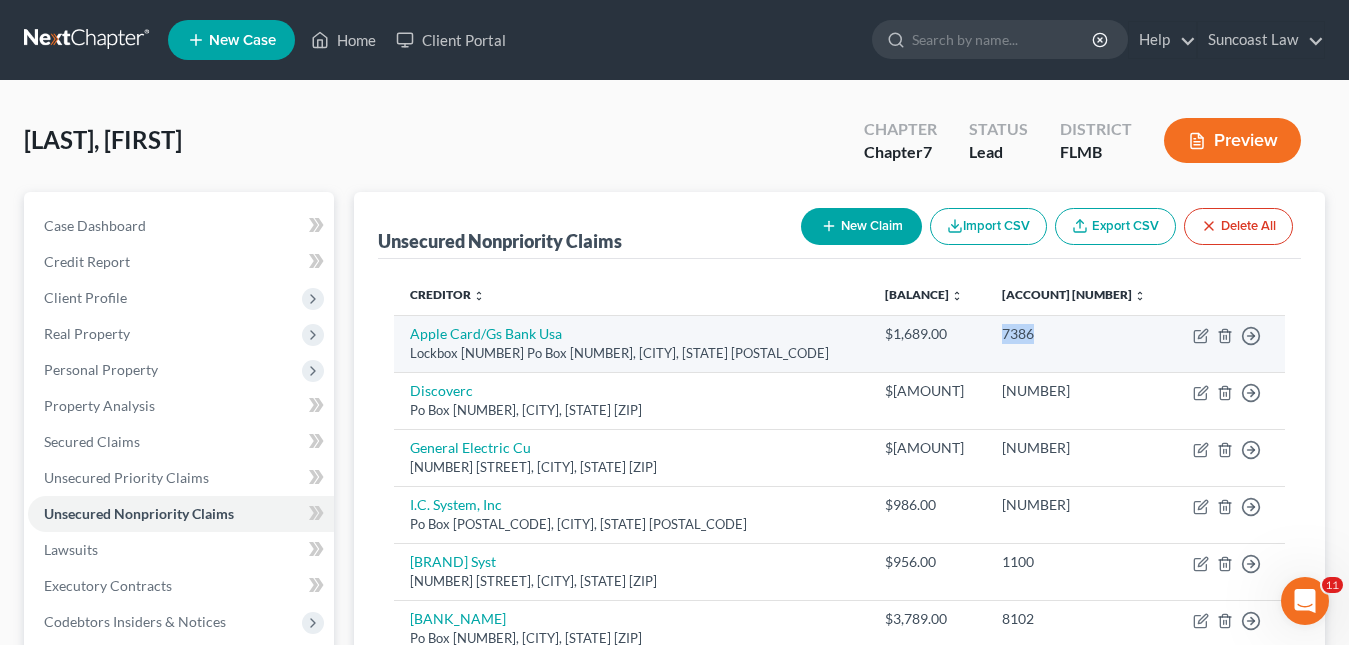 drag, startPoint x: 1015, startPoint y: 332, endPoint x: 978, endPoint y: 327, distance: 37.336308 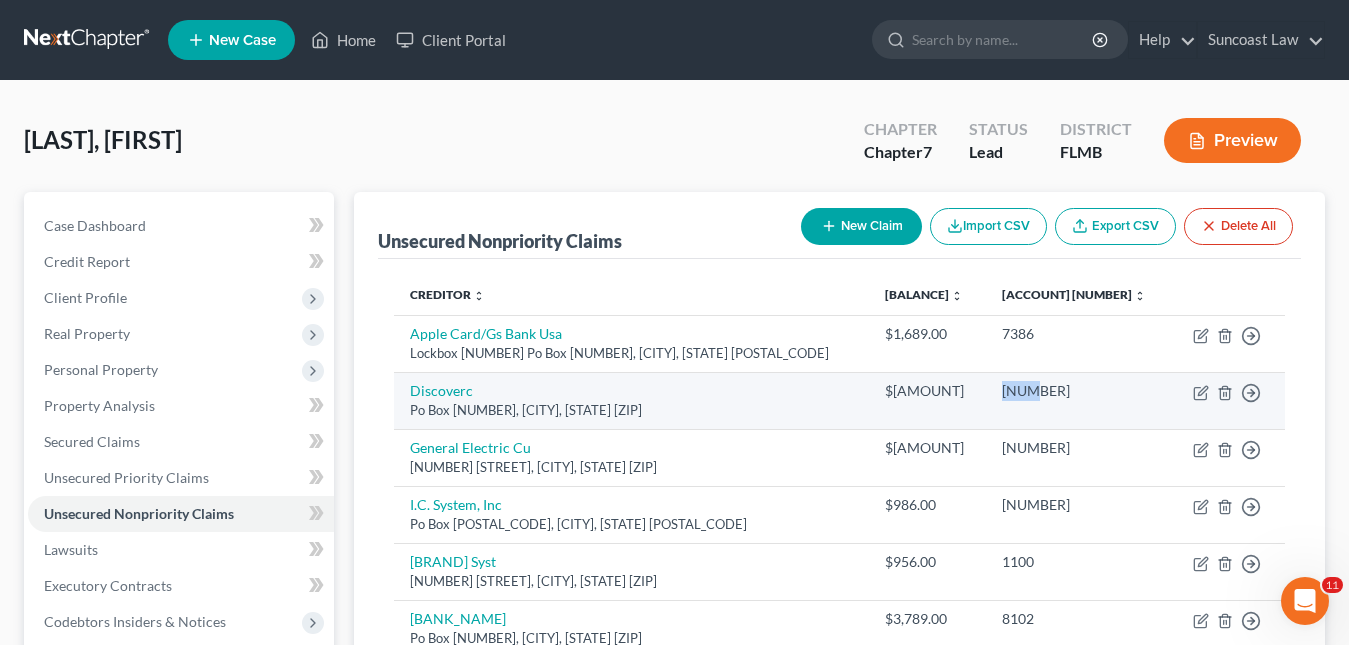 drag, startPoint x: 1017, startPoint y: 396, endPoint x: 979, endPoint y: 391, distance: 38.327538 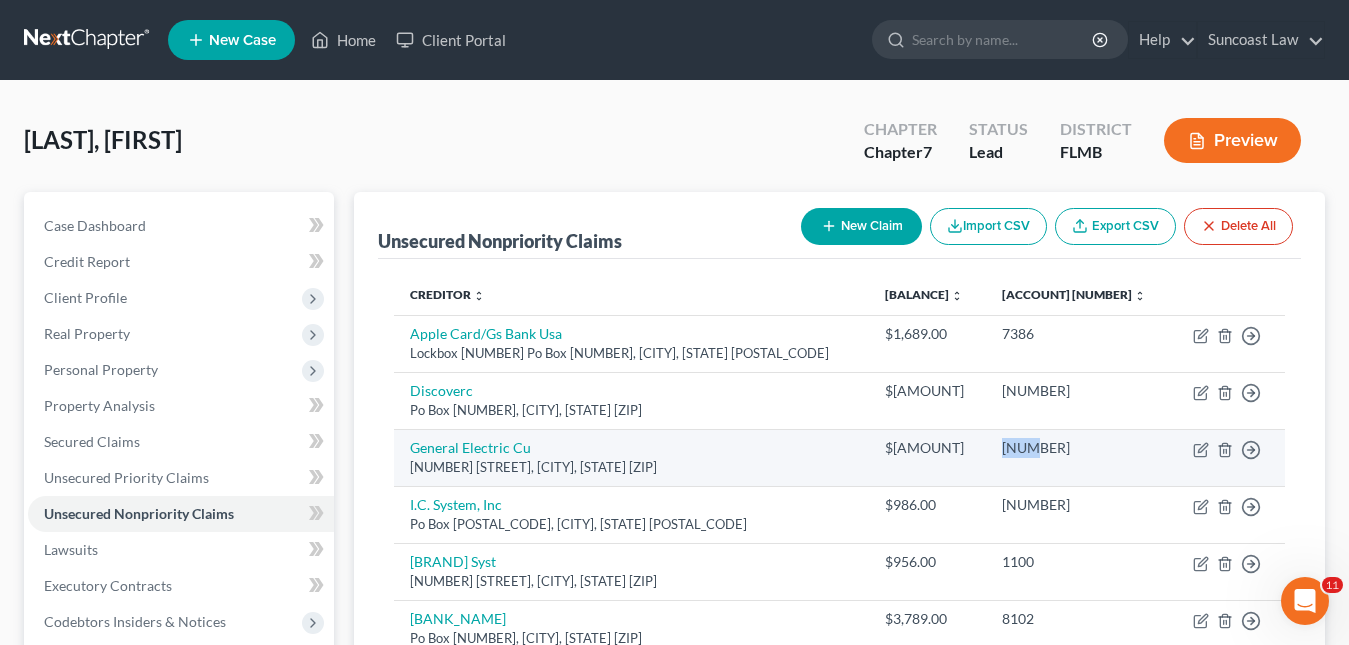 drag, startPoint x: 1026, startPoint y: 444, endPoint x: 995, endPoint y: 445, distance: 31.016125 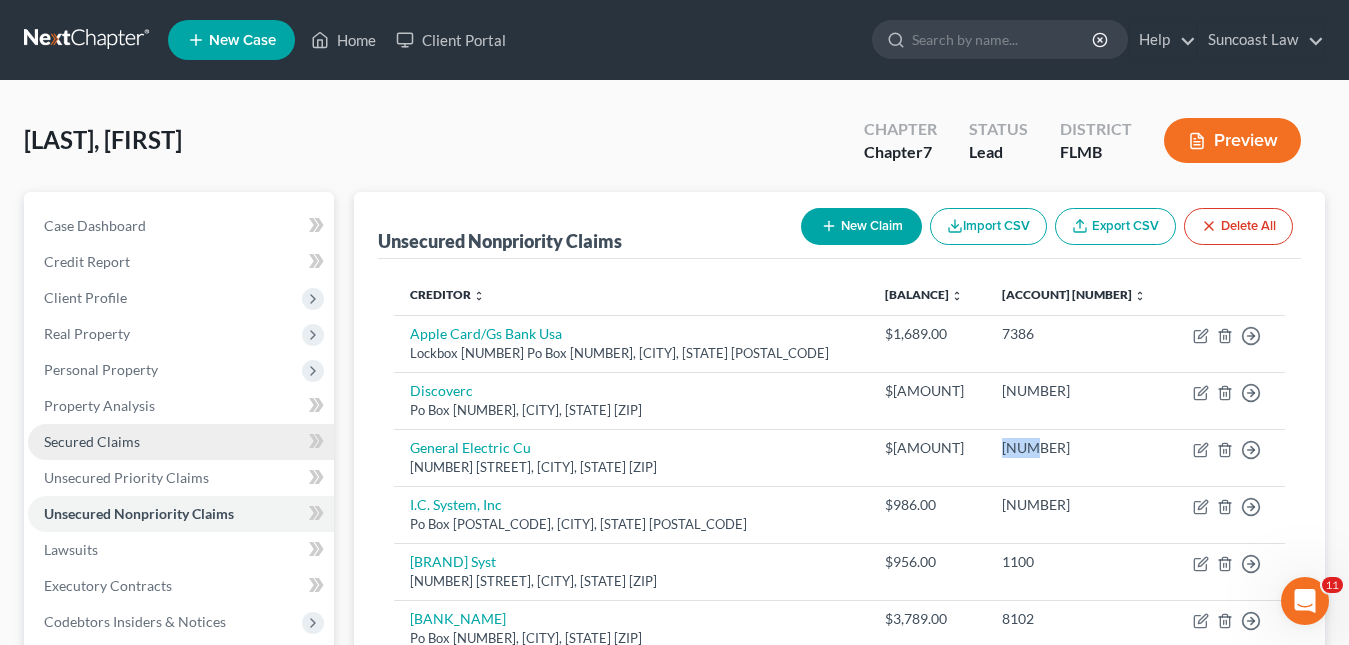 click on "Secured Claims" at bounding box center [92, 441] 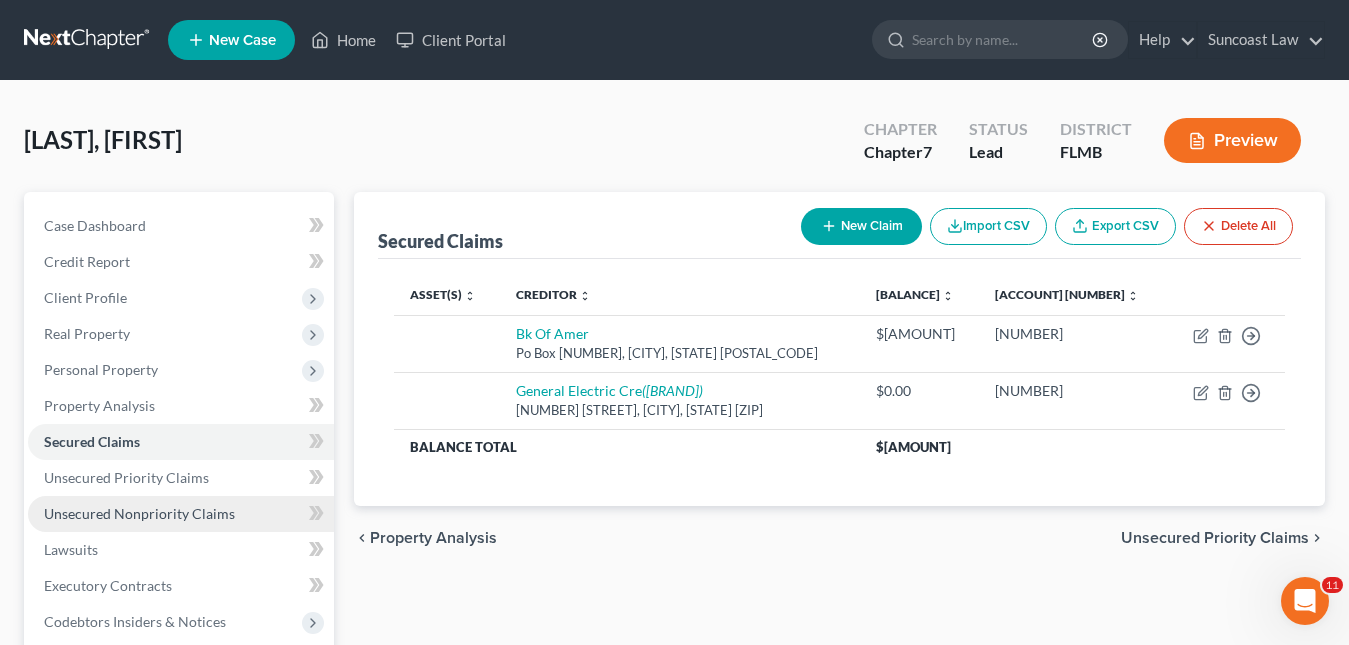 click on "Unsecured Nonpriority Claims" at bounding box center [139, 513] 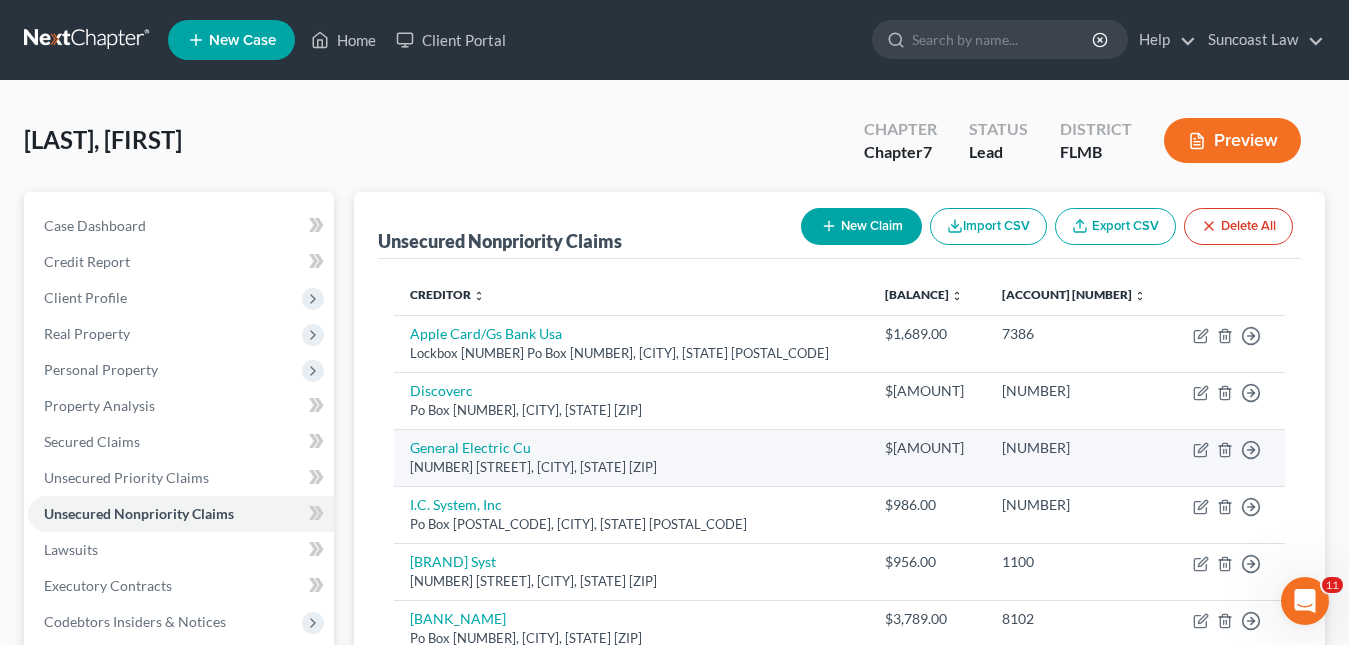 scroll, scrollTop: 100, scrollLeft: 0, axis: vertical 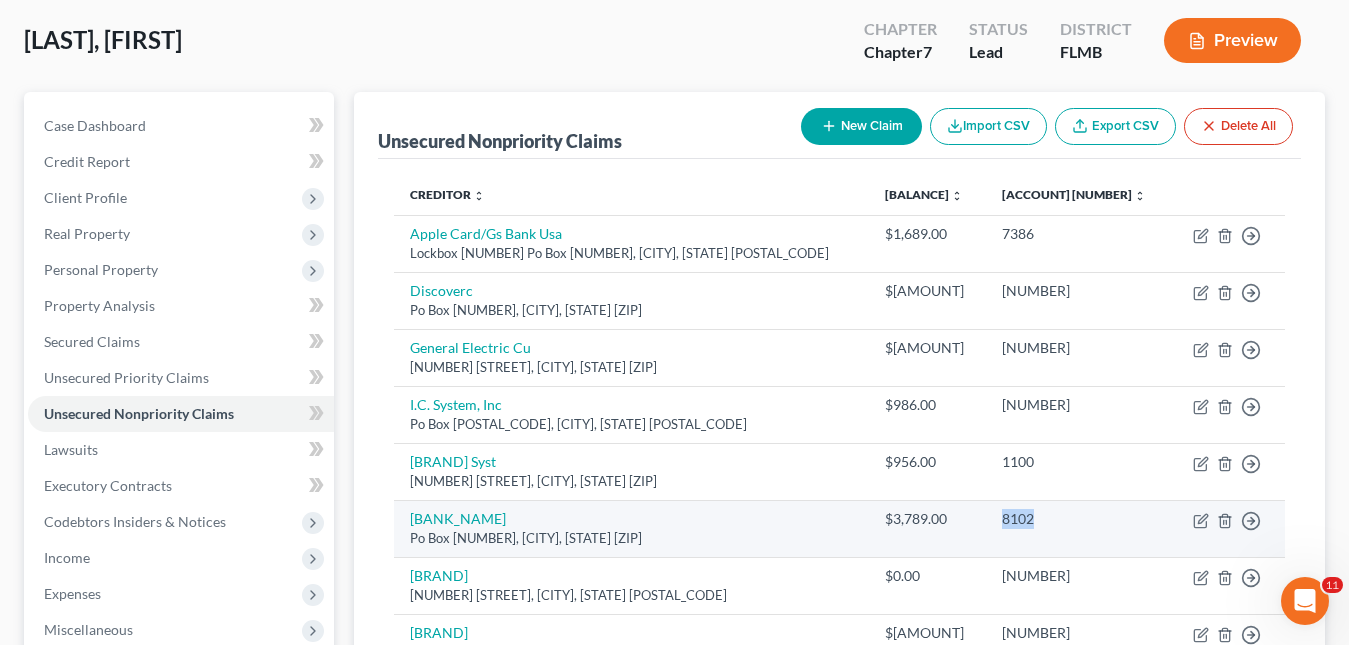 drag, startPoint x: 1018, startPoint y: 519, endPoint x: 992, endPoint y: 522, distance: 26.172504 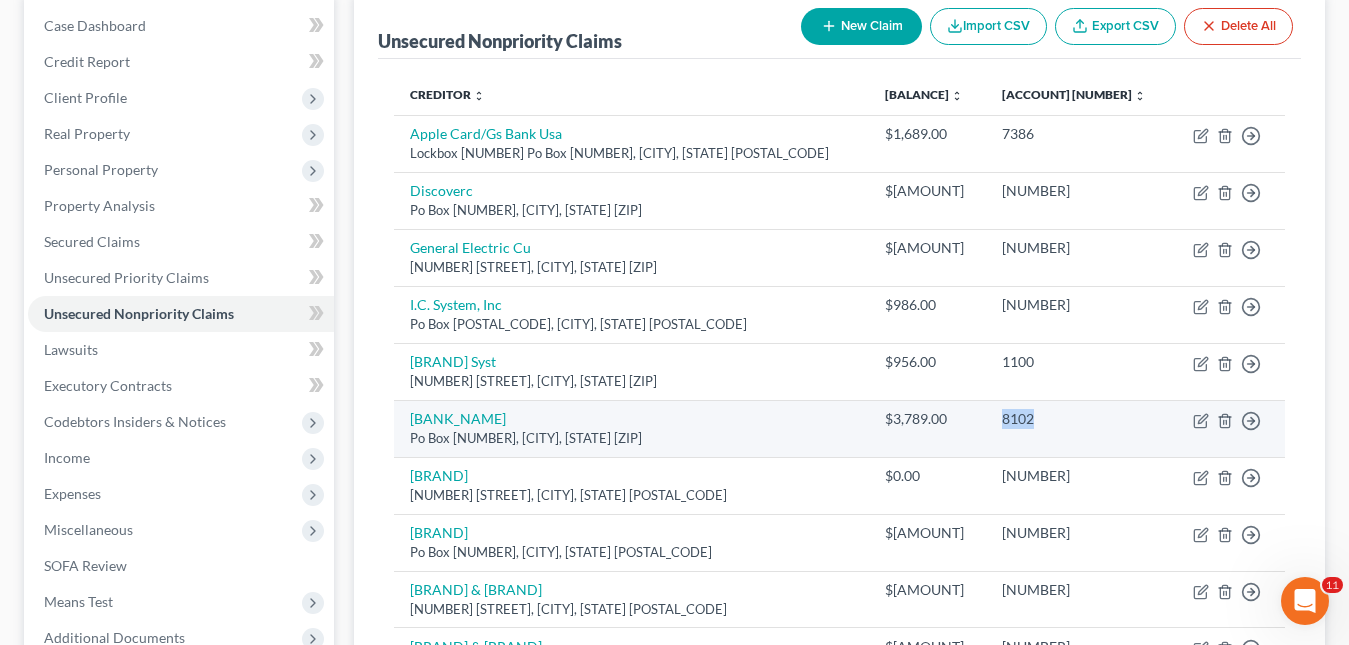 scroll, scrollTop: 300, scrollLeft: 0, axis: vertical 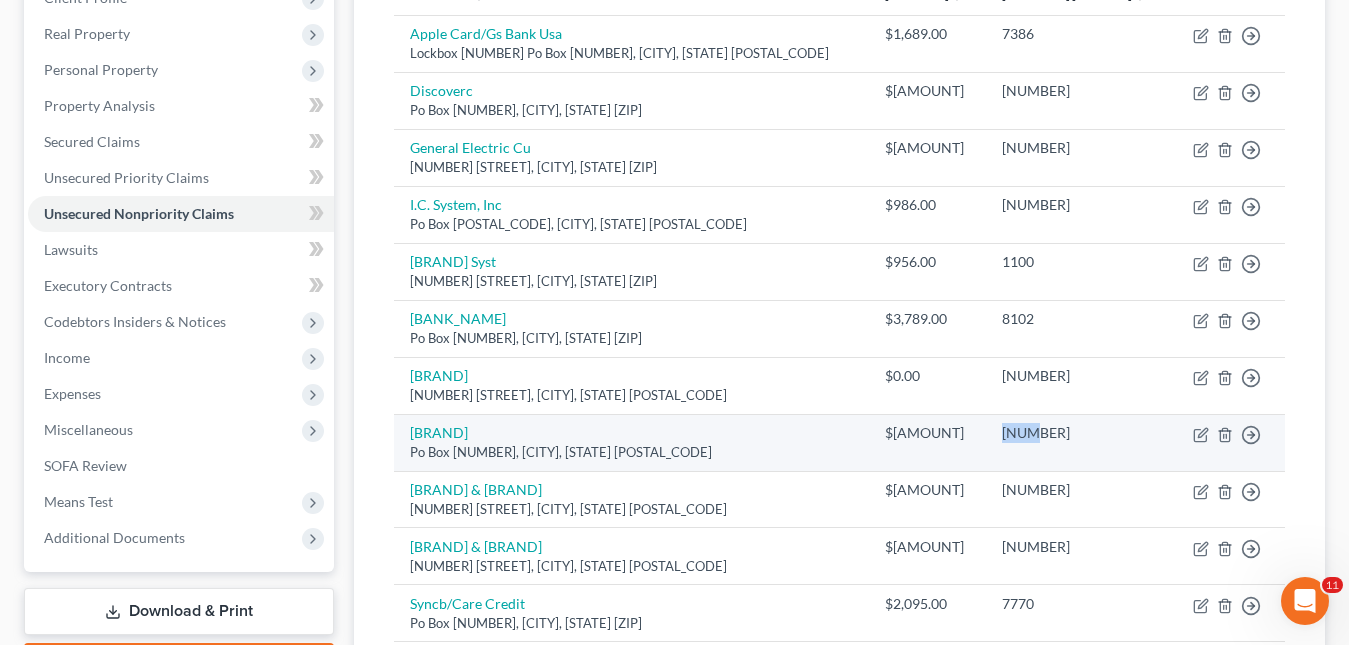 drag, startPoint x: 1015, startPoint y: 437, endPoint x: 977, endPoint y: 437, distance: 38 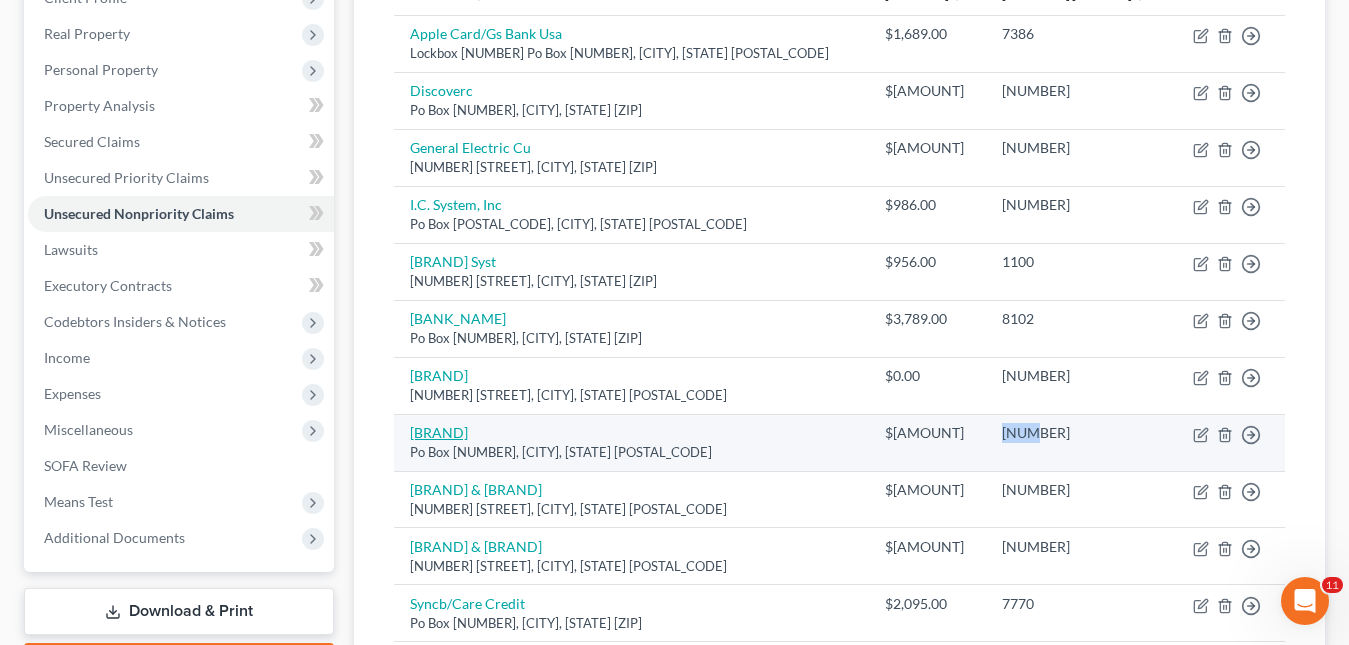 drag, startPoint x: 533, startPoint y: 435, endPoint x: 411, endPoint y: 433, distance: 122.016396 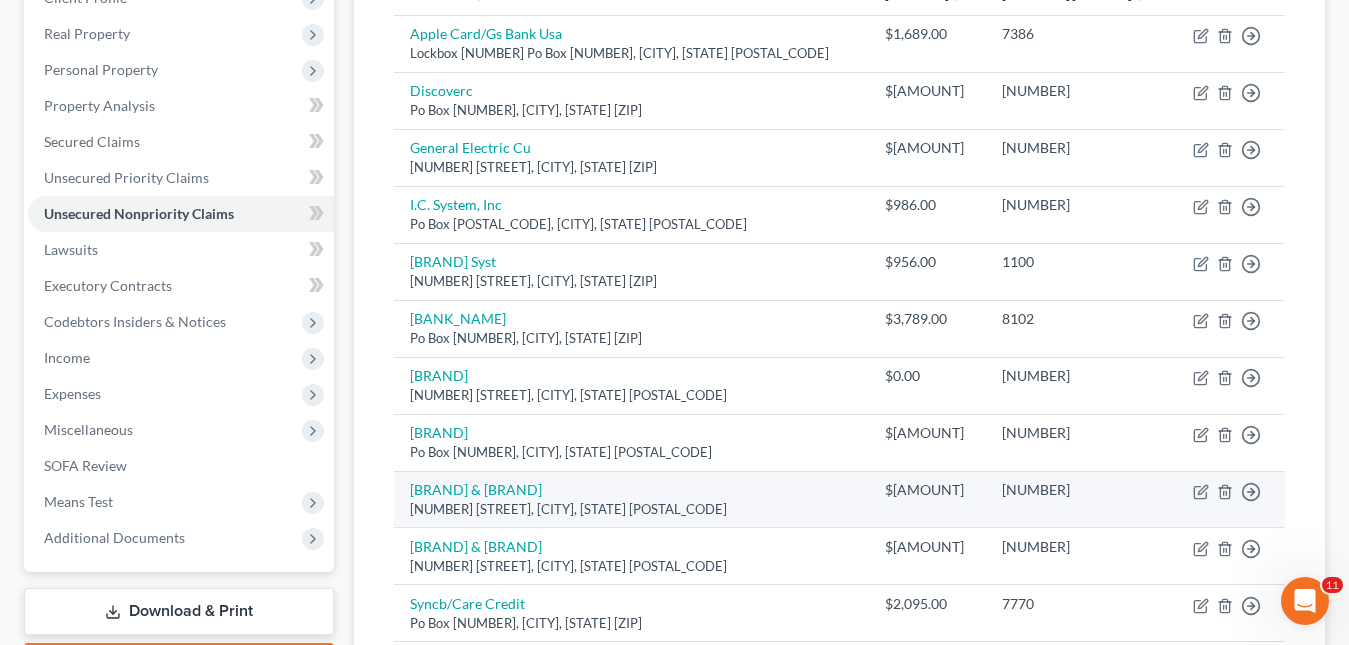 click on "[NUMBER]" at bounding box center (1078, 490) 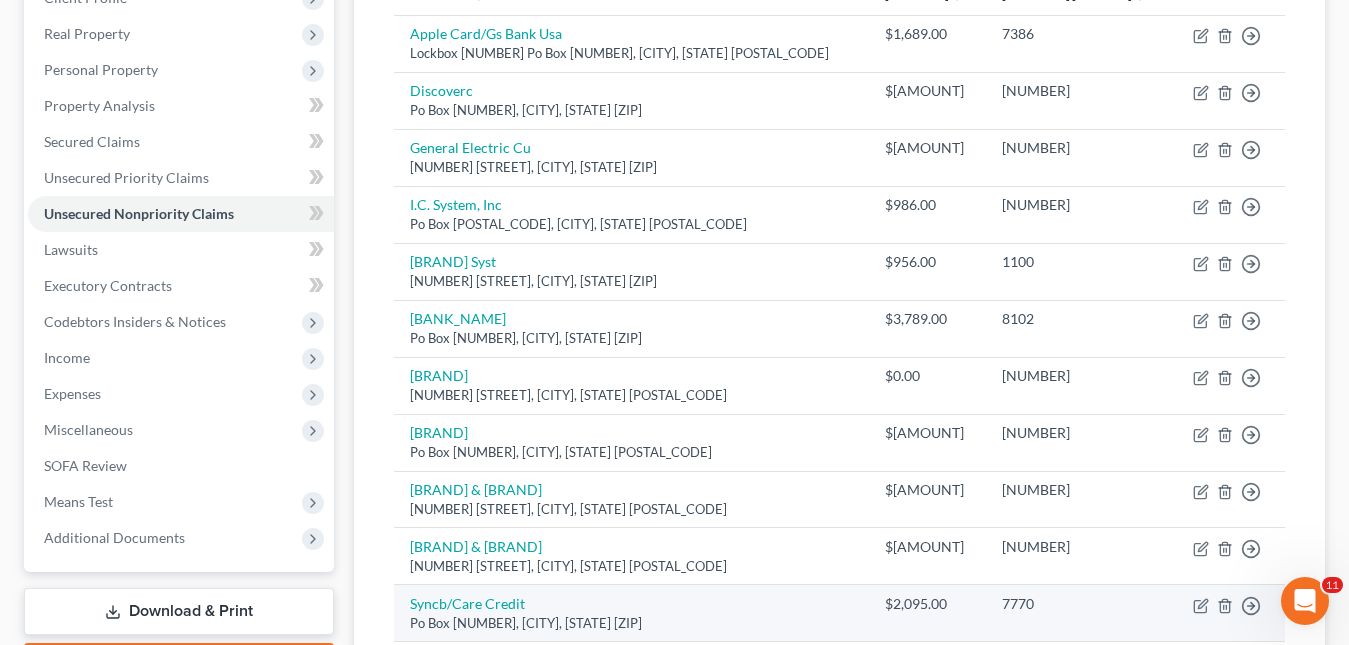scroll, scrollTop: 400, scrollLeft: 0, axis: vertical 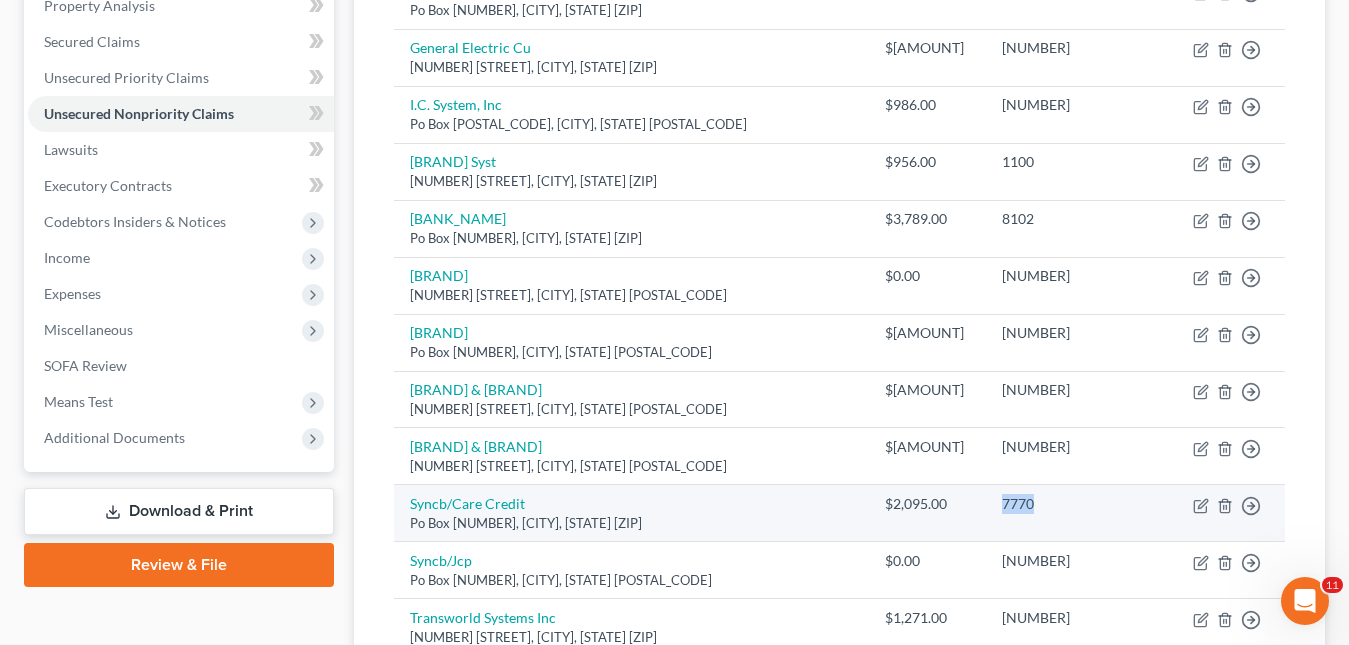 drag, startPoint x: 1018, startPoint y: 500, endPoint x: 978, endPoint y: 501, distance: 40.012497 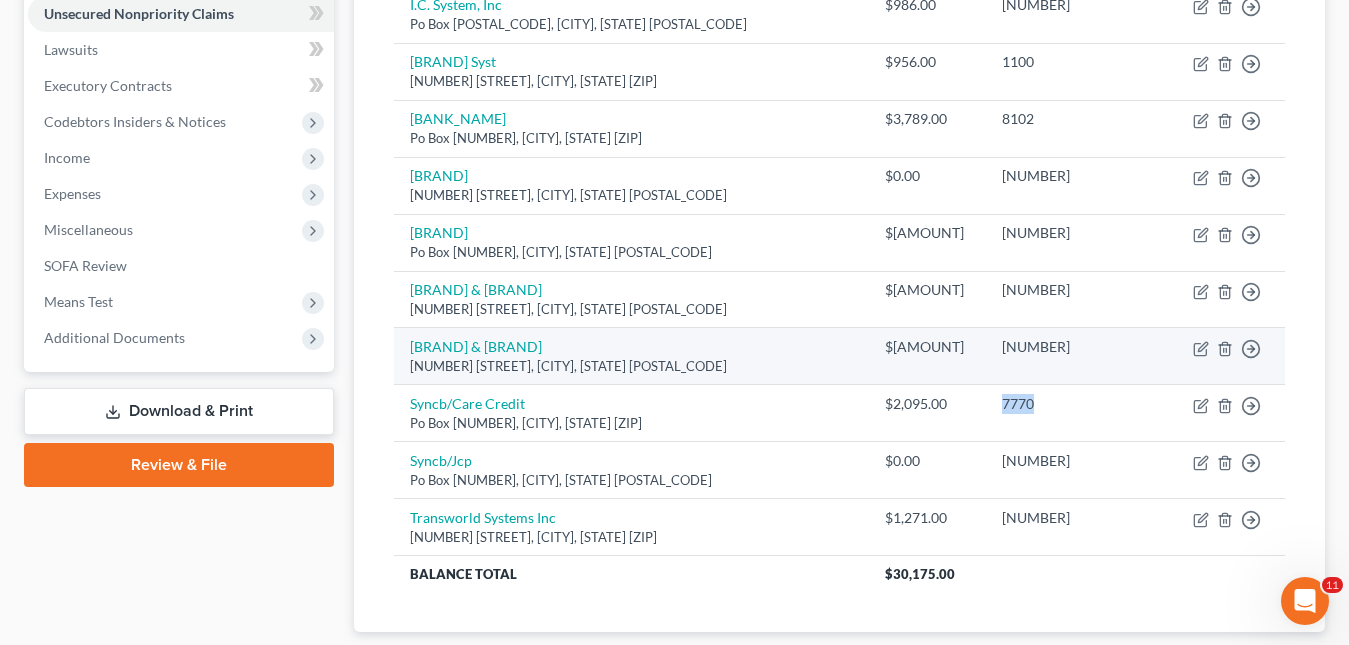 scroll, scrollTop: 600, scrollLeft: 0, axis: vertical 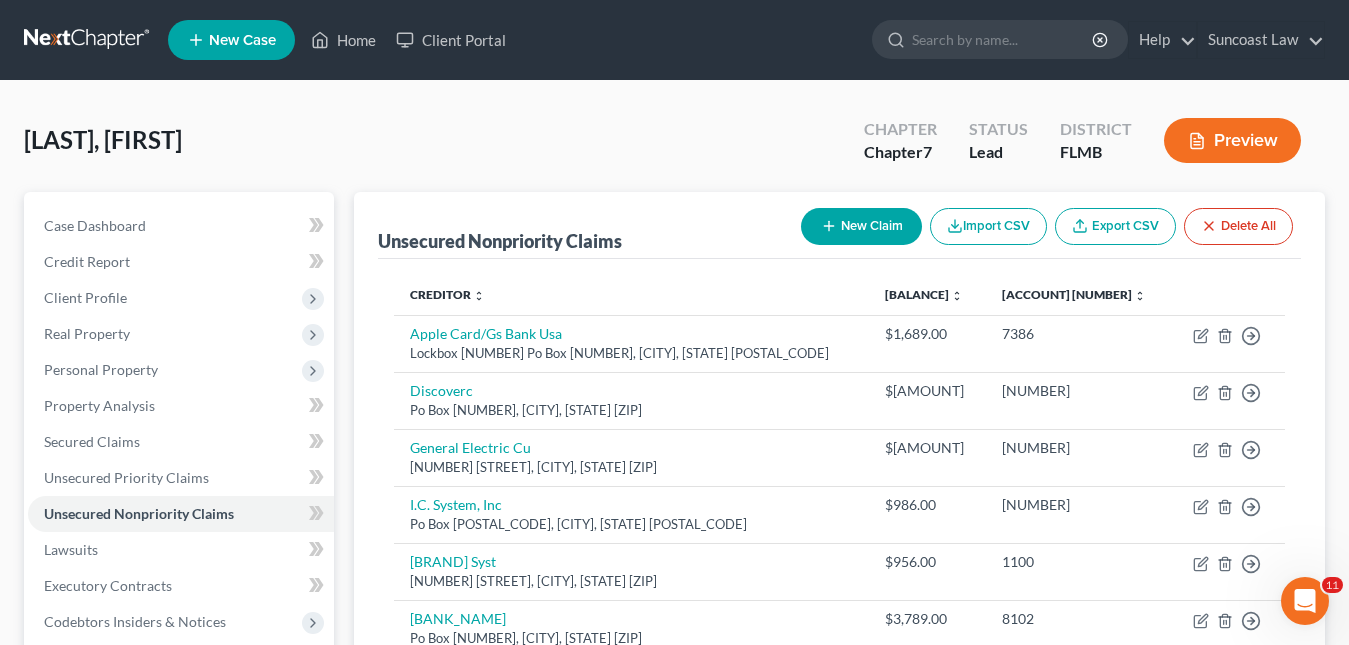 click on "New Case" at bounding box center [231, 40] 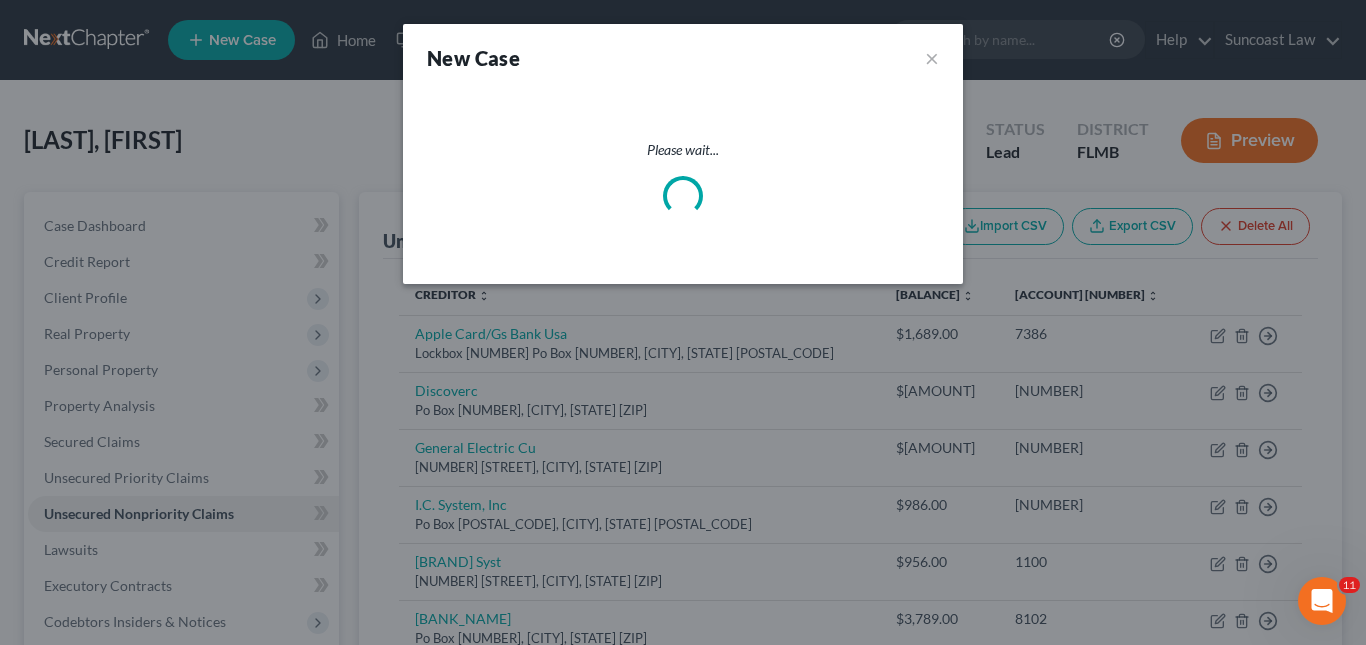 select on "15" 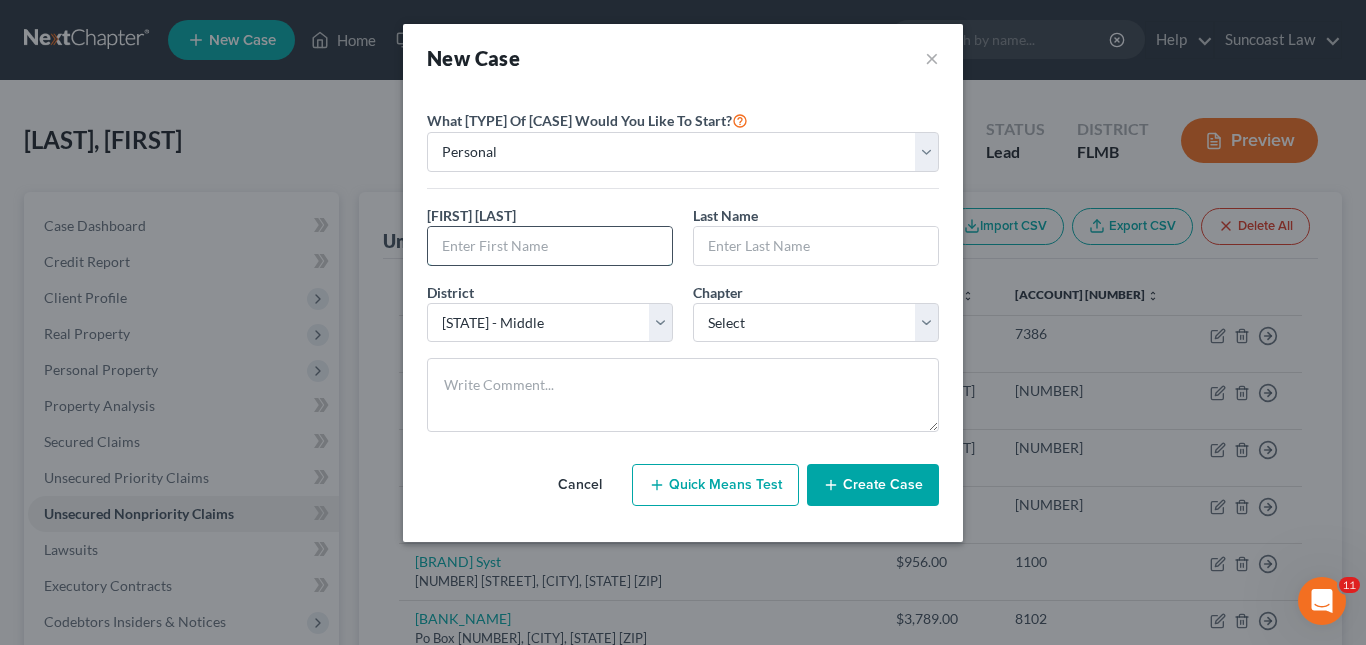 click at bounding box center (550, 246) 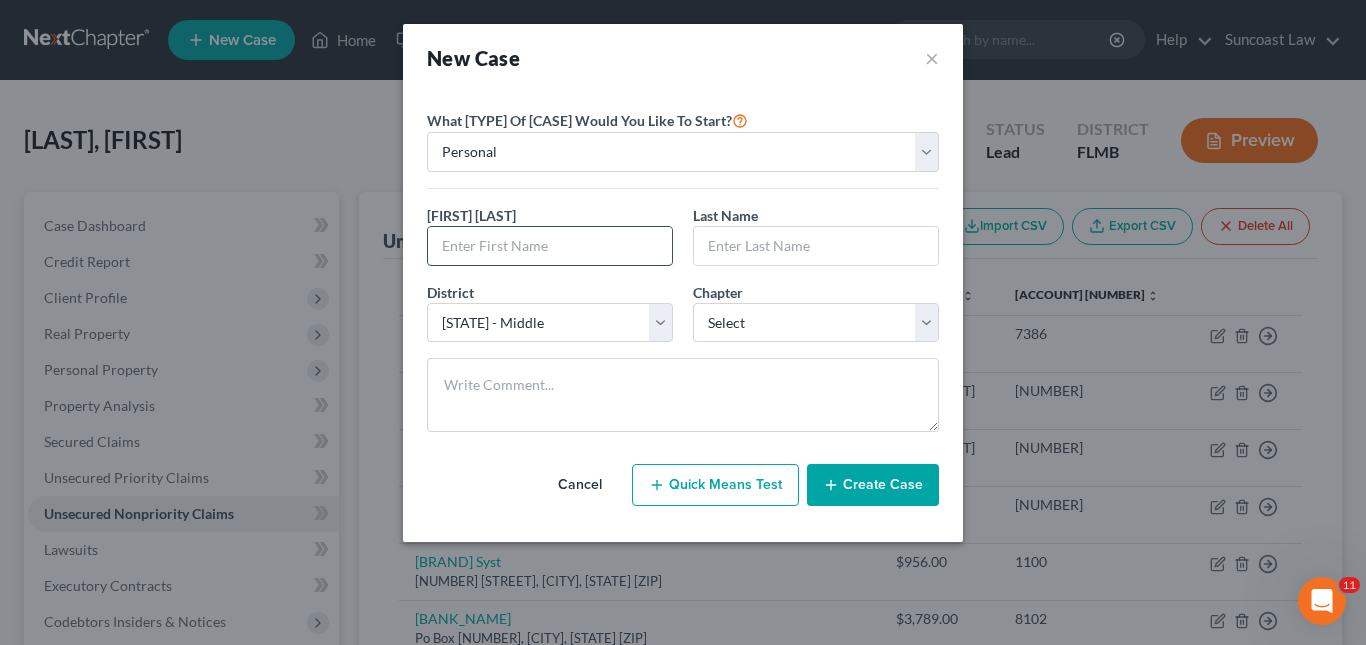 paste on "[LAST], [FIRST]" 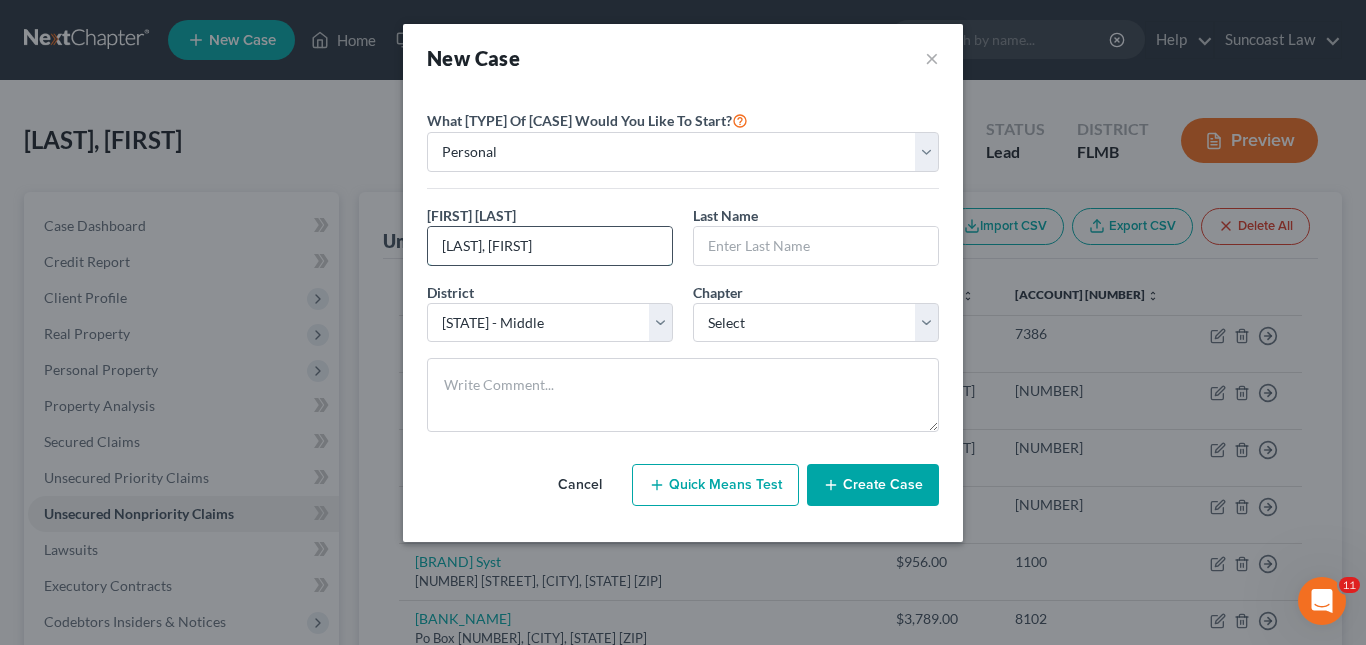 drag, startPoint x: 482, startPoint y: 247, endPoint x: 515, endPoint y: 248, distance: 33.01515 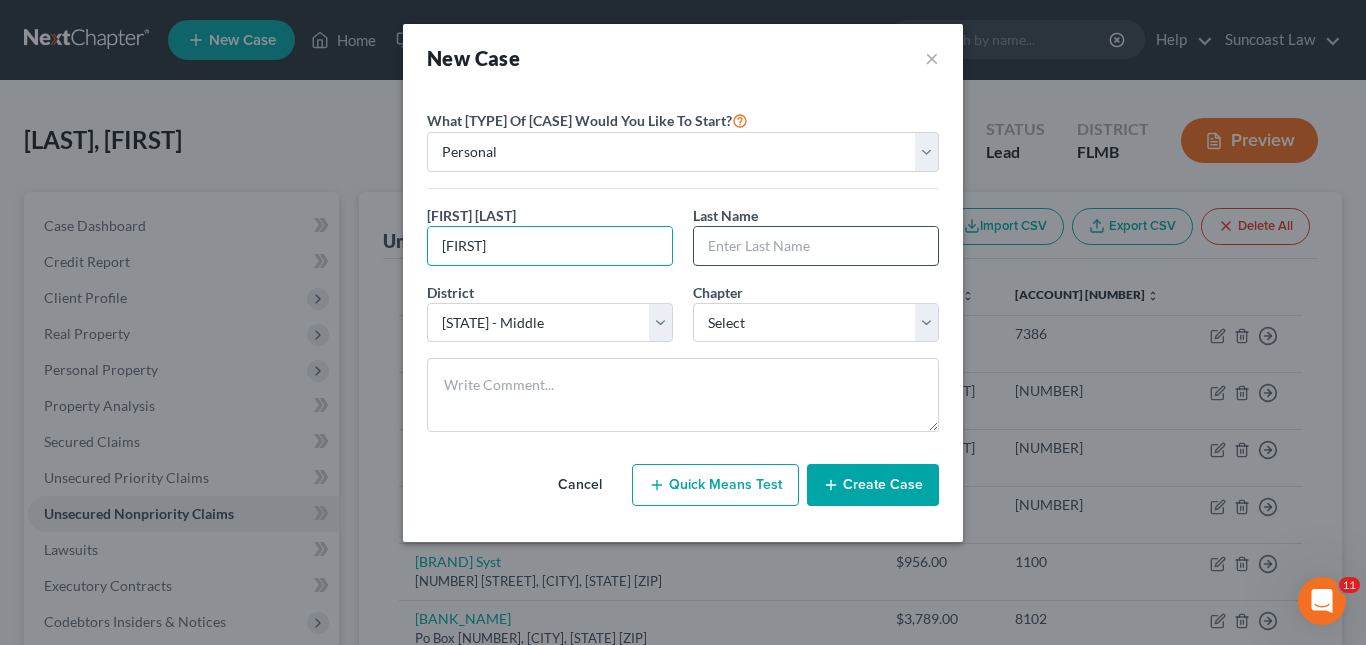 type on "[FIRST]" 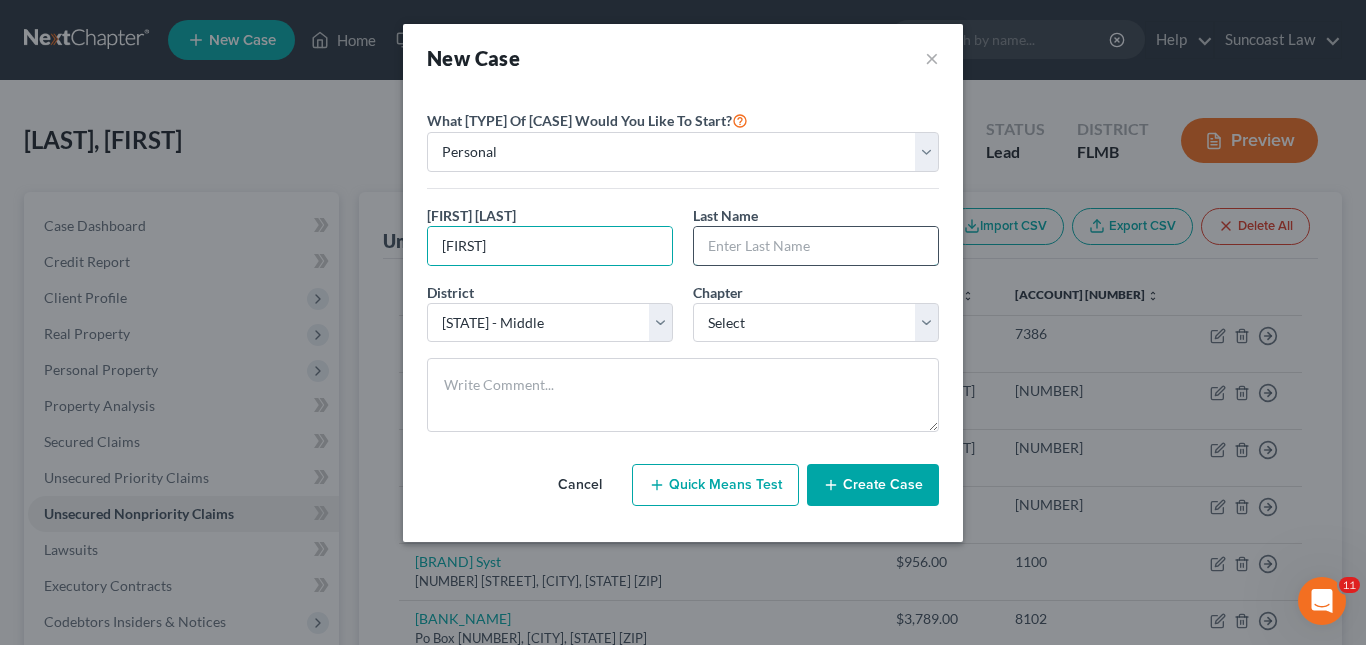 click at bounding box center [816, 246] 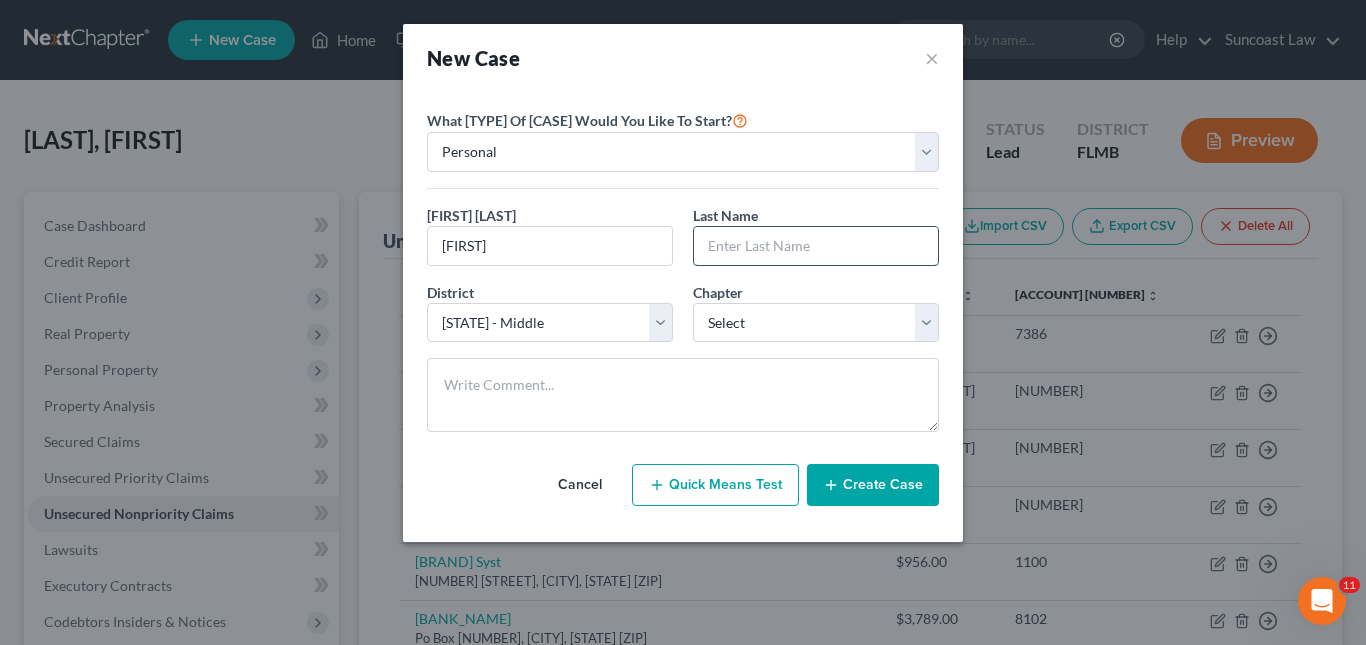 paste on "[LAST]" 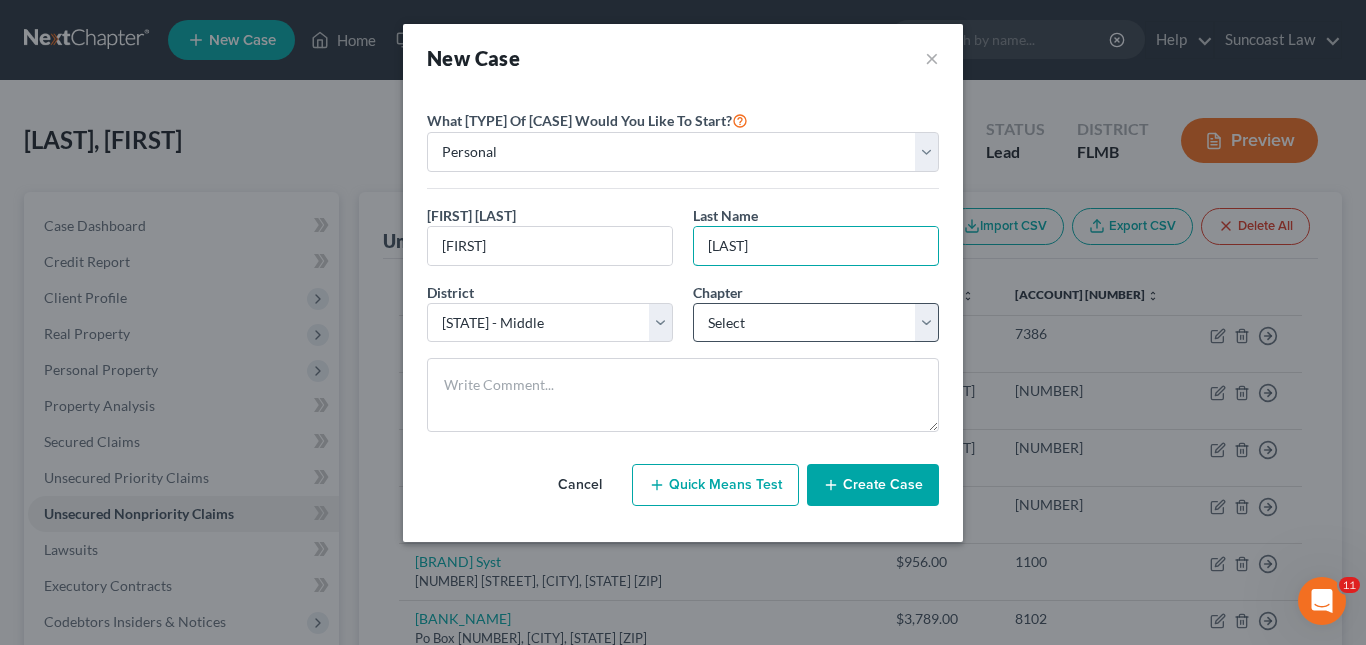type on "[LAST]" 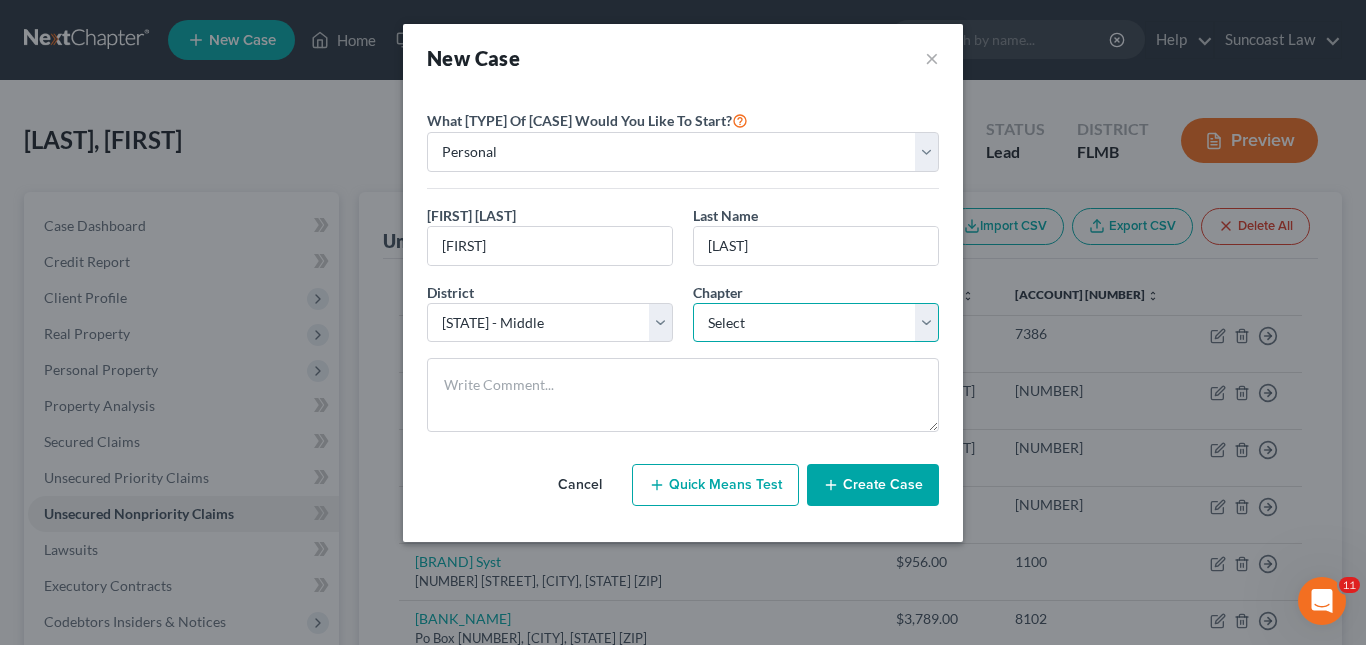 drag, startPoint x: 922, startPoint y: 320, endPoint x: 867, endPoint y: 338, distance: 57.870544 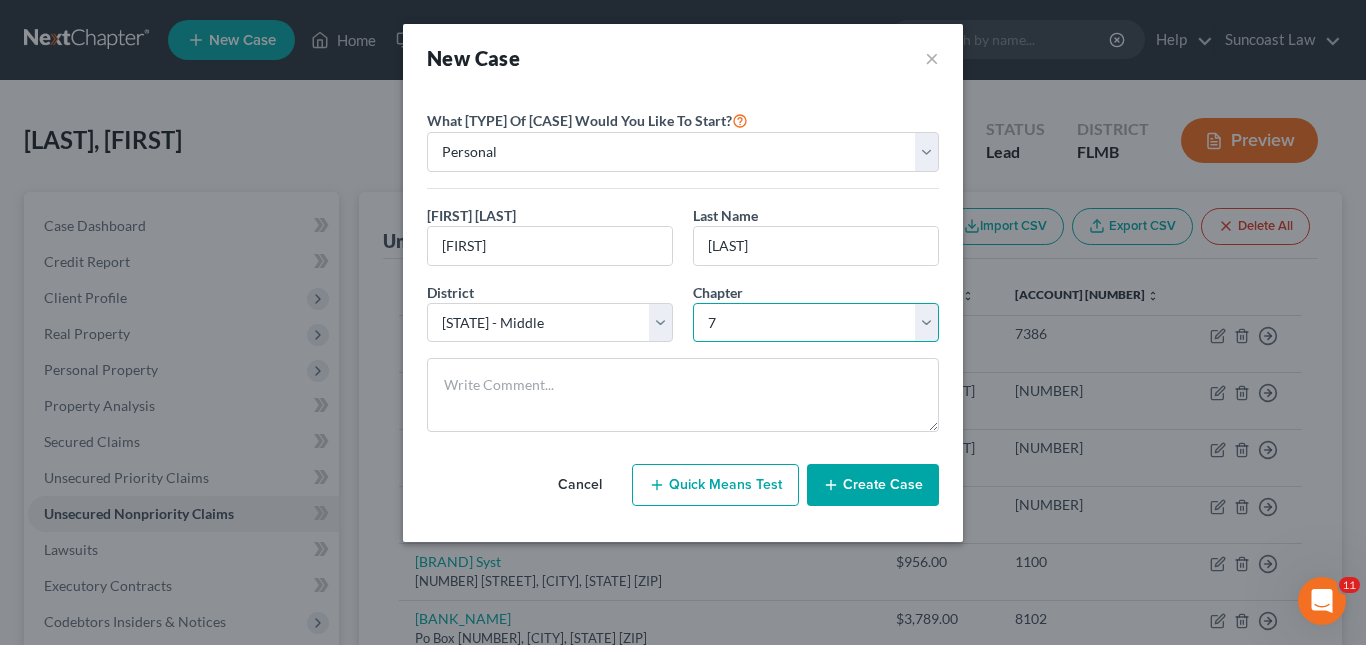 click on "Select 7 11 12 13" at bounding box center (816, 323) 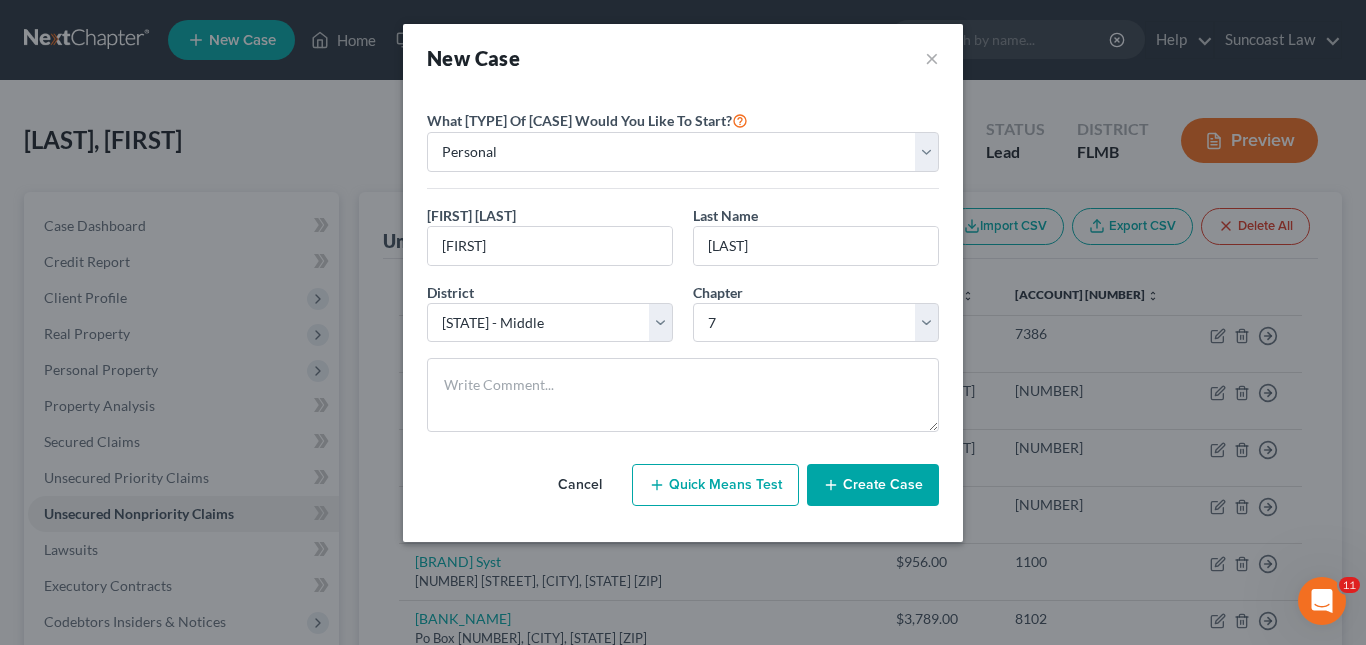 click on "Create Case" at bounding box center (873, 485) 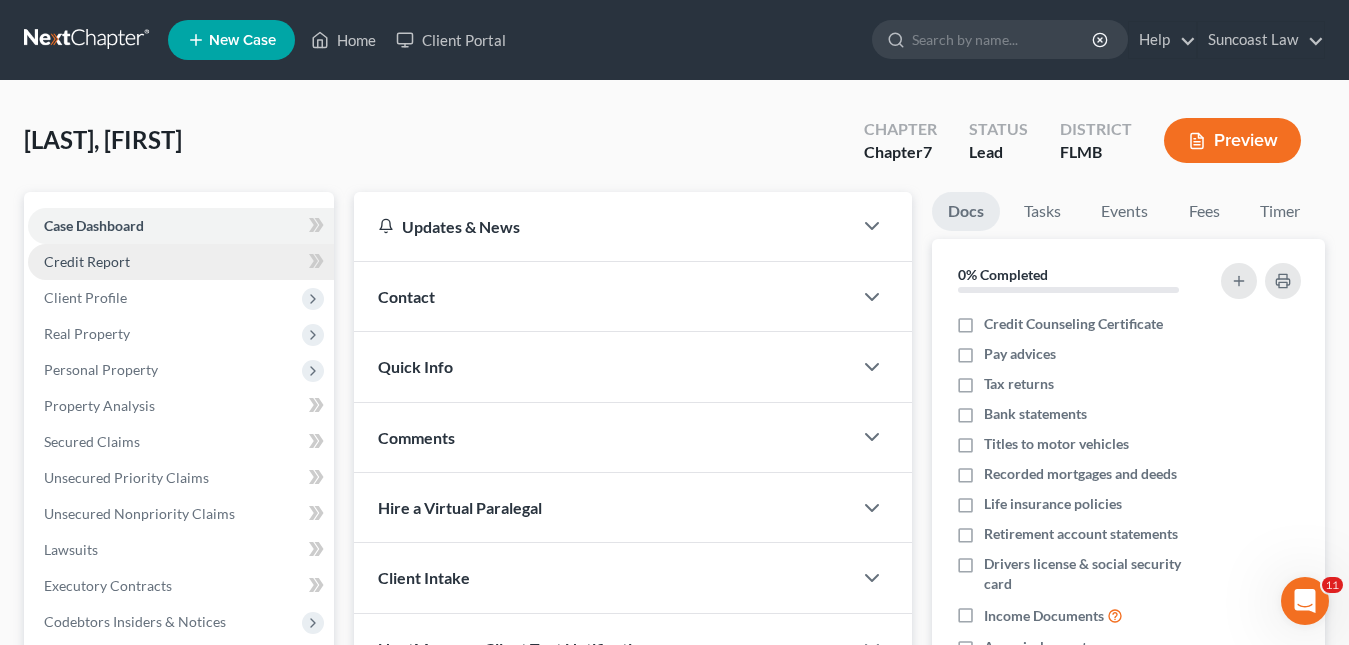 click on "Credit Report" at bounding box center [87, 261] 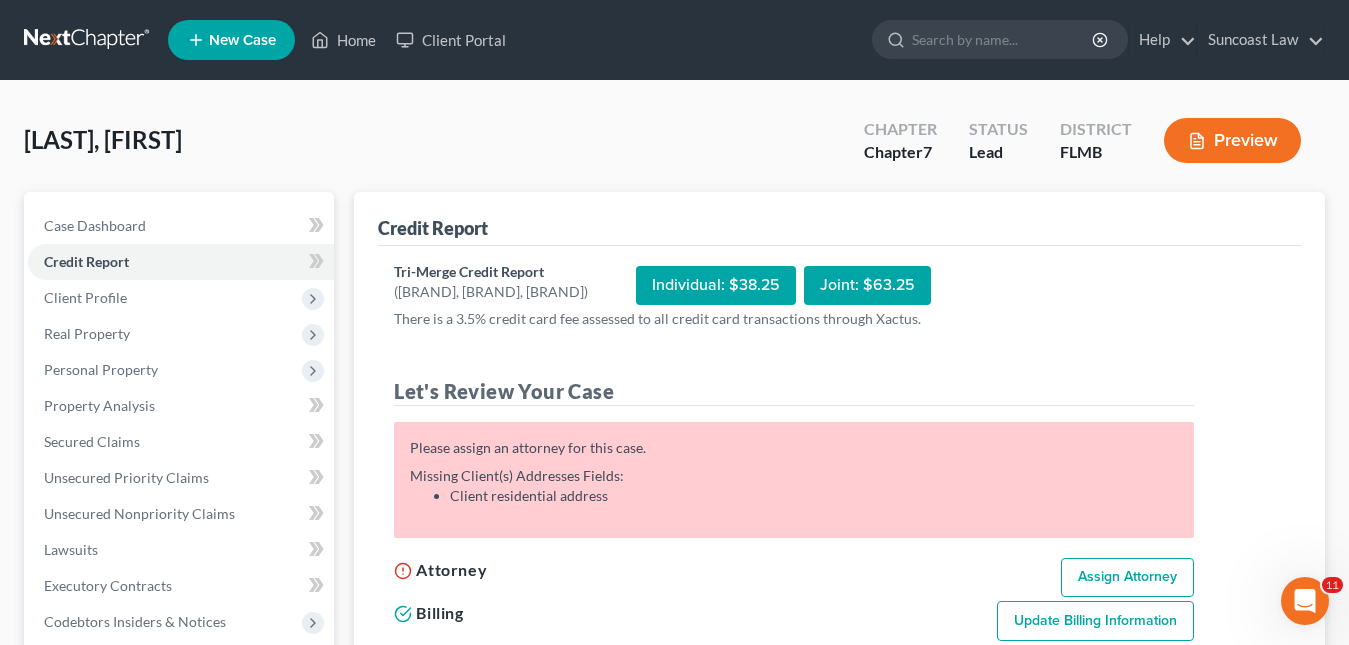 click on "Assign Attorney" at bounding box center (1127, 578) 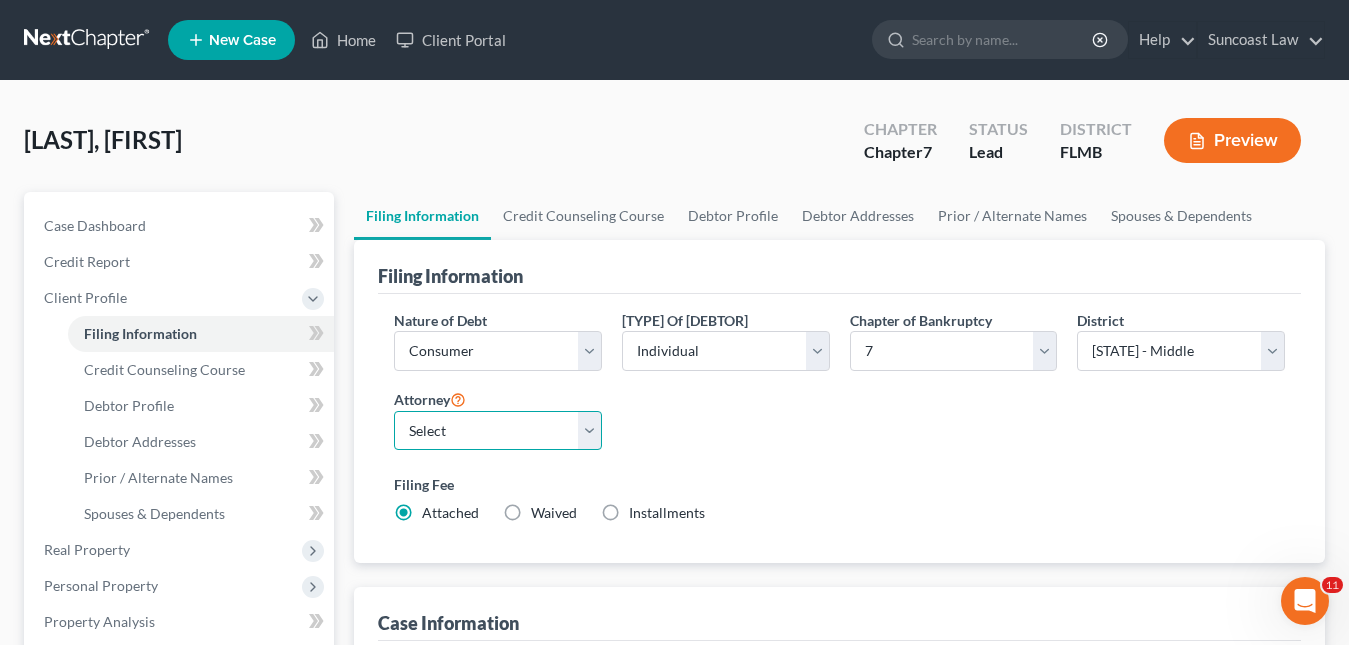 click on "Select [LAST] [LAST] - [STATE][BRAND] [LAST] [LAST] - [STATE][BRAND]" at bounding box center (498, 431) 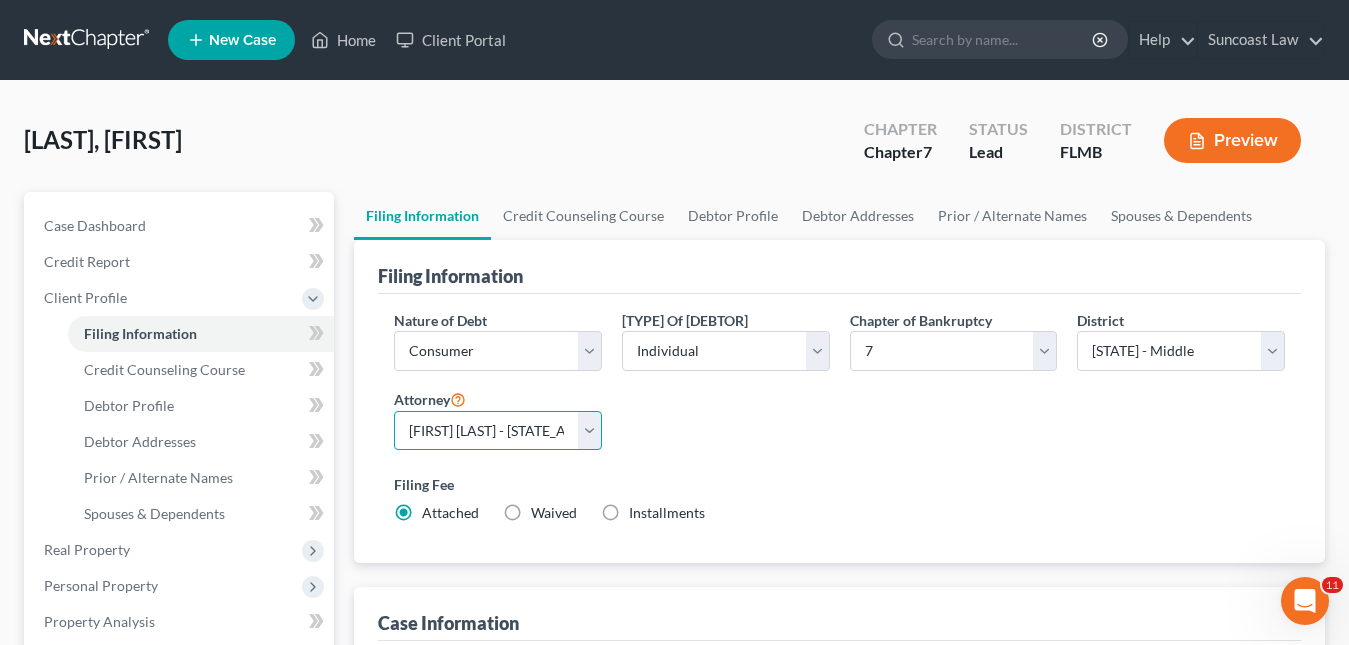 click on "Select [LAST] [LAST] - [STATE][BRAND] [LAST] [LAST] - [STATE][BRAND]" at bounding box center [498, 431] 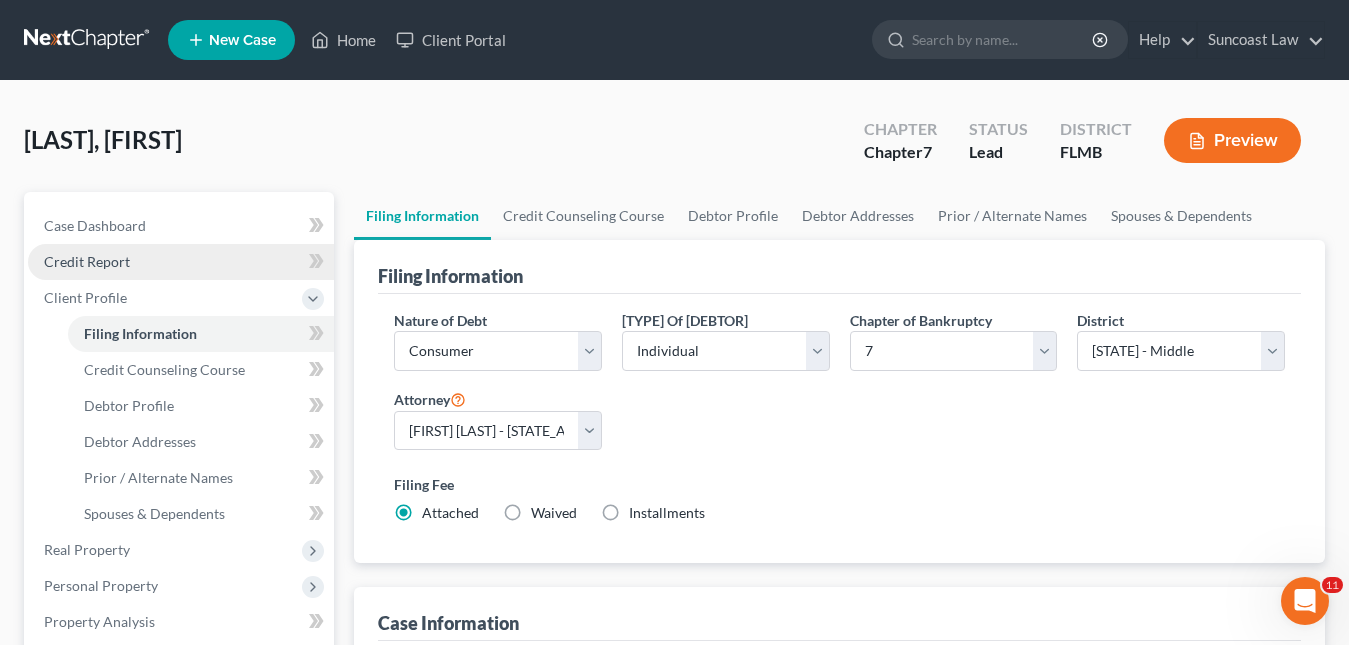 click on "Credit Report" at bounding box center [87, 261] 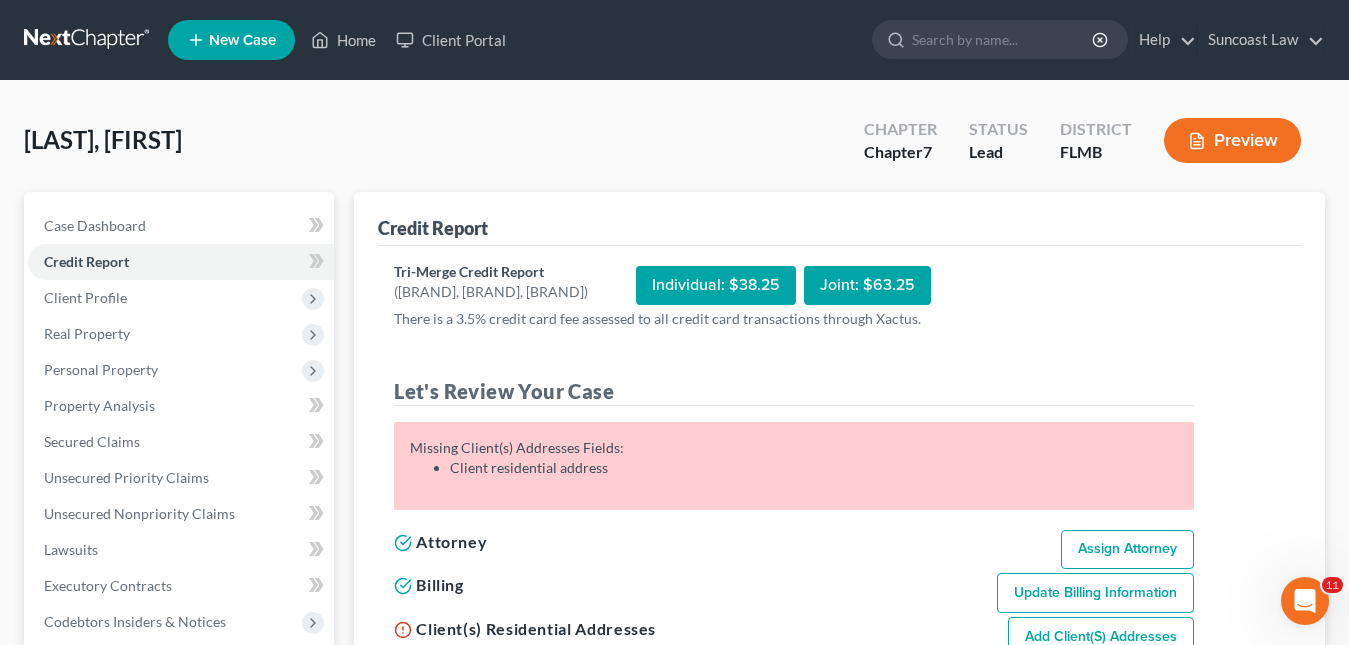 scroll, scrollTop: 200, scrollLeft: 0, axis: vertical 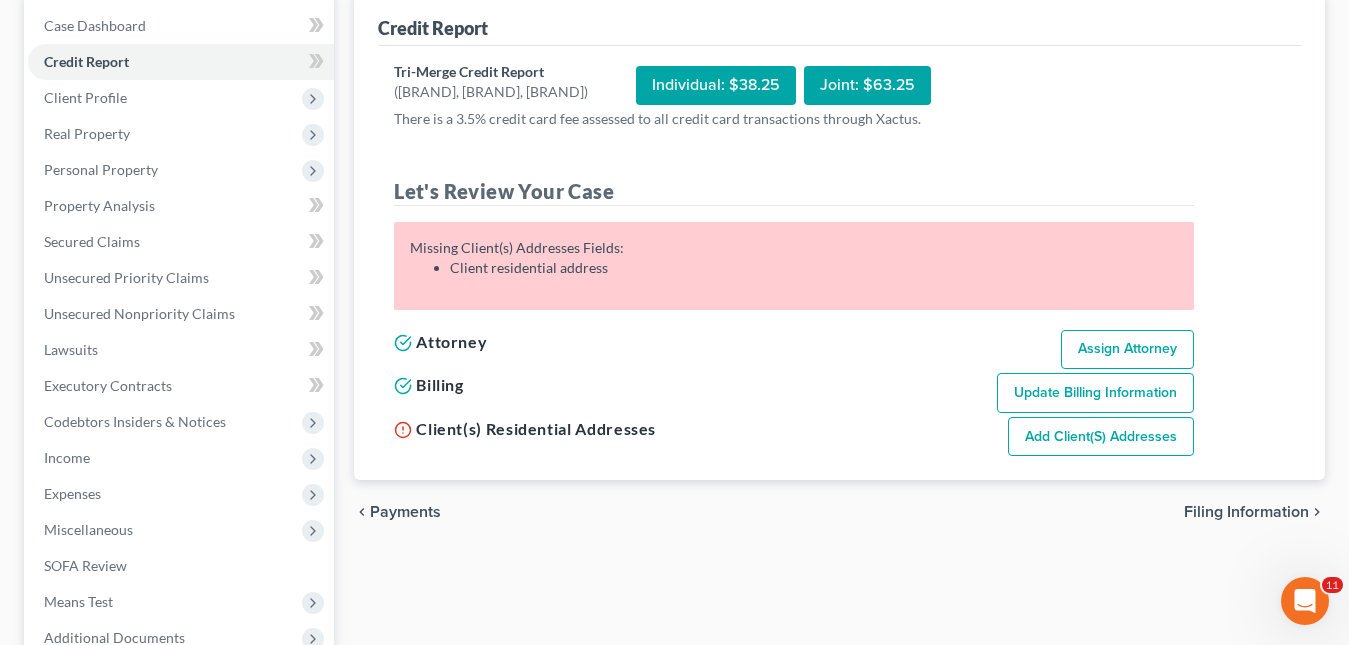 click on "Add Client(s) Addresses" at bounding box center [1101, 437] 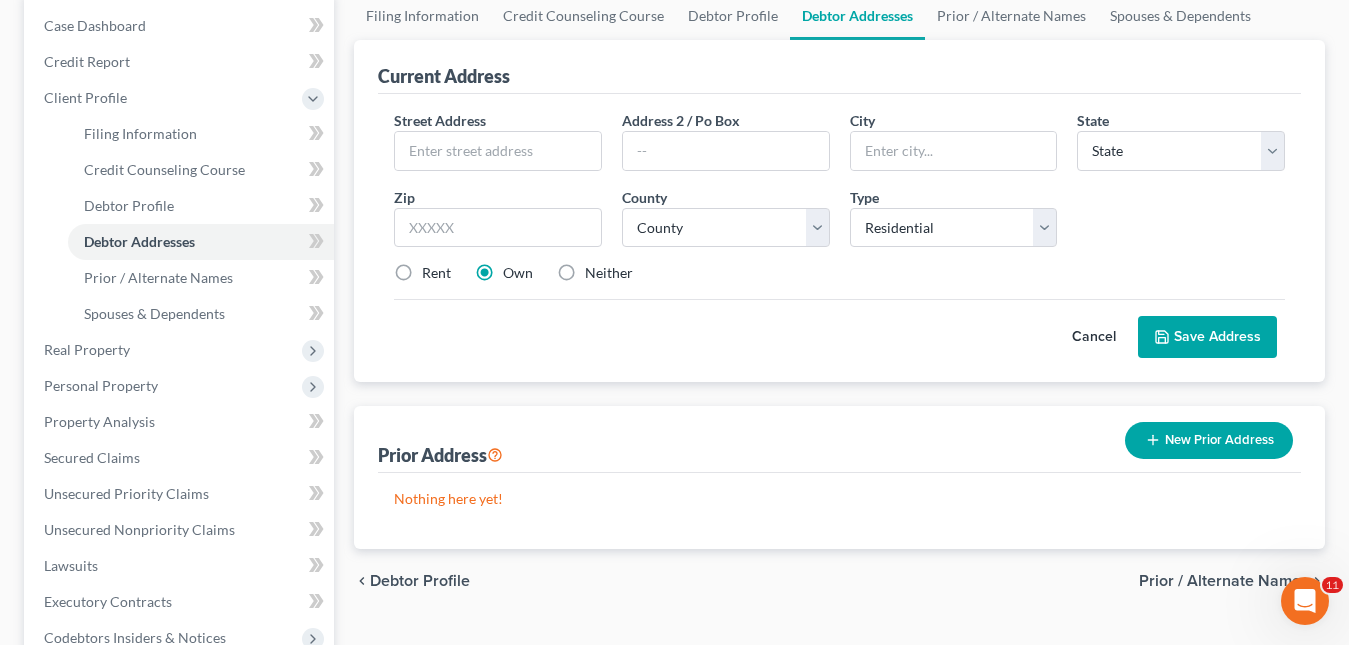 scroll, scrollTop: 0, scrollLeft: 0, axis: both 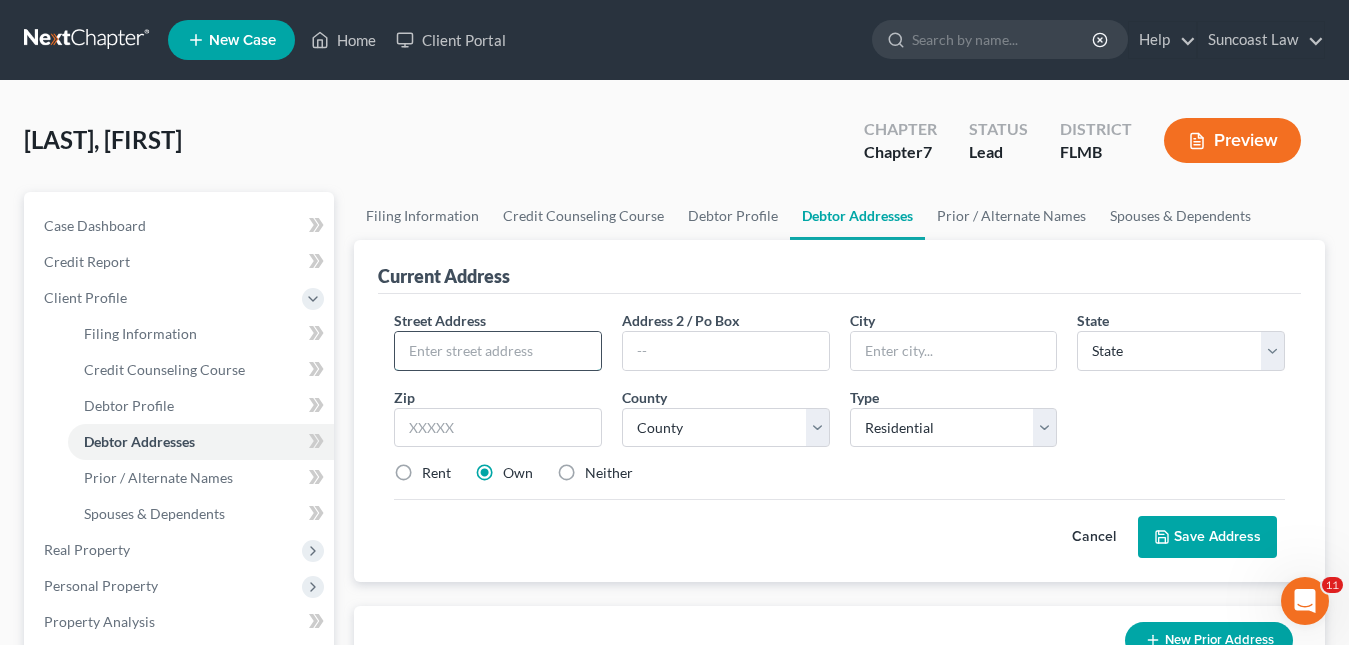 click at bounding box center [498, 351] 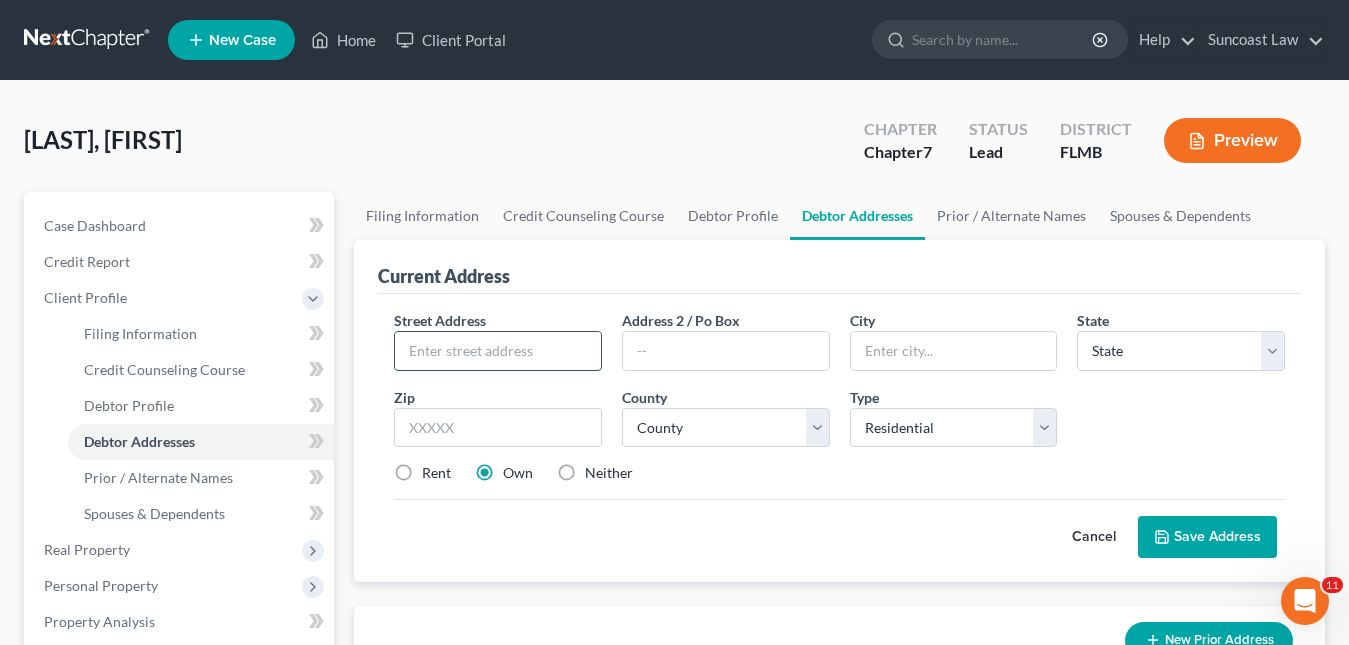 paste on "[NUMBER] [STREET]" 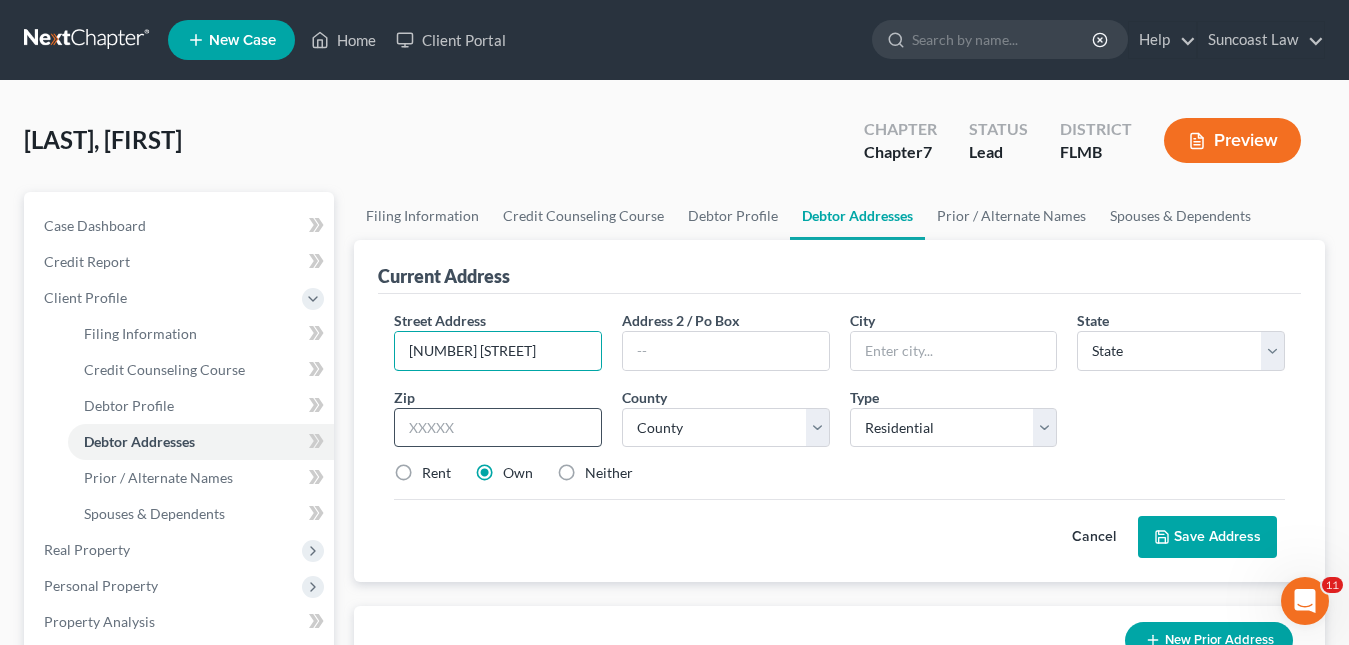 type on "[NUMBER] [STREET]" 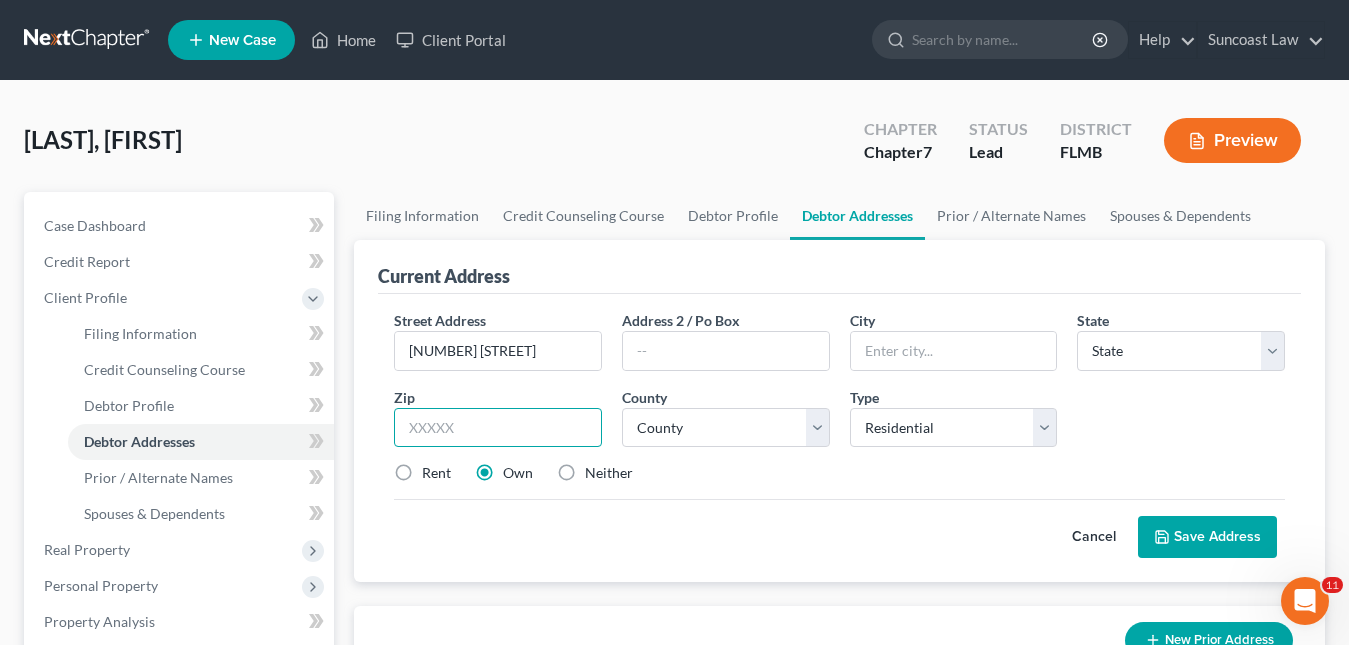 click at bounding box center (498, 428) 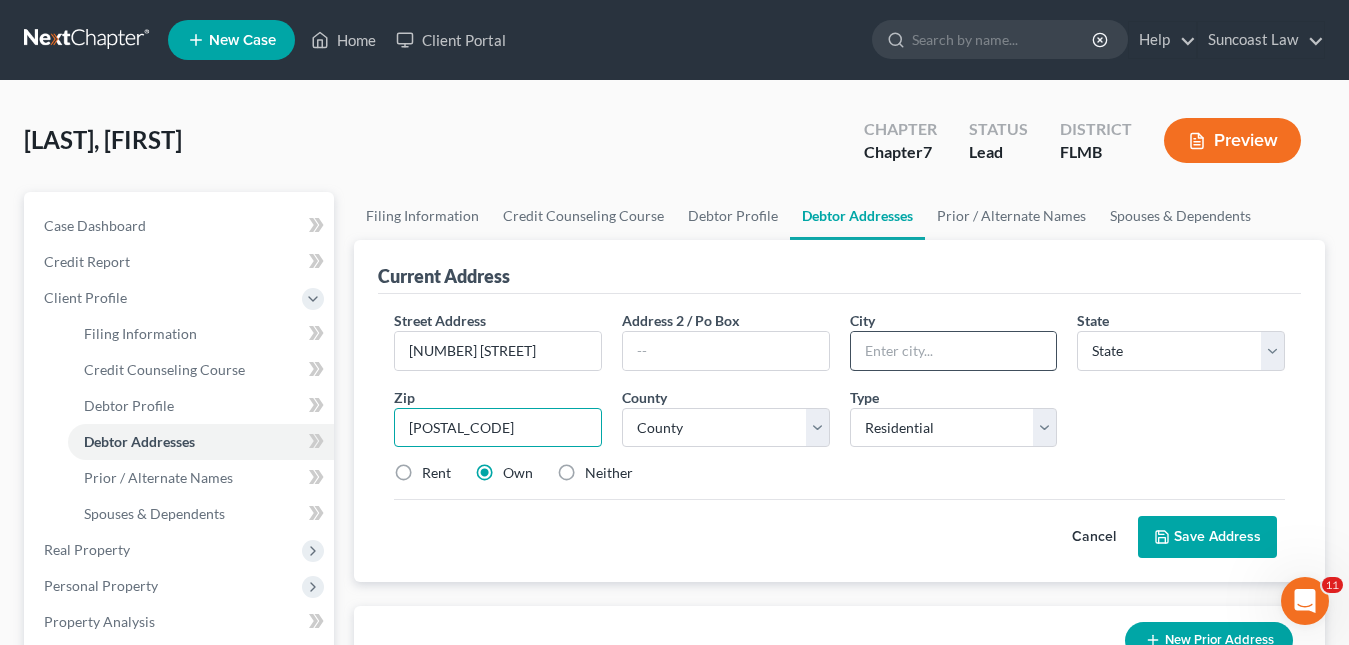 type on "[POSTAL_CODE]" 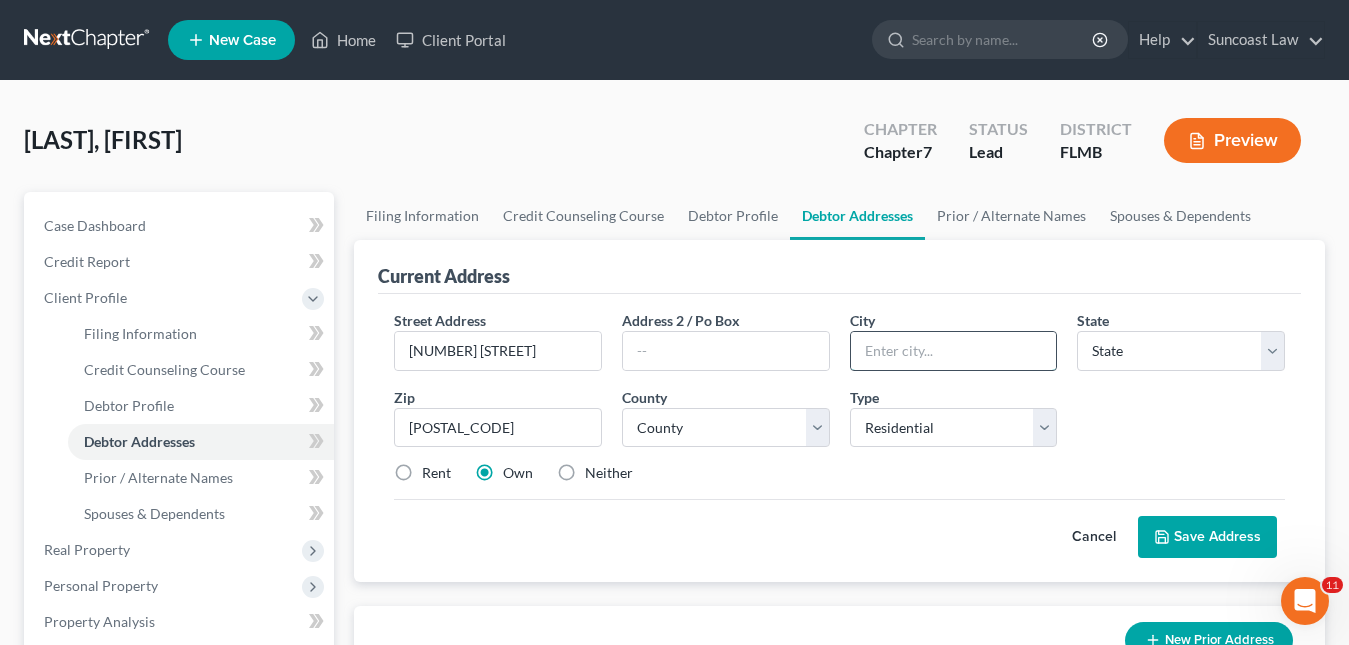 type on "[CITY]" 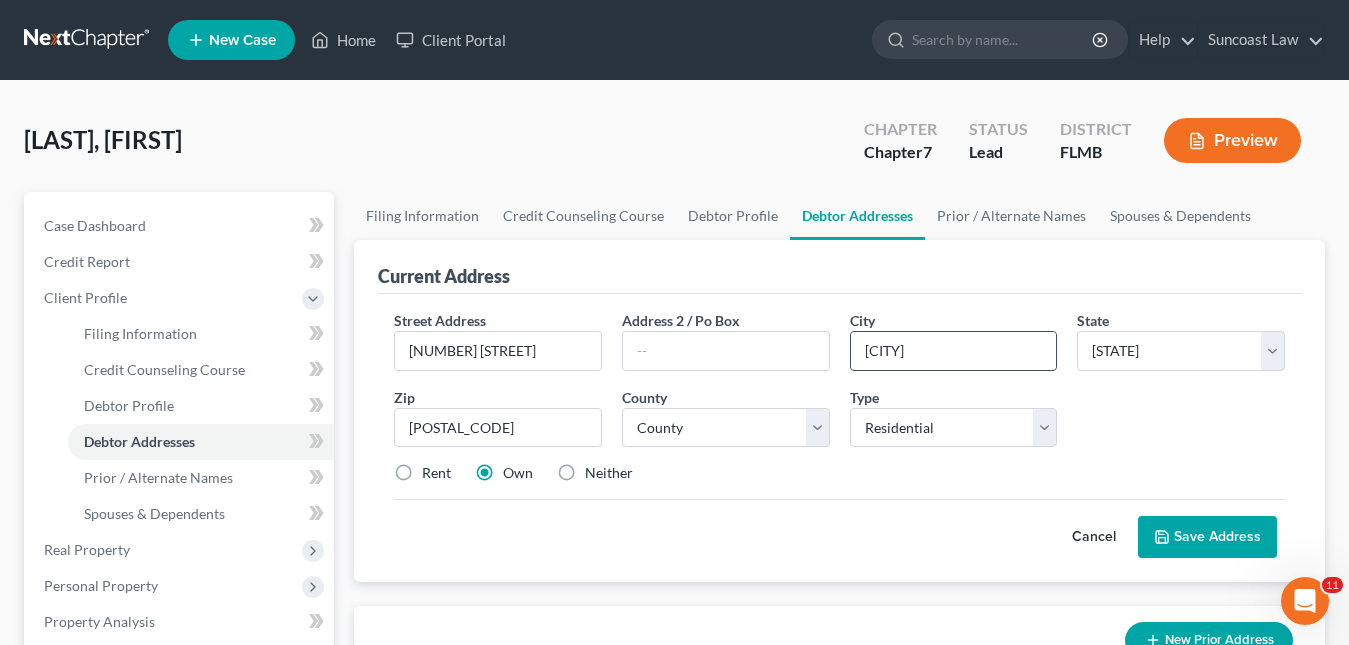 click on "[CITY]" at bounding box center (954, 351) 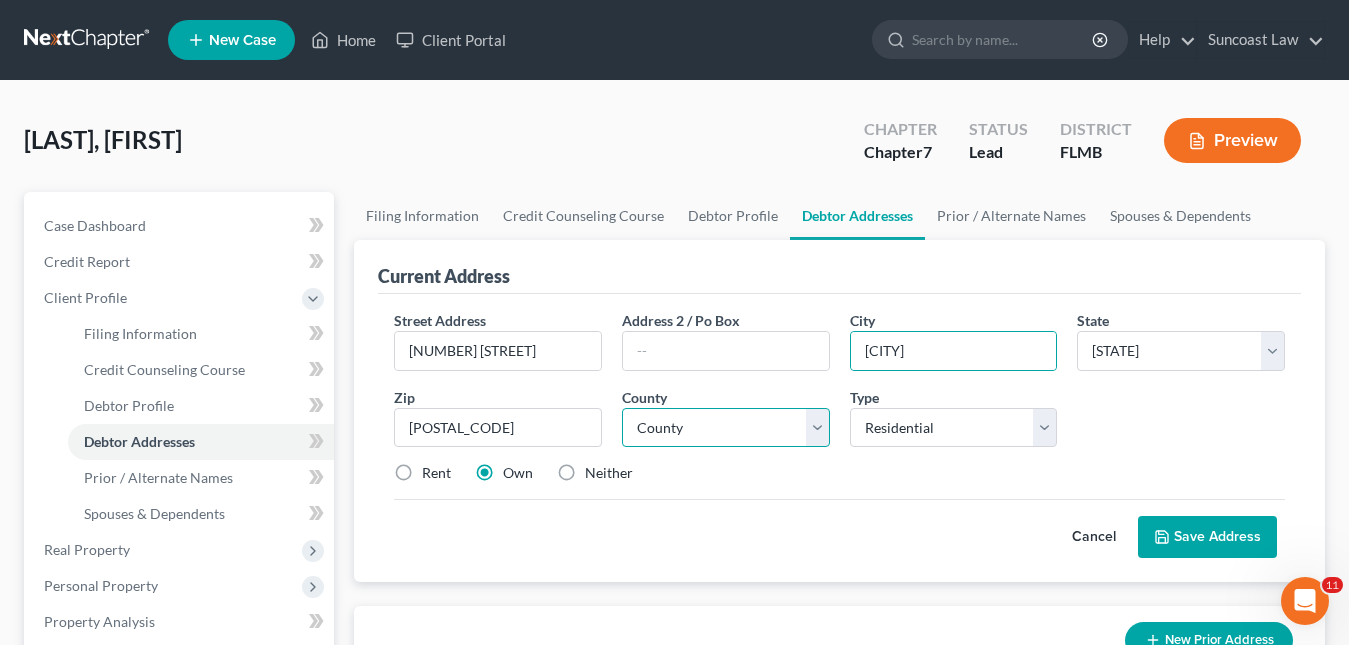 click on "County" at bounding box center [726, 428] 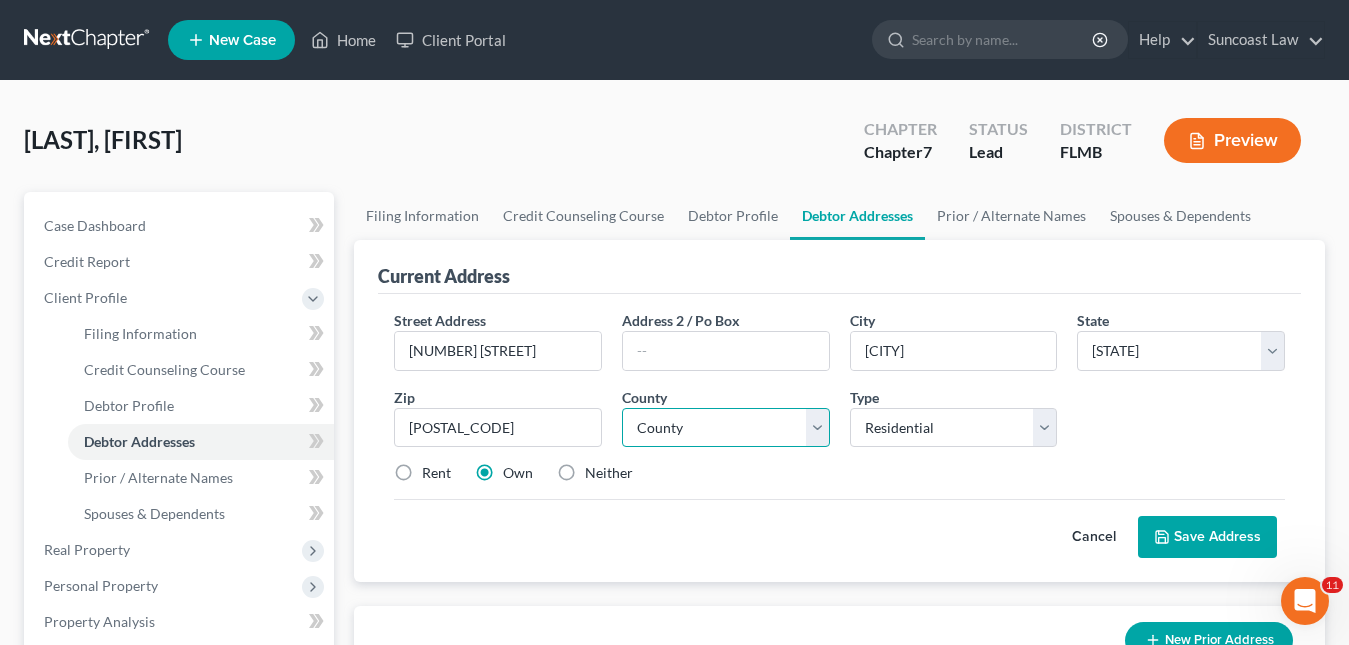 select on "[NUMBER]" 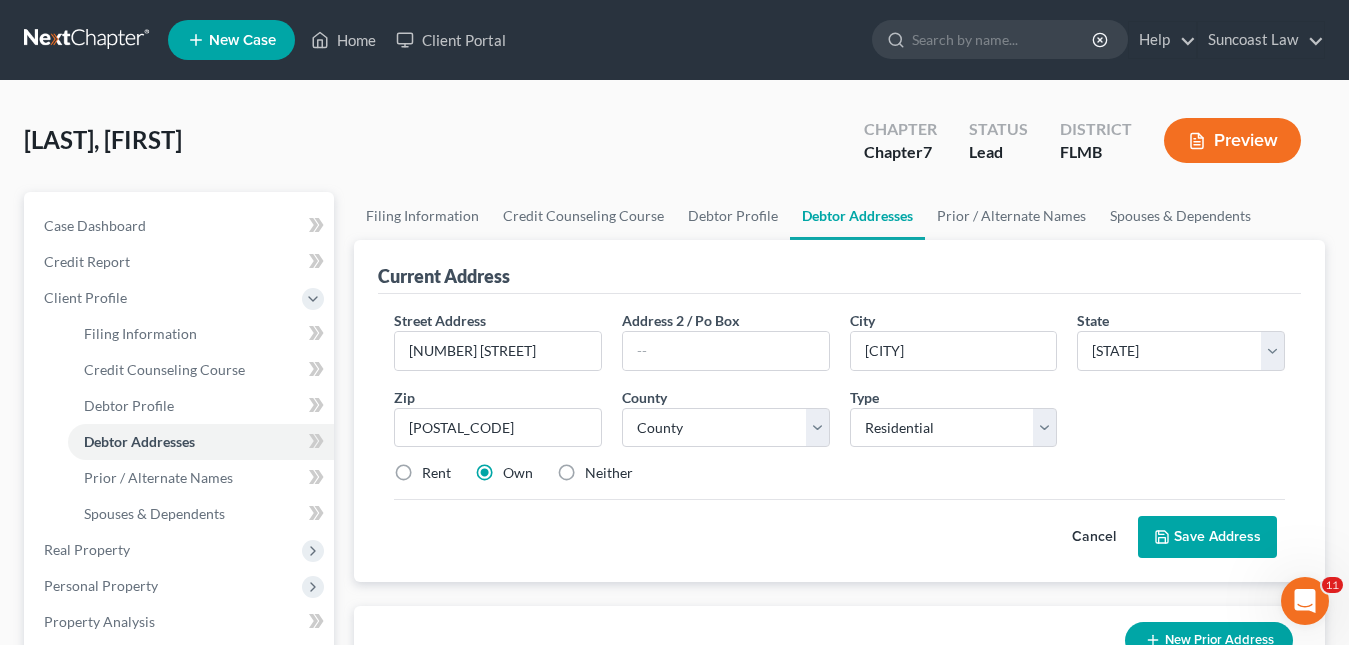 click on "Save Address" at bounding box center (1207, 537) 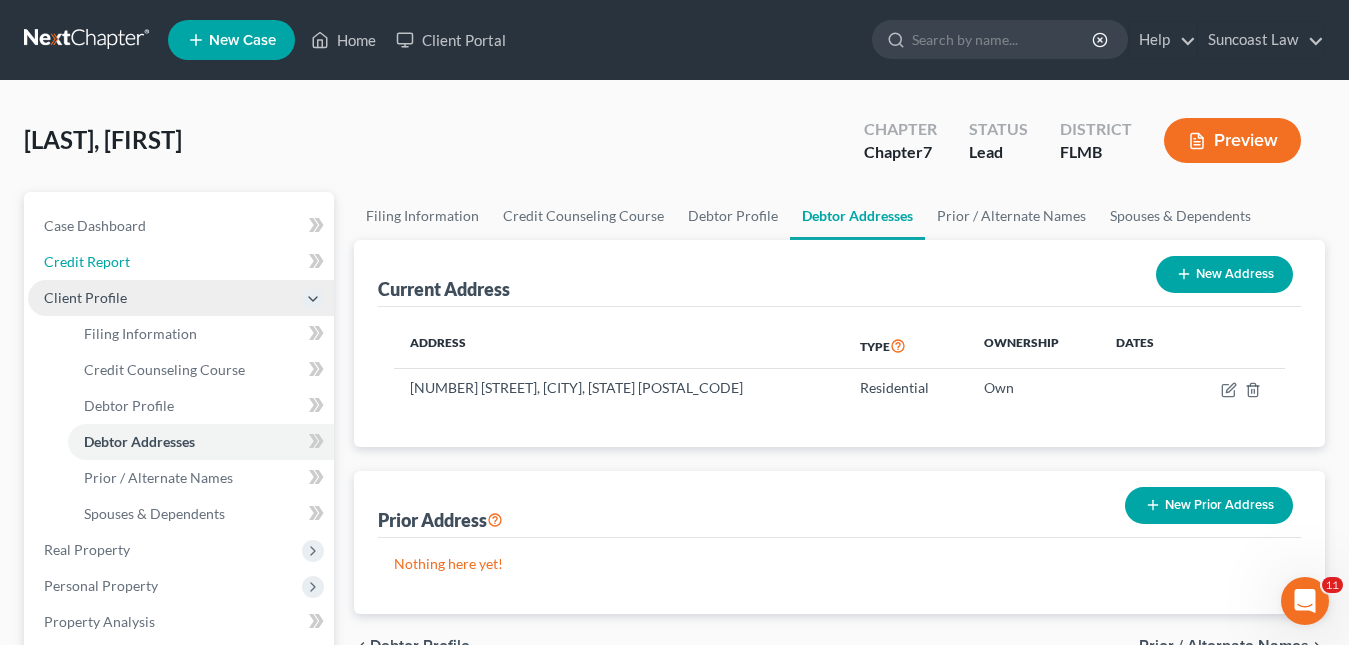 click on "Credit Report" at bounding box center (87, 261) 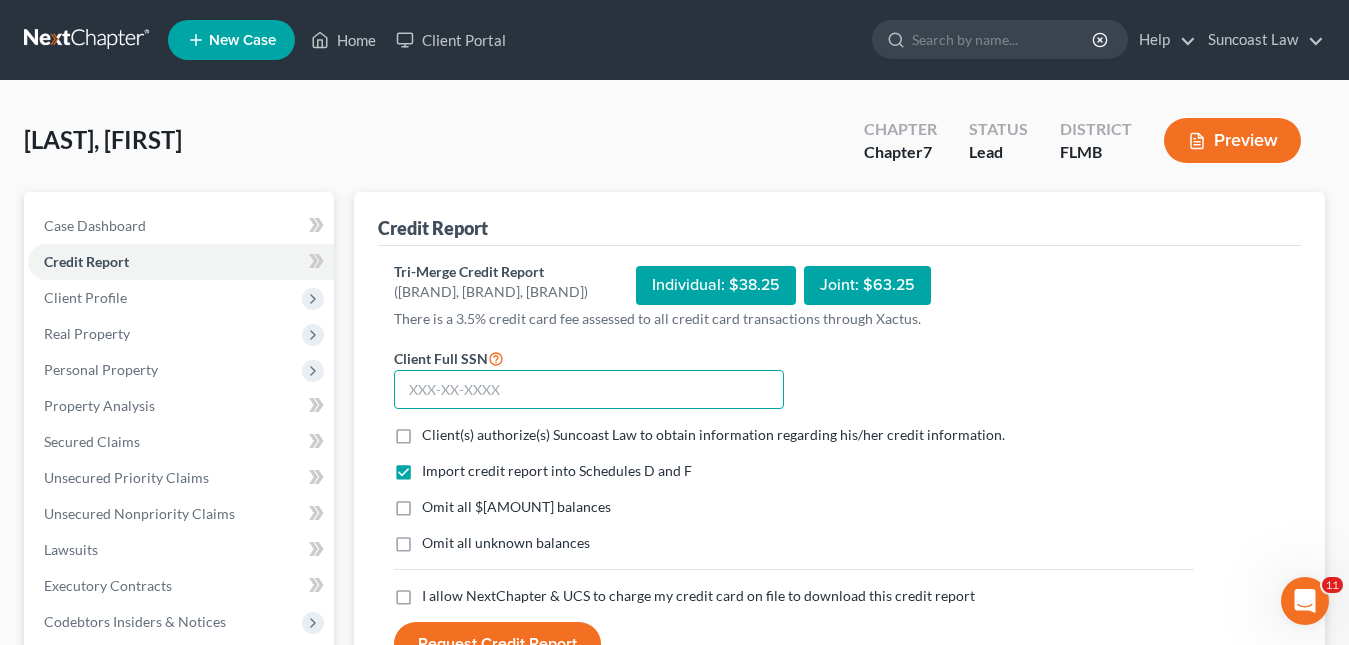 click at bounding box center (589, 390) 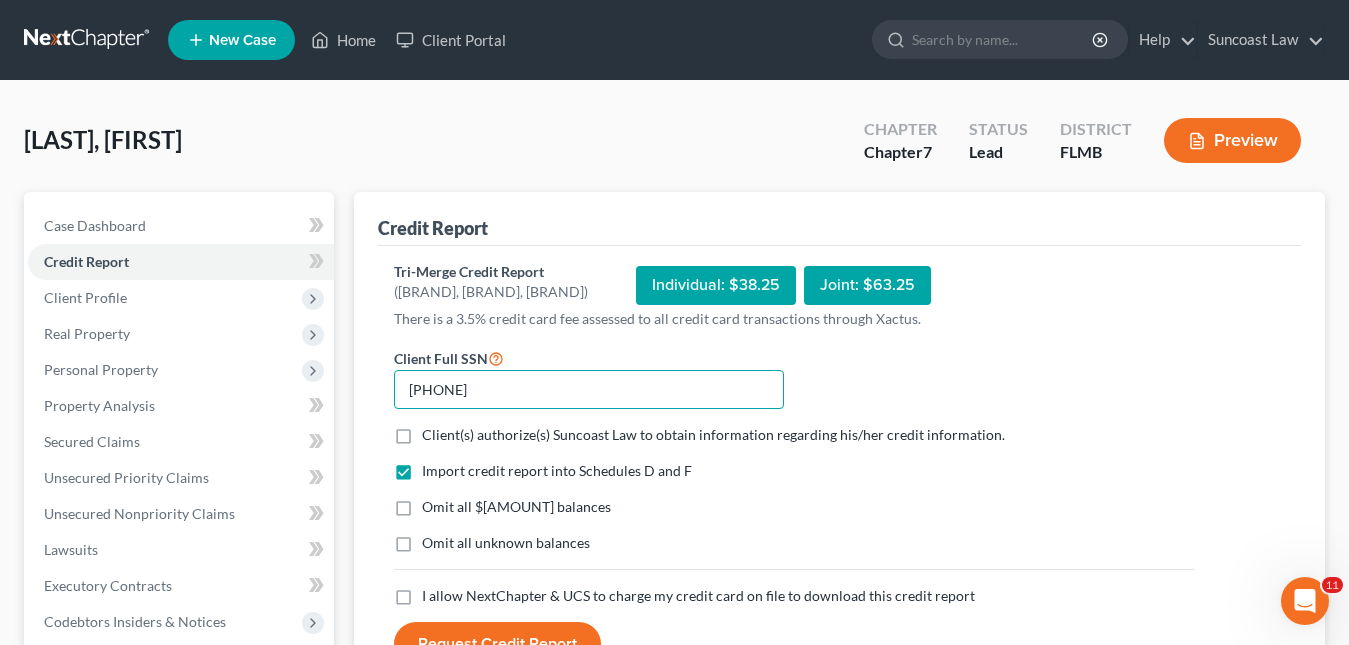 type on "[PHONE]" 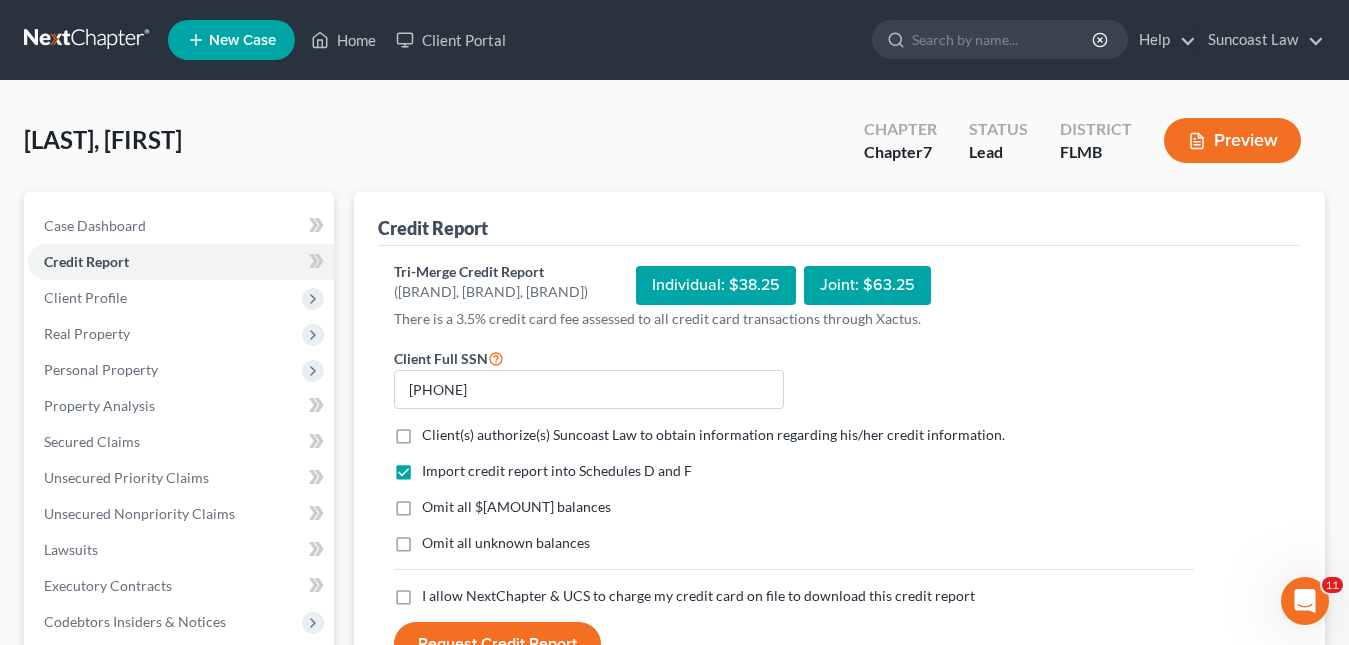 click on "Client(s) authorize(s) Suncoast Law to obtain information regarding his/her credit information.
*" at bounding box center (713, 435) 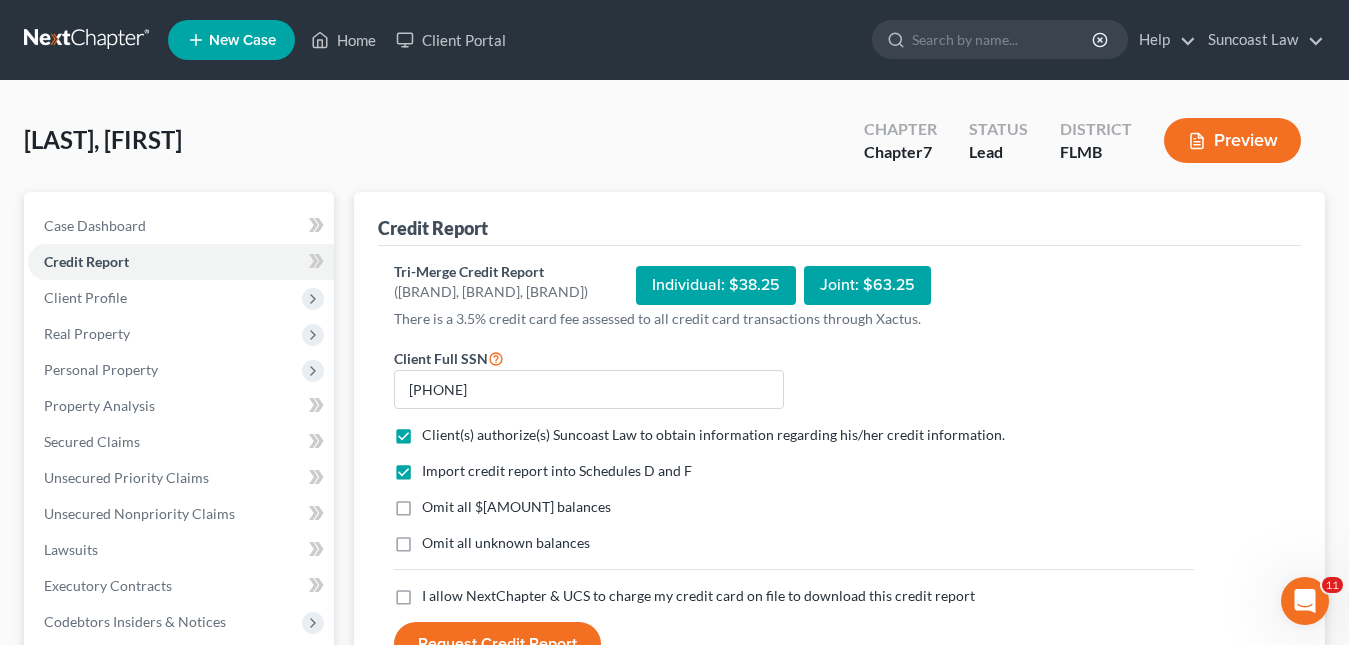 click on "I allow NextChapter & UCS to charge my credit card on file to download this credit report
*" at bounding box center [698, 596] 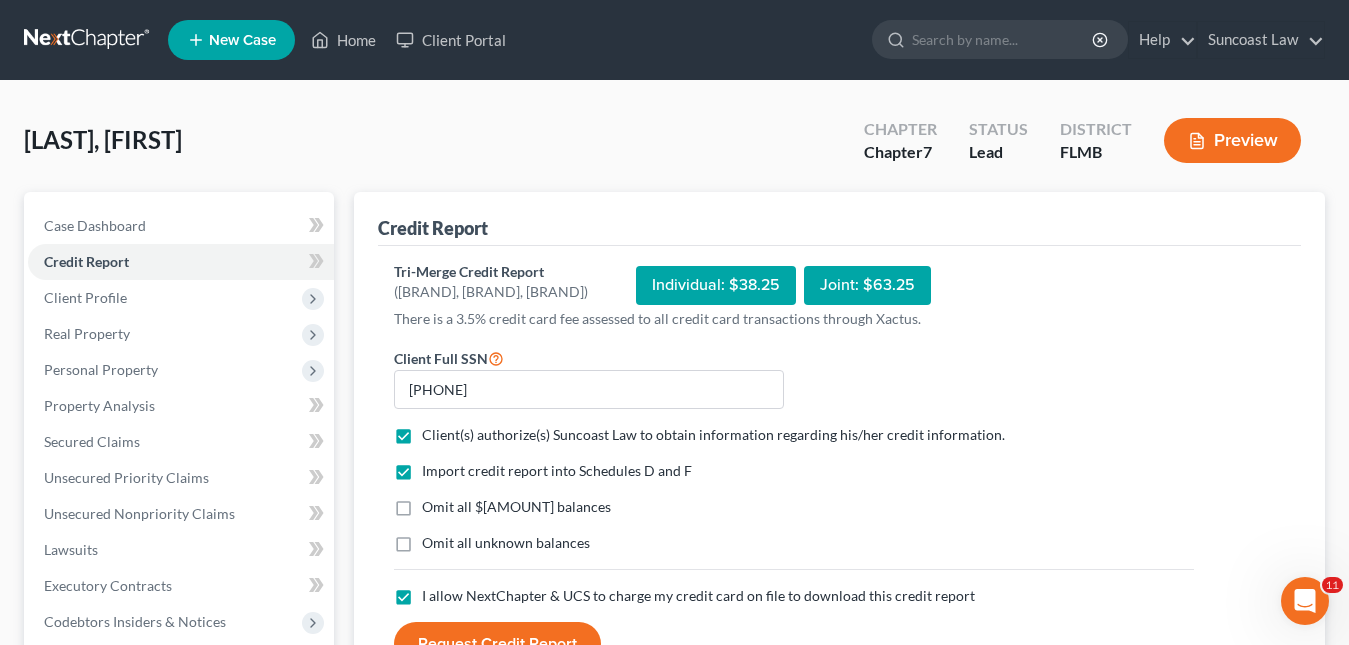 click on "Request Credit Report" at bounding box center (497, 644) 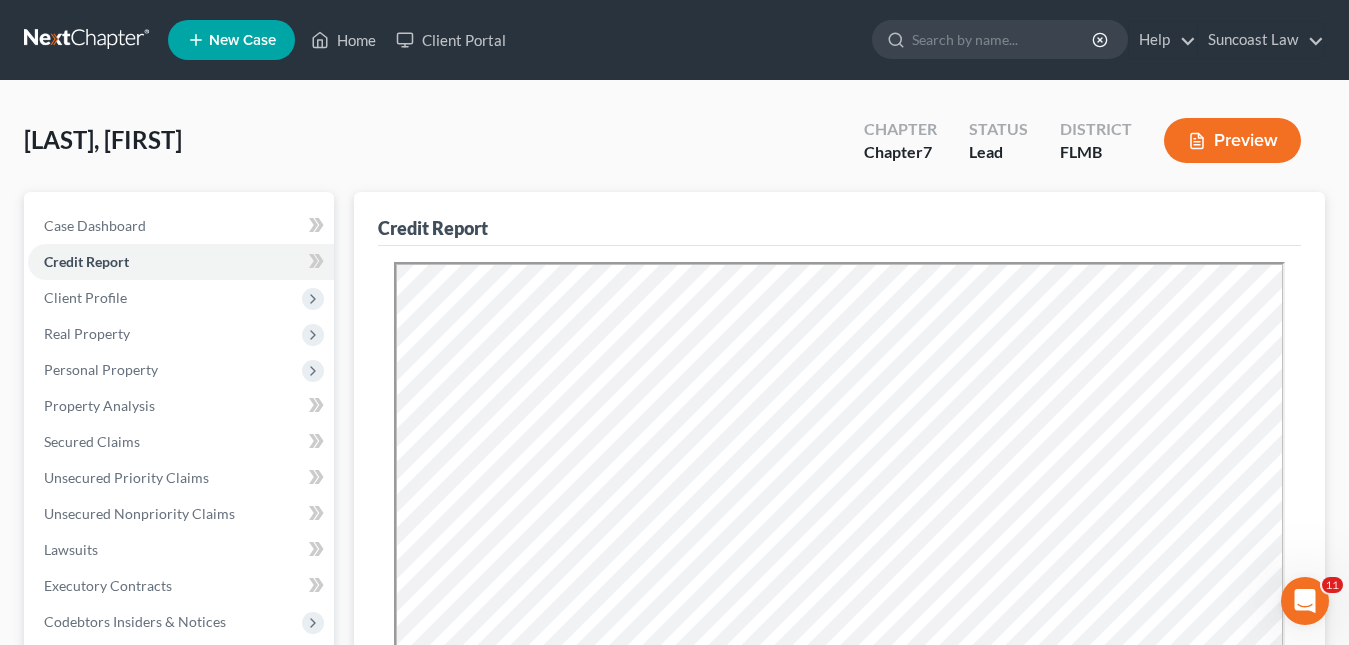 scroll, scrollTop: 0, scrollLeft: 0, axis: both 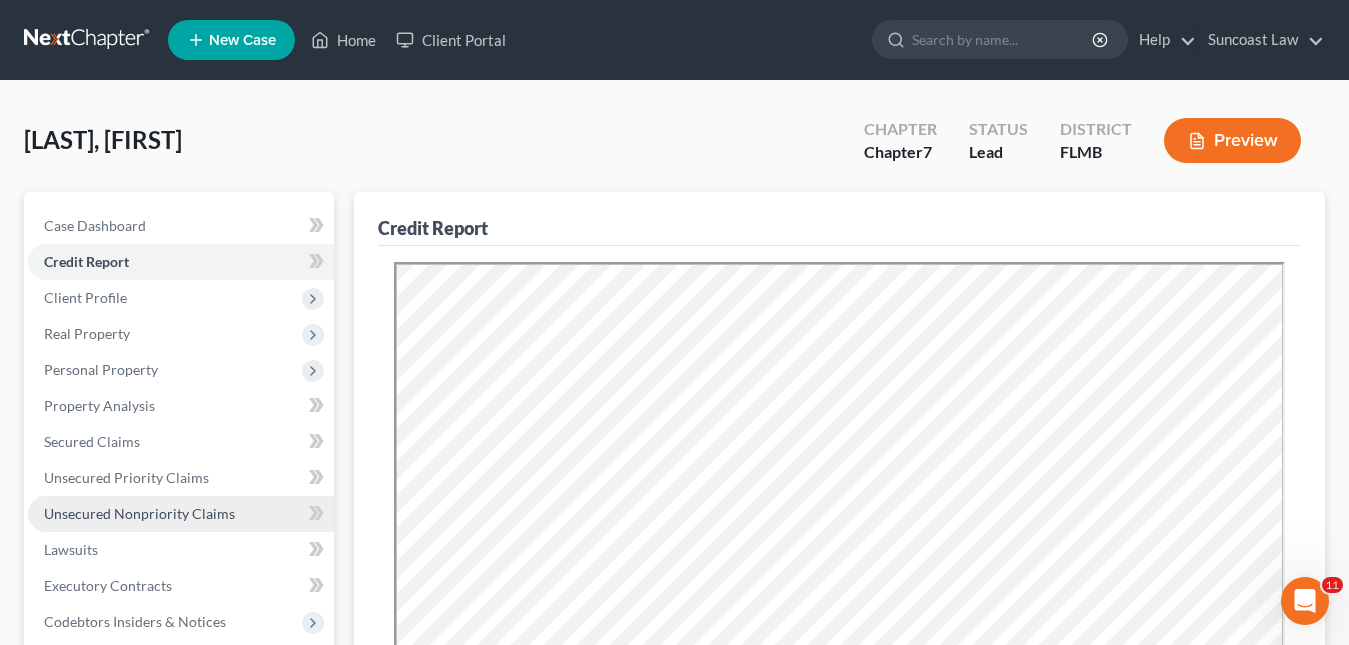 click on "Unsecured Nonpriority Claims" at bounding box center [139, 513] 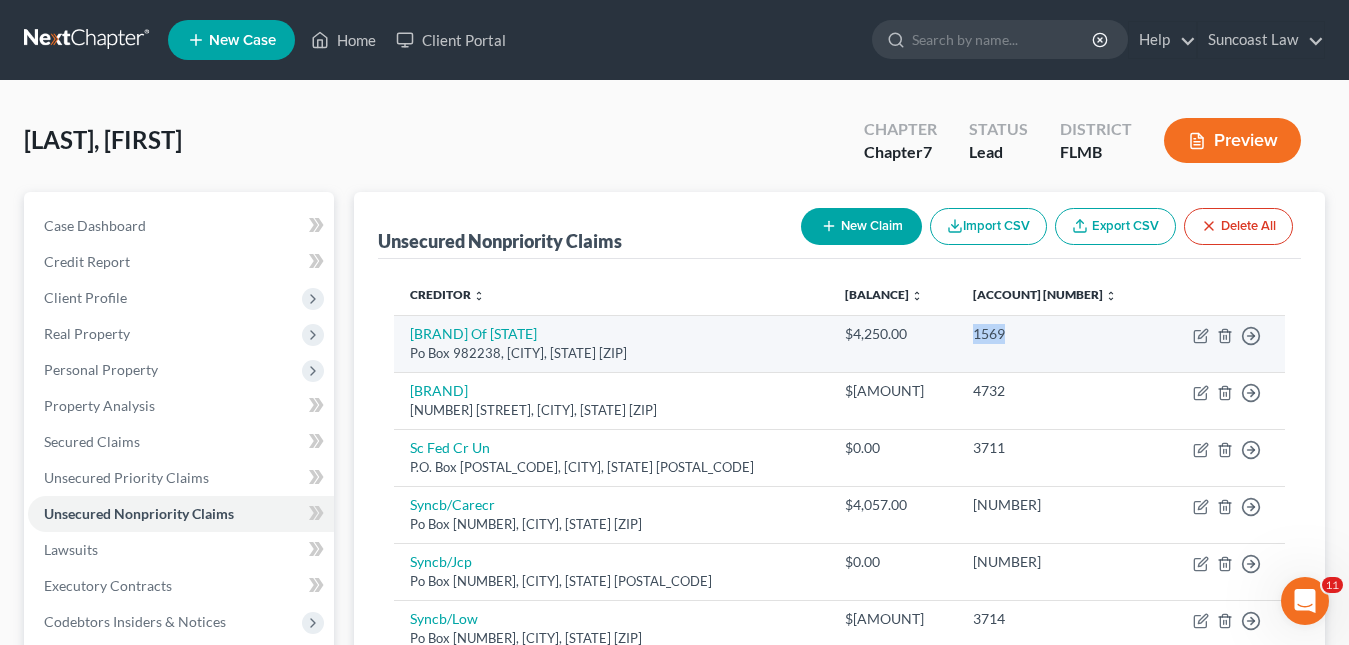drag, startPoint x: 997, startPoint y: 341, endPoint x: 944, endPoint y: 333, distance: 53.600372 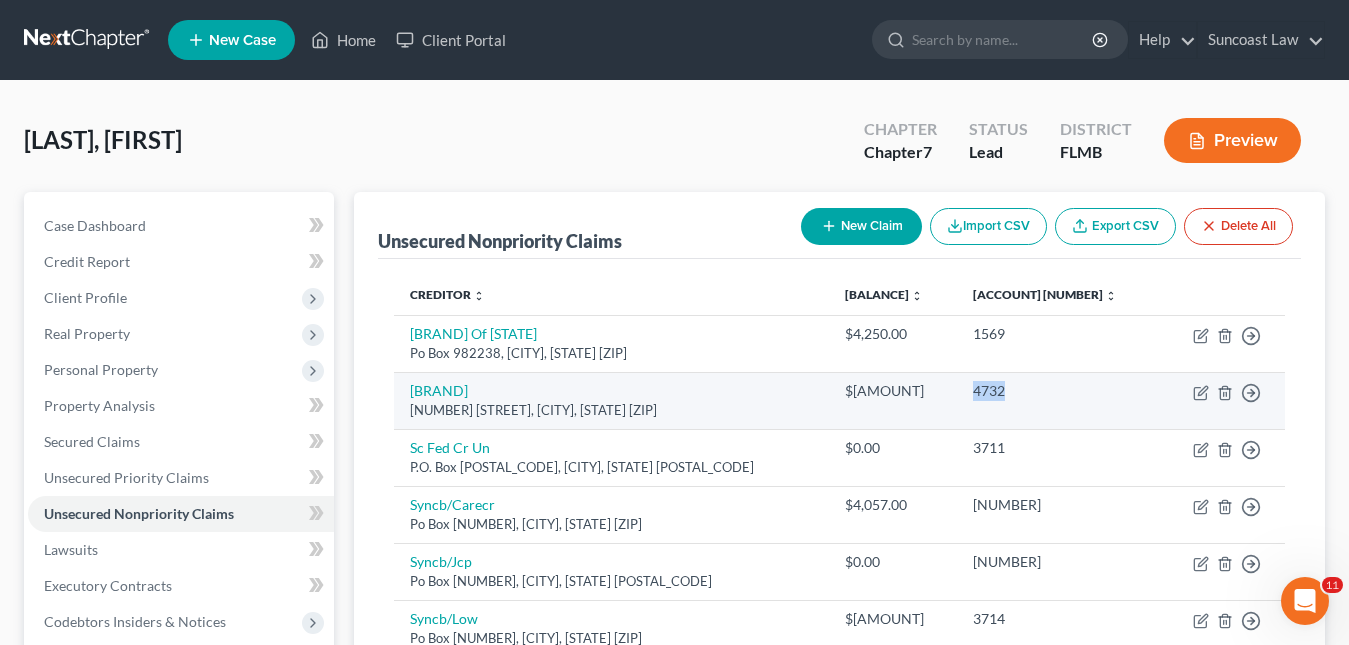 drag, startPoint x: 990, startPoint y: 392, endPoint x: 955, endPoint y: 386, distance: 35.510563 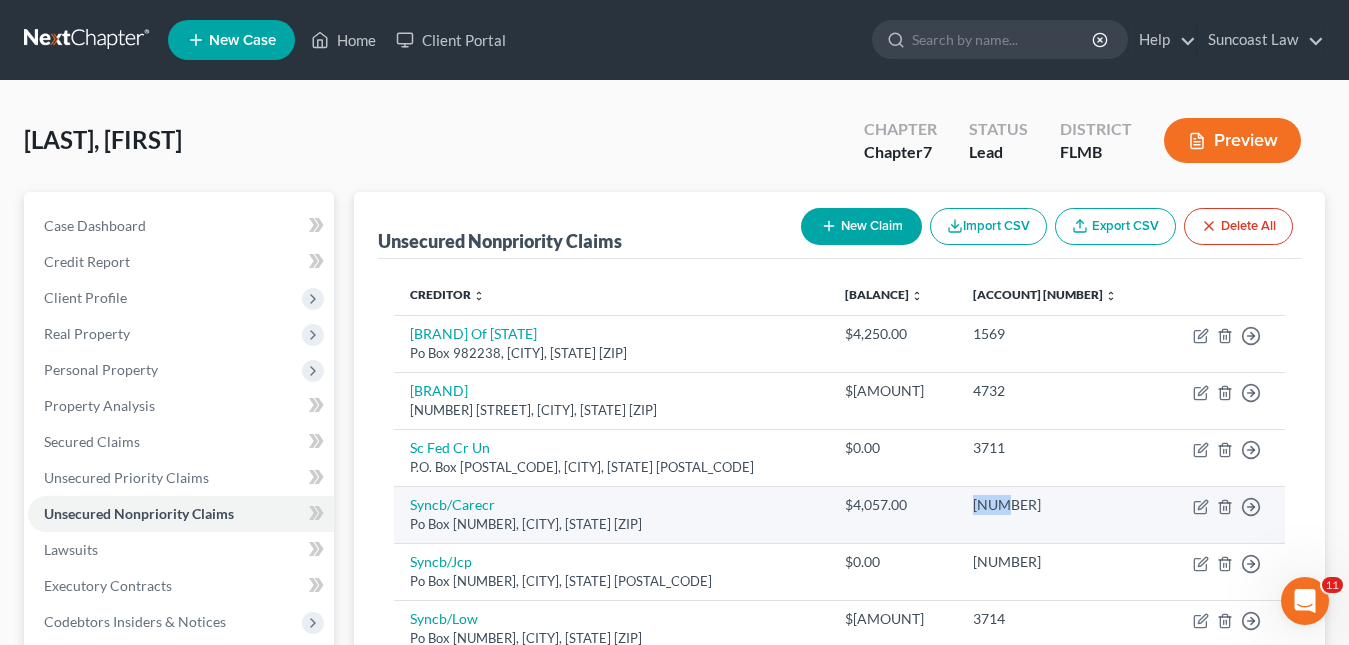 drag, startPoint x: 993, startPoint y: 507, endPoint x: 952, endPoint y: 501, distance: 41.4367 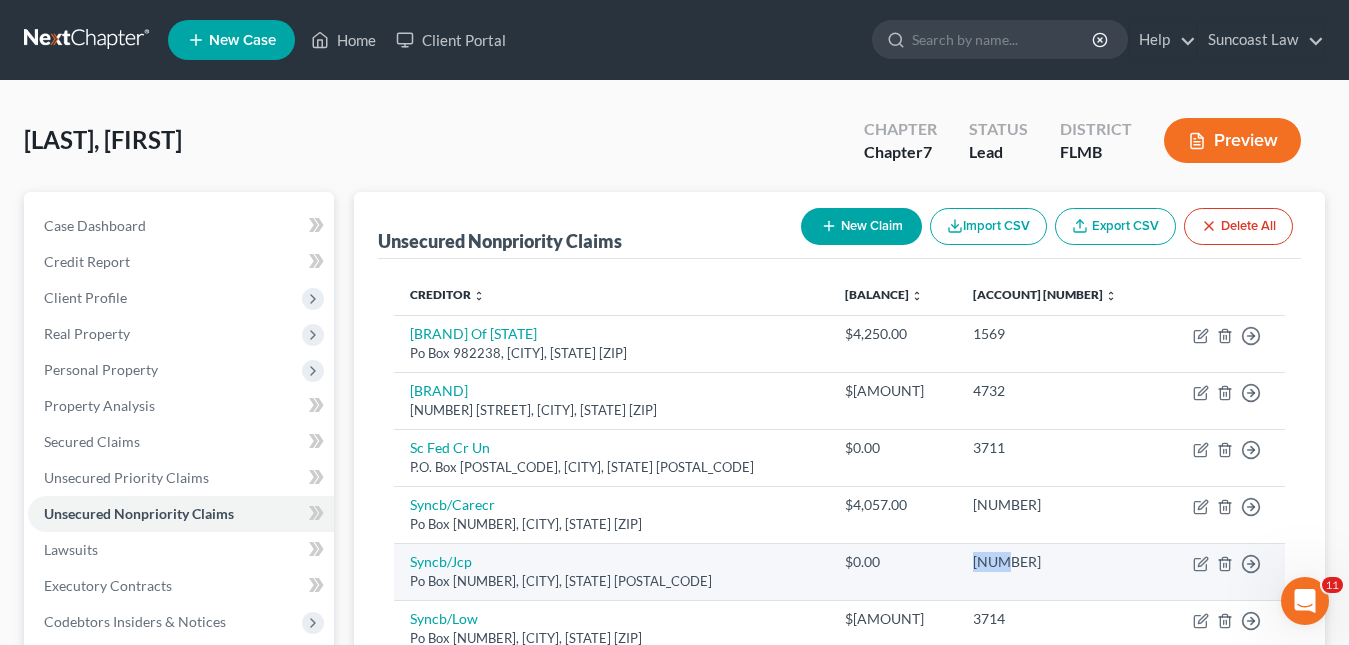 drag, startPoint x: 986, startPoint y: 567, endPoint x: 961, endPoint y: 560, distance: 25.96151 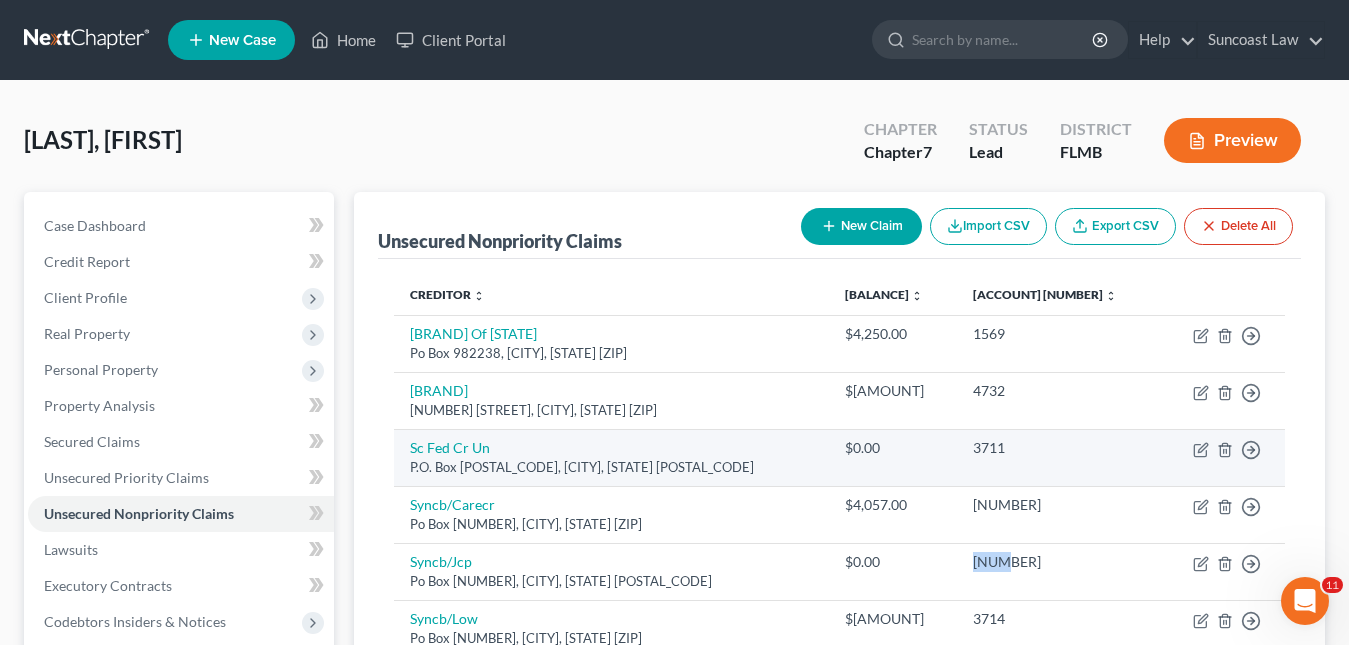 scroll, scrollTop: 100, scrollLeft: 0, axis: vertical 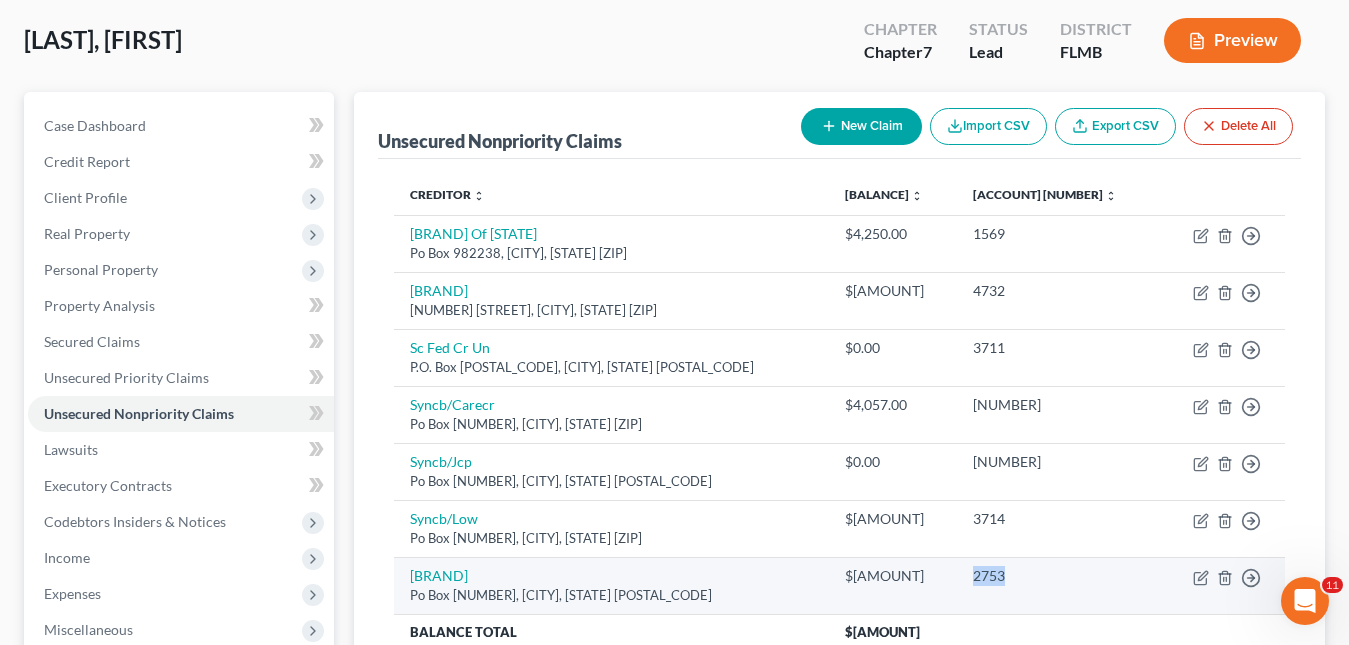 drag, startPoint x: 1011, startPoint y: 578, endPoint x: 950, endPoint y: 572, distance: 61.294373 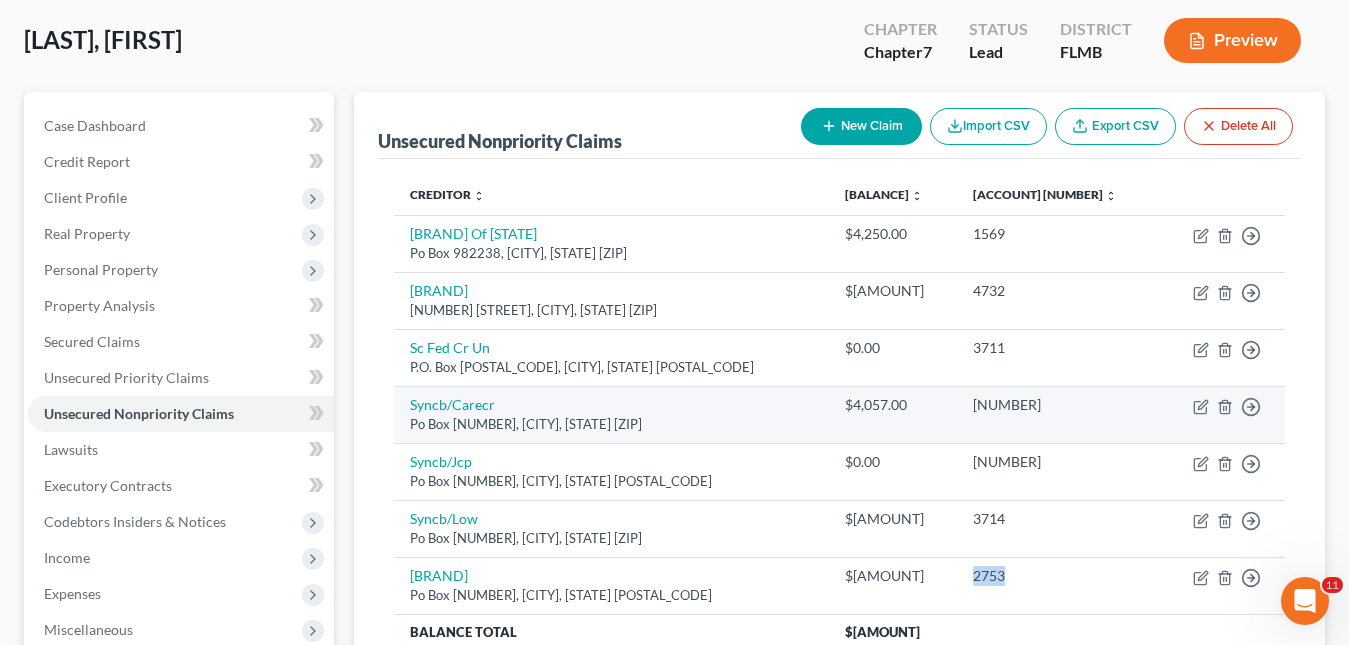 scroll, scrollTop: 200, scrollLeft: 0, axis: vertical 